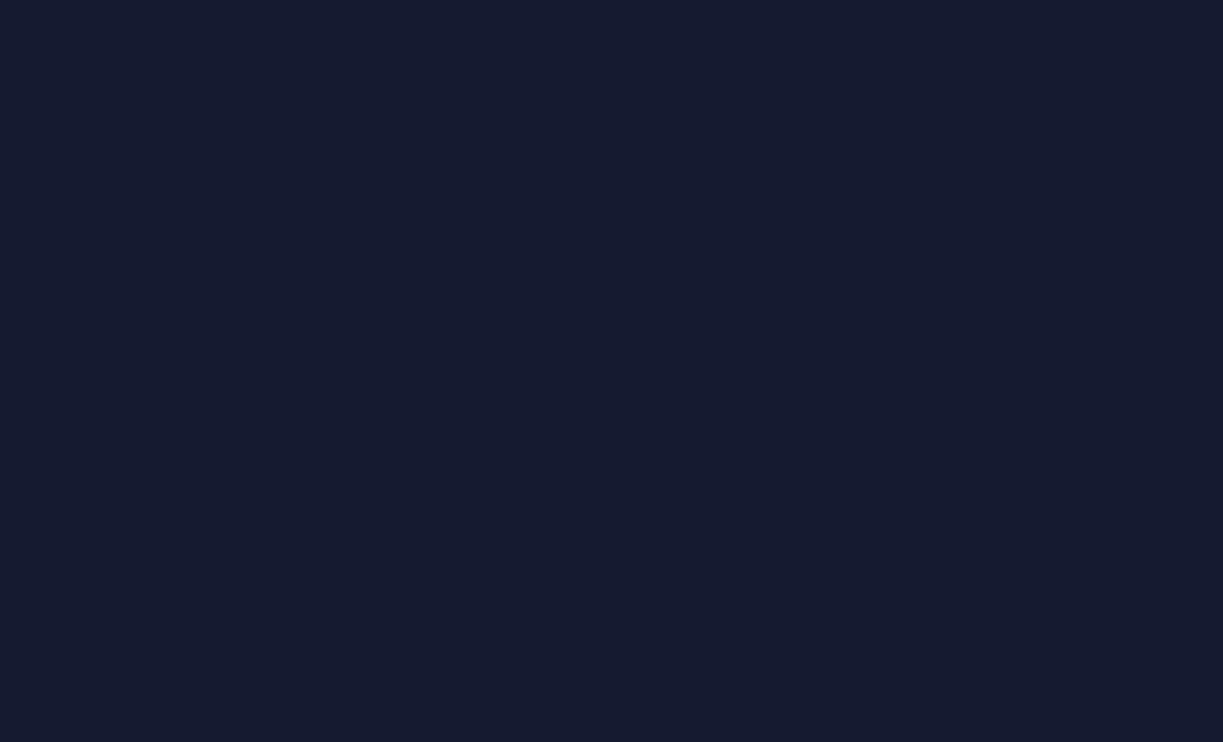 scroll, scrollTop: 0, scrollLeft: 0, axis: both 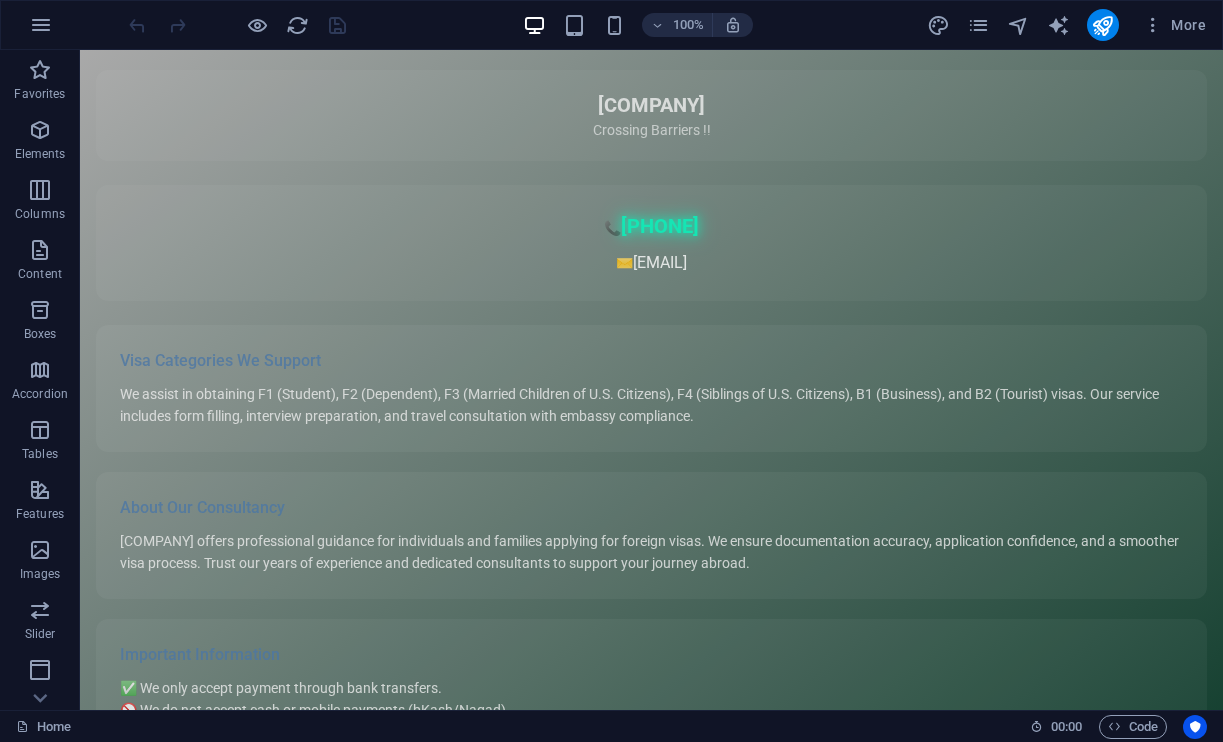 click on "Skip to main content
VisaLab – Crossing Barriers !!
📘 Welcome to VisaLab
VisaLab
Crossing Barriers !!
📞  +88 01711470995
✉️  bokth@hotmail.co.uk
Visa Categories We Support
We assist in obtaining F1 (Student), F2 (Dependent), F3 (Married Children of U.S. Citizens), F4 (Siblings of U.S. Citizens), B1 (Business), and B2 (Tourist) visas. Our service includes form filling, interview preparation, and travel consultation with embassy compliance.
About Our Consultancy
VisaLab offers professional guidance for individuals and families applying for foreign visas. We ensure documentation accuracy, application confidence, and a smoother visa process. Trust our years of experience and dedicated consultants to support your journey abroad.
Important Information
✅ We only accept payment through bank transfers.
🚫 We do not accept cash or mobile payments (bKash/Nagad)." at bounding box center [651, 495] 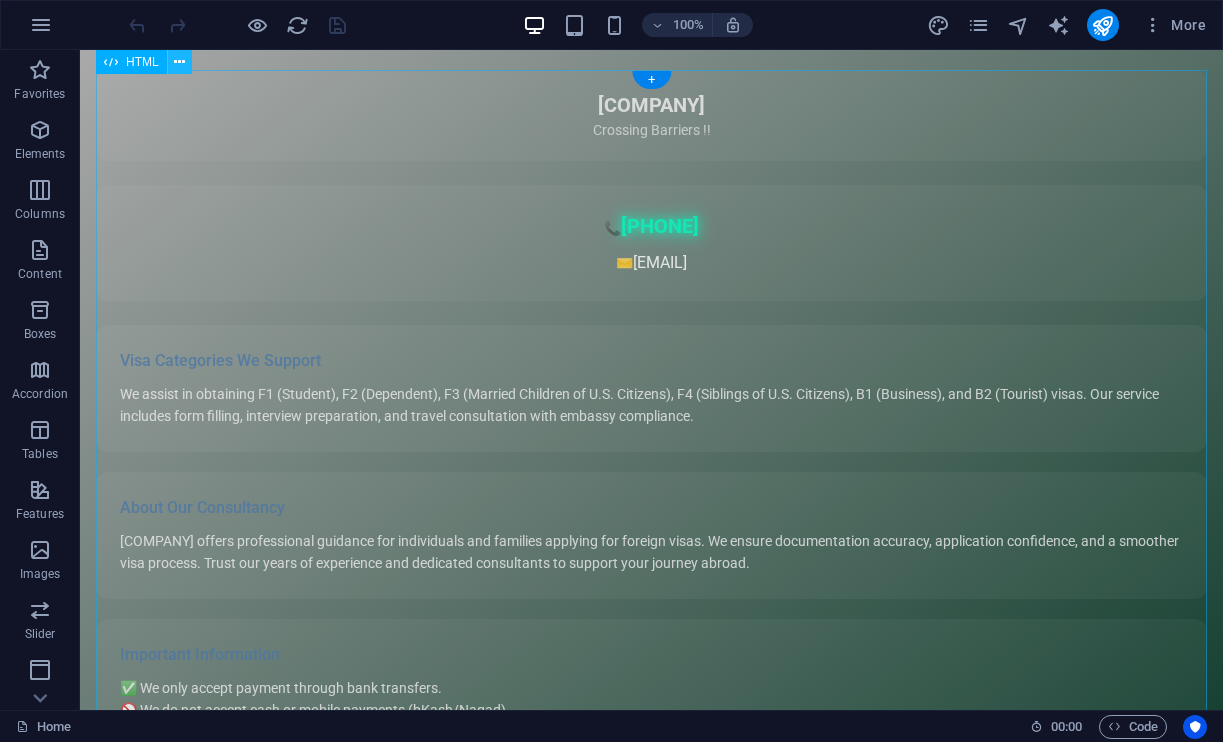 click at bounding box center (179, 62) 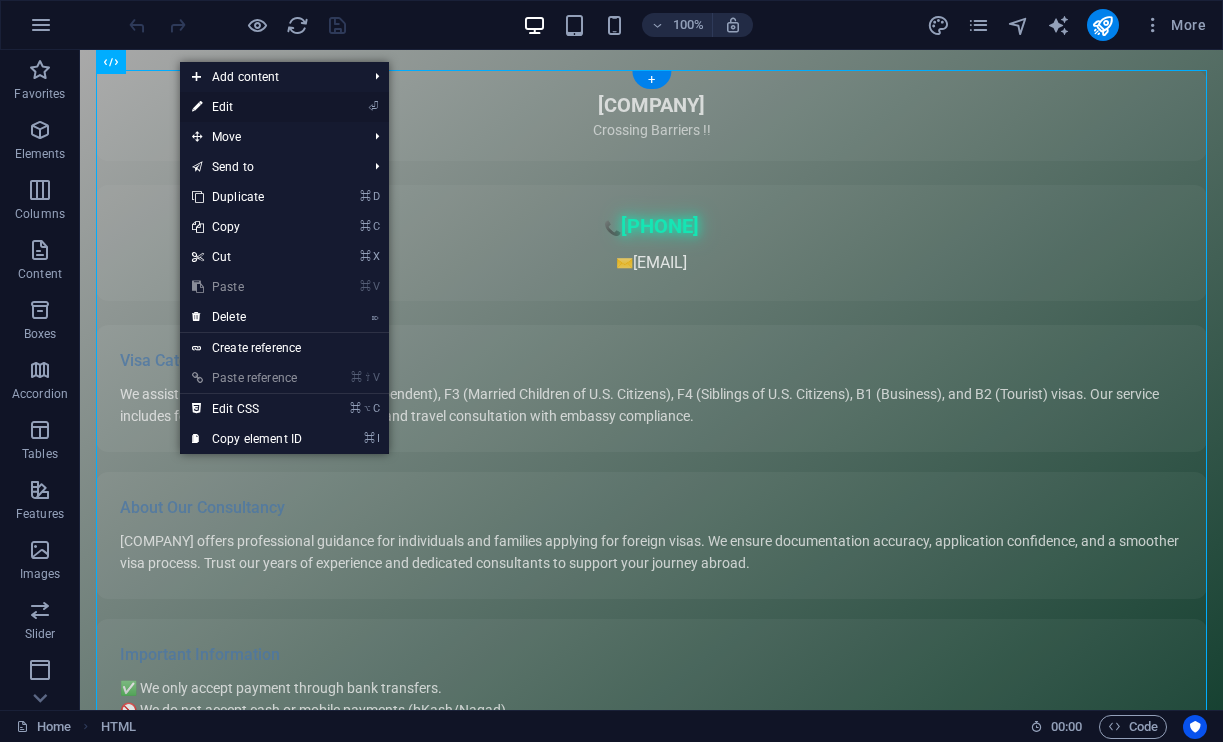 click on "⏎  Edit" at bounding box center (247, 107) 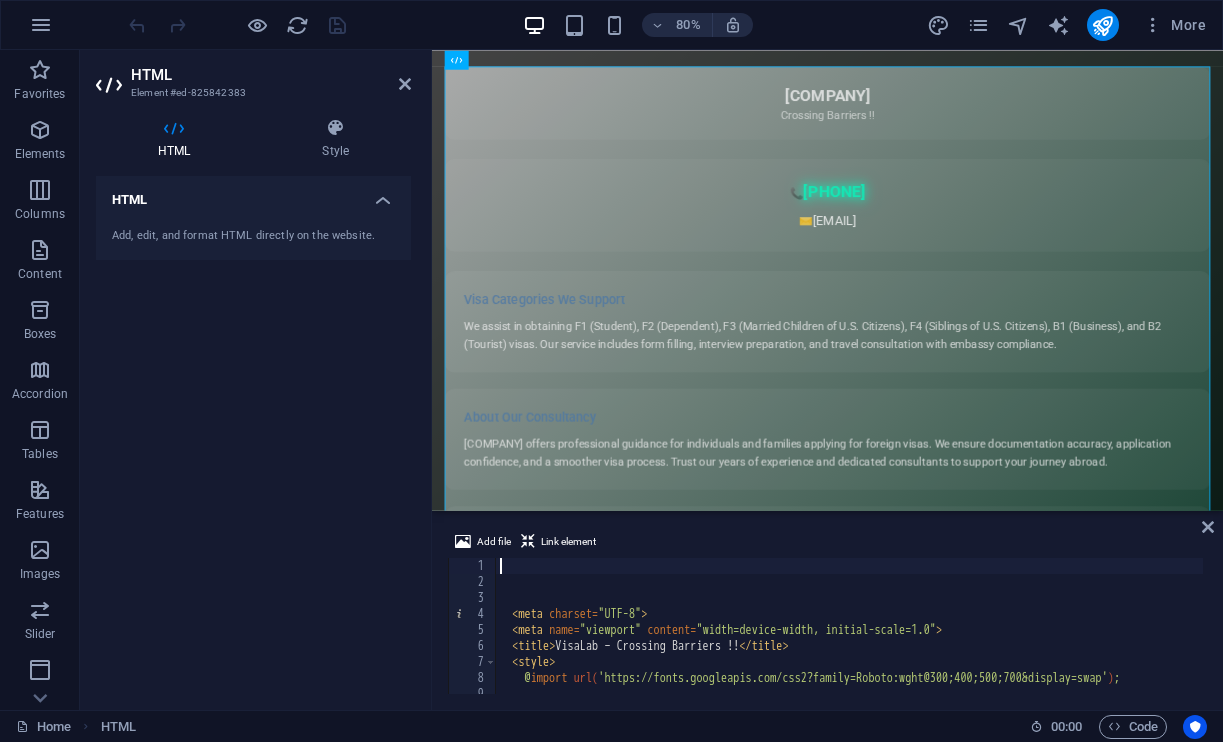 click on "< meta   charset = "UTF-8" >    < meta   name = "viewport"   content = "width=device-width, initial-scale=1.0" >    < title > VisaLab – Crossing Barriers !! </ title >    < style >      @ import   url( 'https://fonts.googleapis.com/css2?family=Roboto:wght@300;400;500;700&display=swap' ) ;     *  {" at bounding box center [1531, 640] 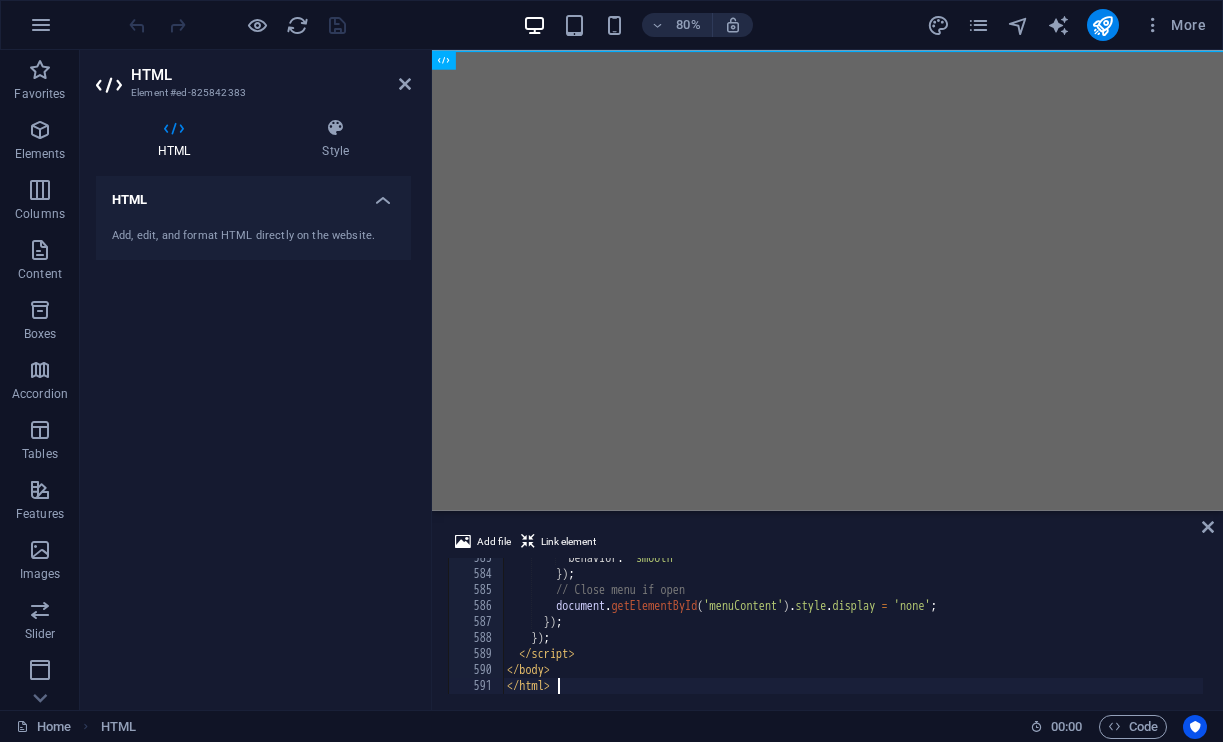 scroll, scrollTop: 9245, scrollLeft: 0, axis: vertical 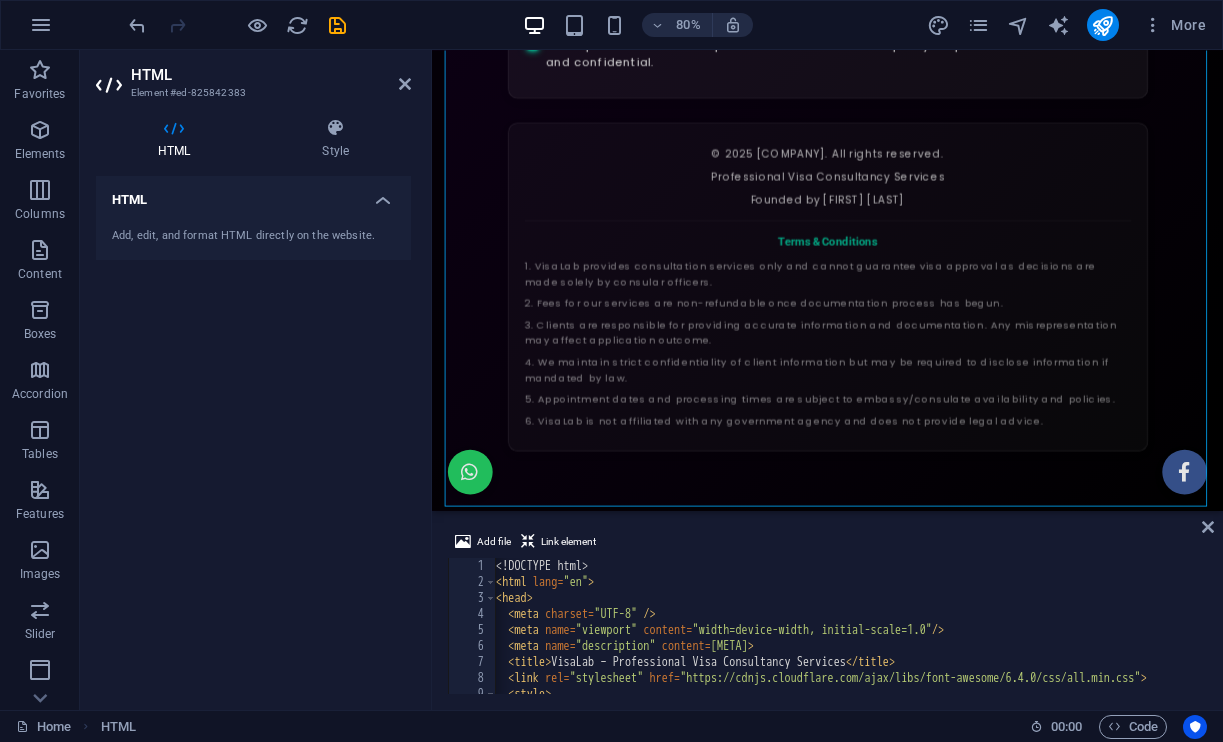 click on "<! DOCTYPE   html > < html   lang = "en" > < head >    < meta   charset = "UTF-8"   />    < meta   name = "viewport"   content = "width=device-width, initial-scale=1.0" />    < meta   name = "description"   content = "Professional visa consultancy services for F1, F2, F3, F4, B1, and B2 visas. Expert guidance for your visa application process." >    < title > VisaLab – Professional Visa Consultancy Services </ title >    < link   rel = "stylesheet"   href = "https://cdnjs.cloudflare.com/ajax/libs/font-awesome/6.4.0/css/all.min.css" >    < style >      @ import   url( 'https://fonts.googleapis.com/css2?family=Poppins:wght@300;400;500;600;700&family=Roboto:wght@300;400;500;700&display=swap' ) ;" at bounding box center [1736, 640] 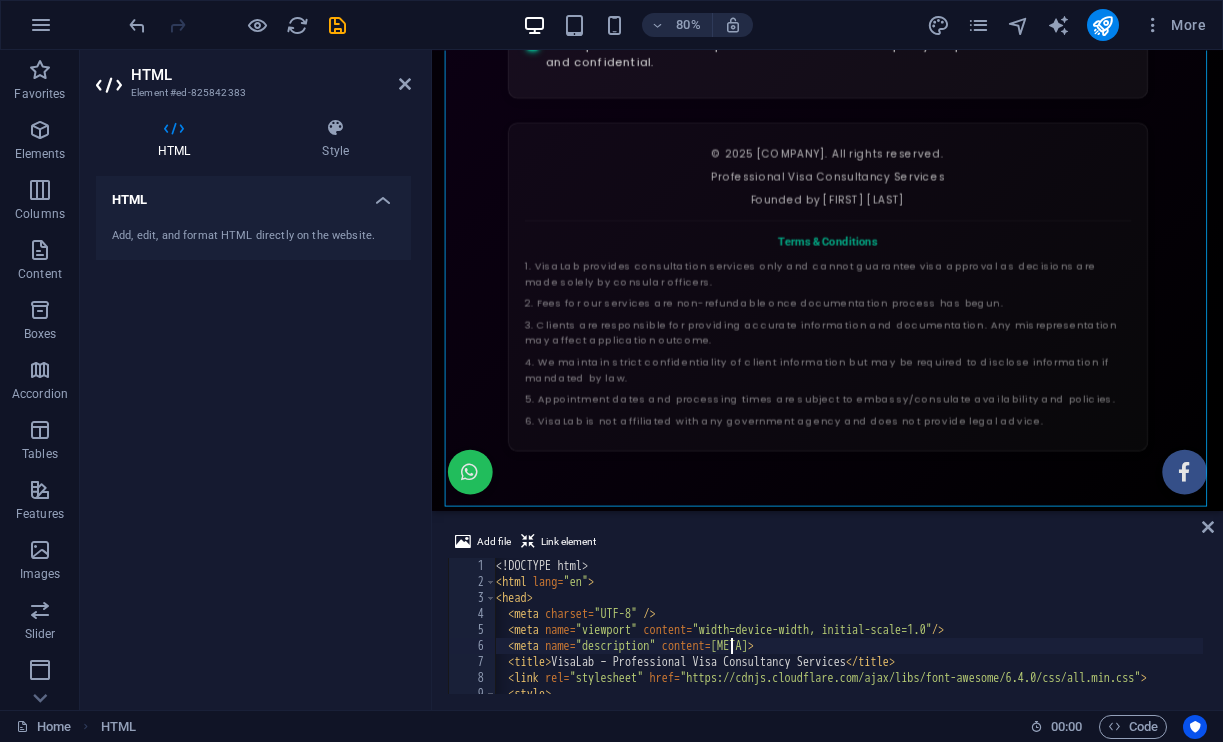 type on "</body>
</html>" 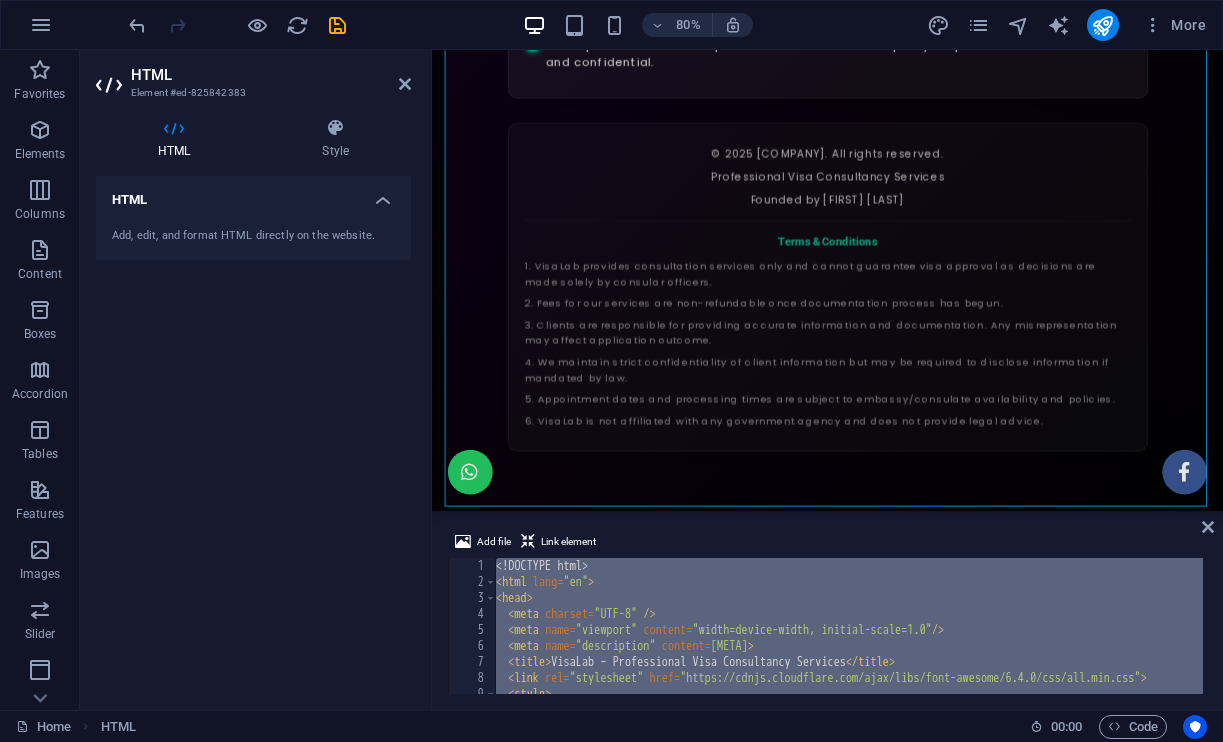 scroll, scrollTop: 0, scrollLeft: 0, axis: both 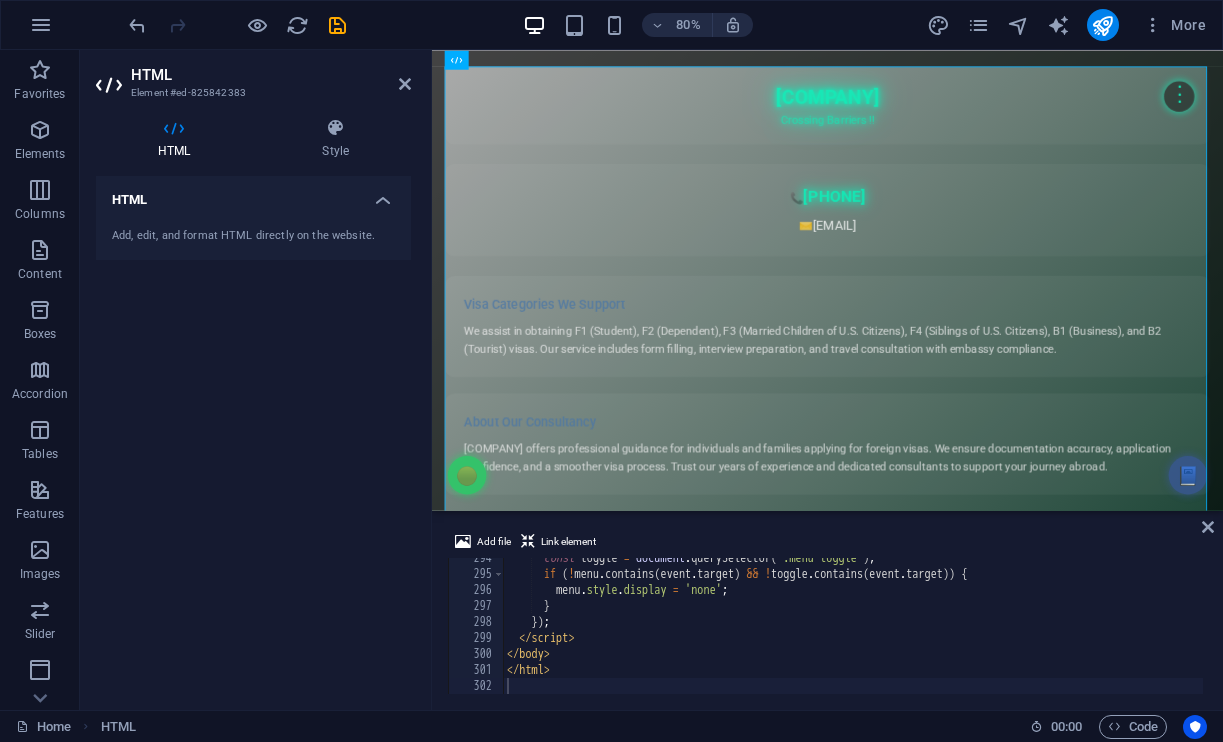 click on "const   toggle   =   document . querySelector ( '.menu-toggle' ) ;         if   ( ! menu . contains ( event . target )   &&   ! toggle . contains ( event . target ))   {           menu . style . display   =   'none' ;         }      }) ;    </ script > </ body > </ html >" at bounding box center (1538, 632) 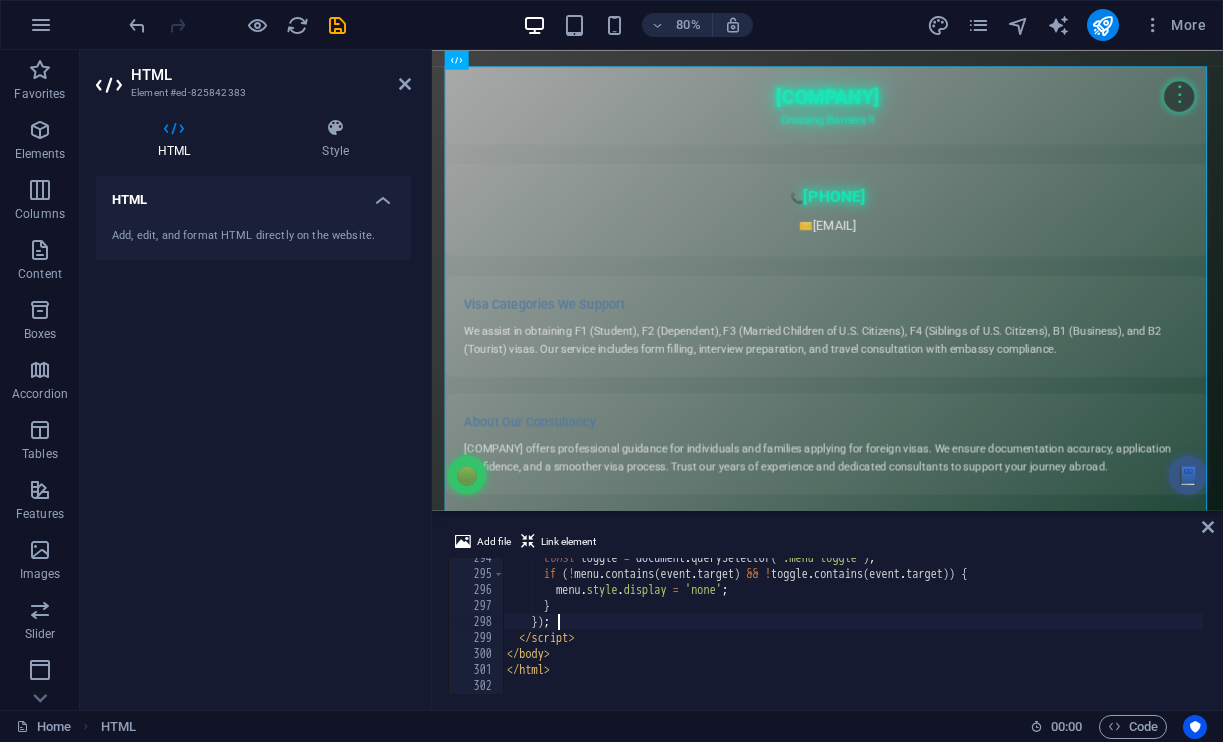 type on "</html>" 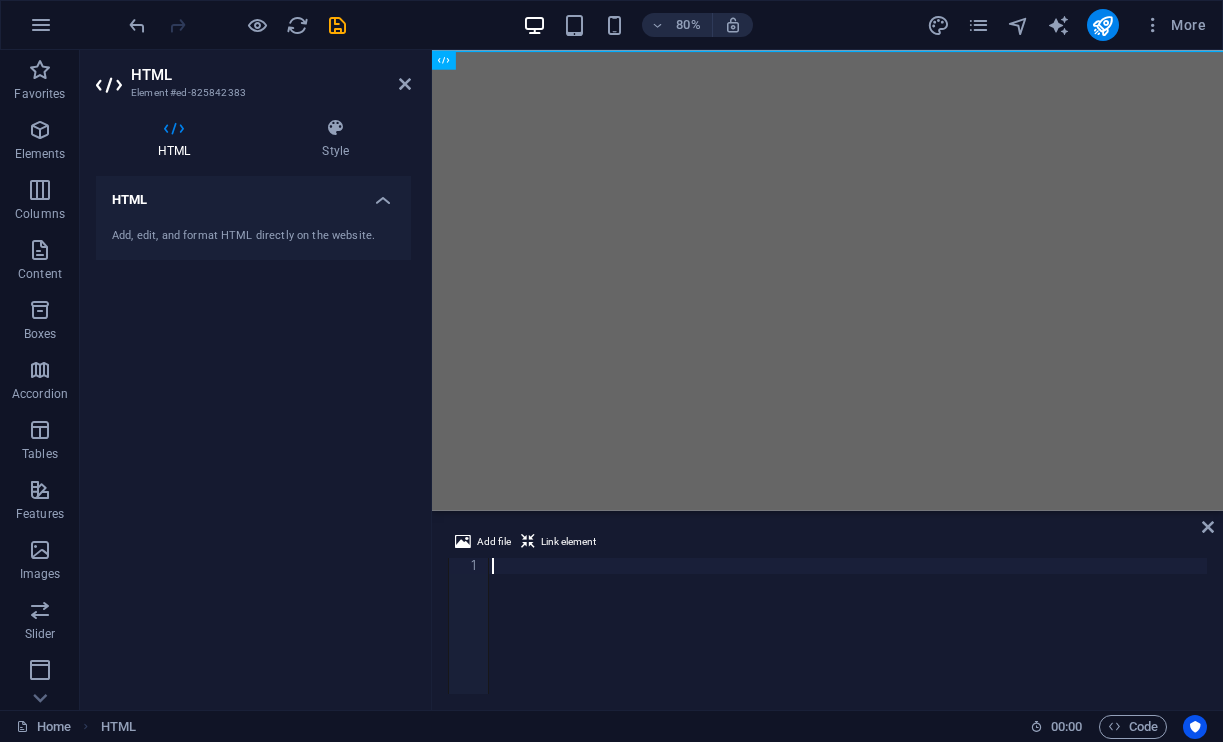 paste on "</html>" 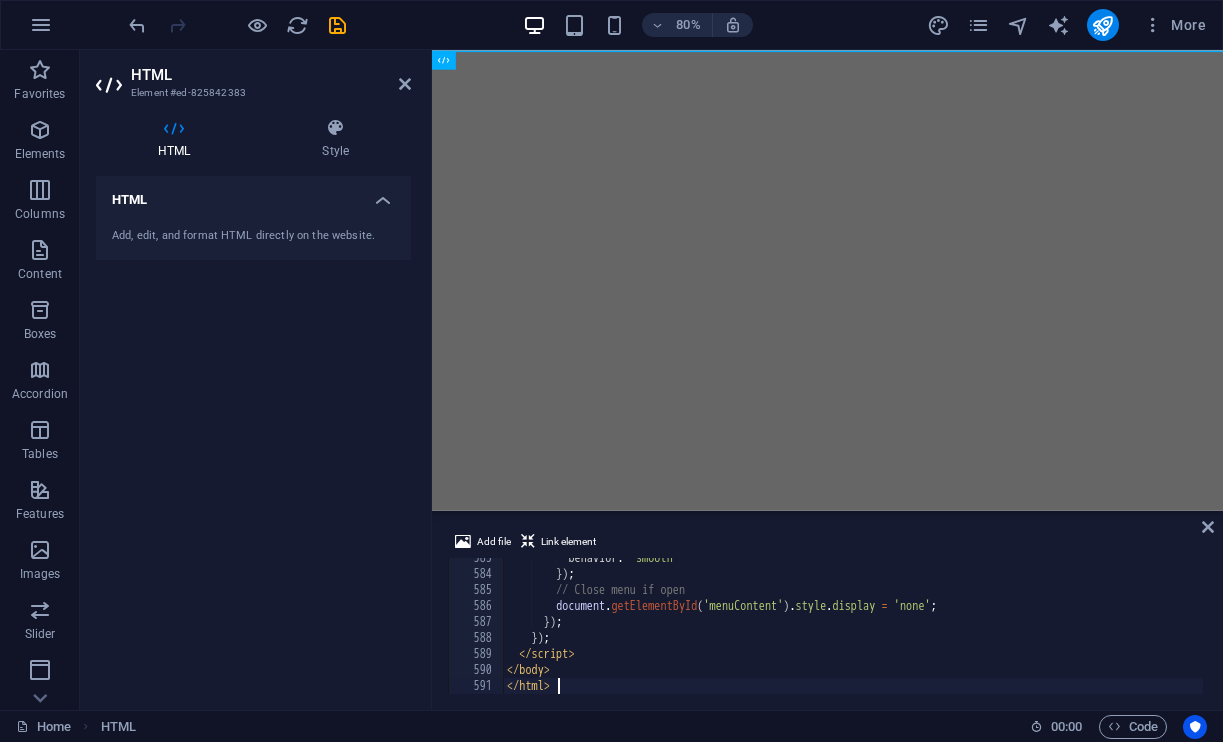 scroll, scrollTop: 9324, scrollLeft: 0, axis: vertical 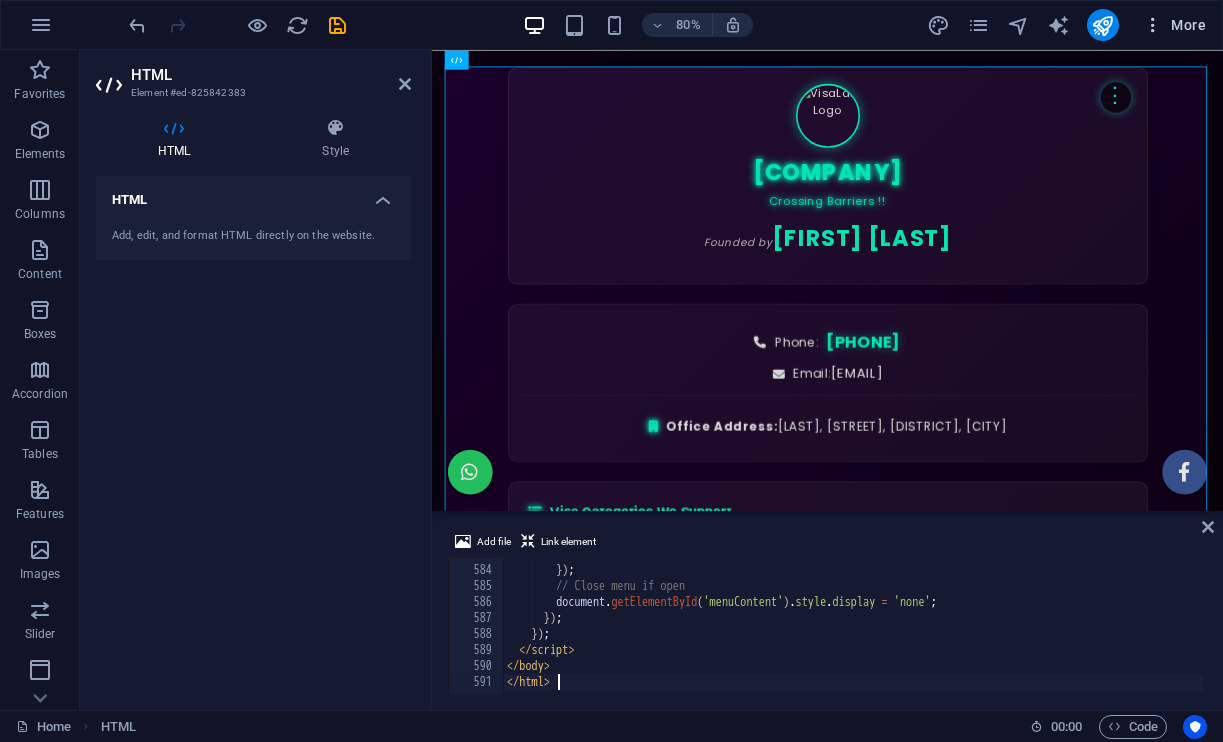 click at bounding box center [1153, 25] 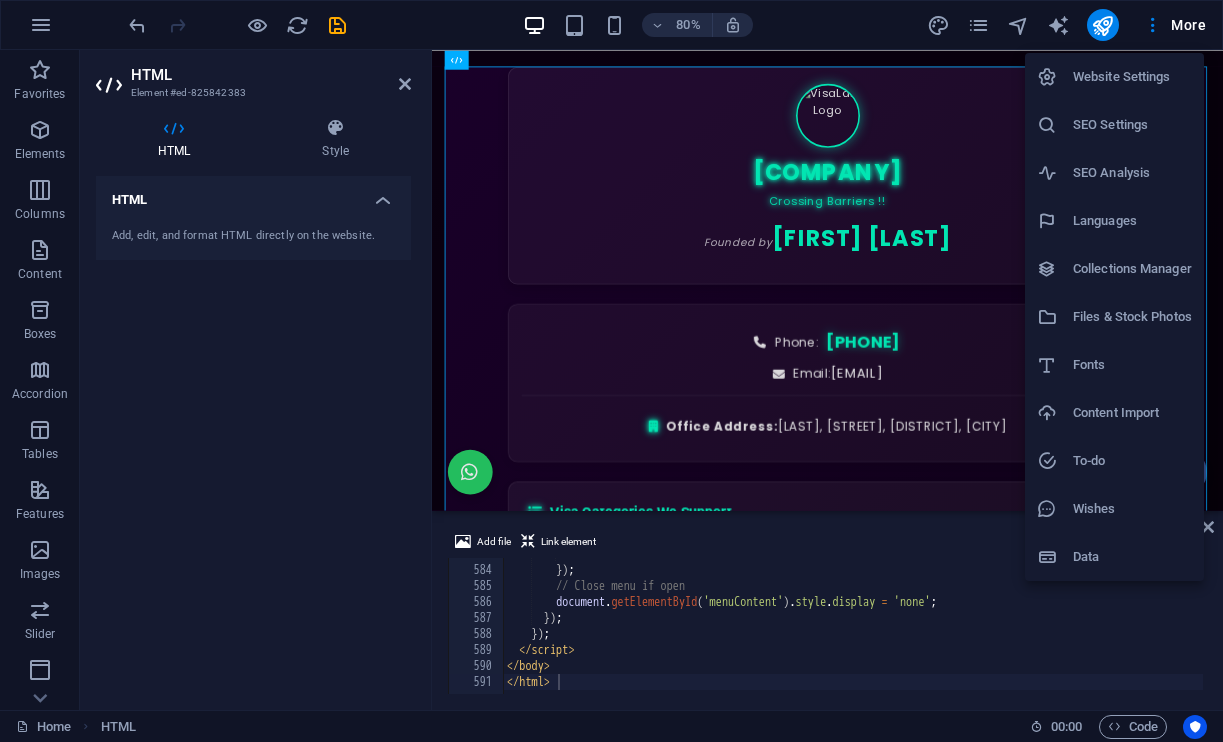 click on "SEO Settings" at bounding box center (1132, 125) 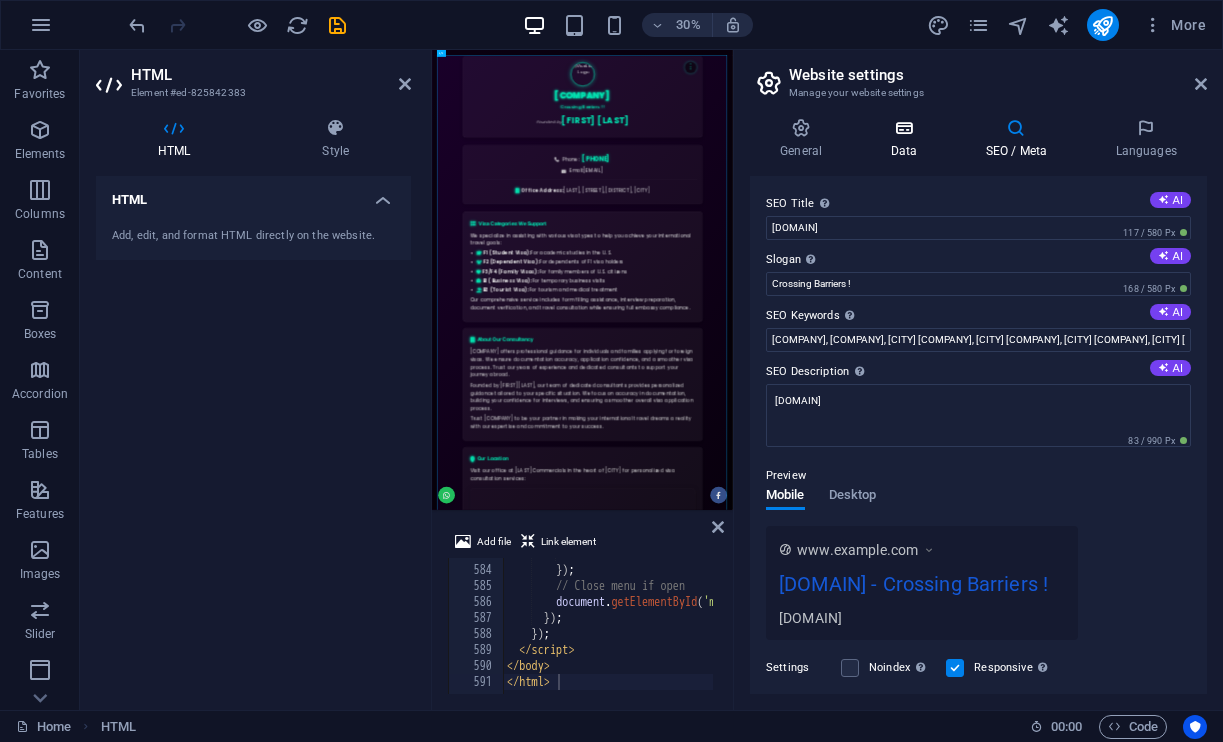 click at bounding box center [903, 128] 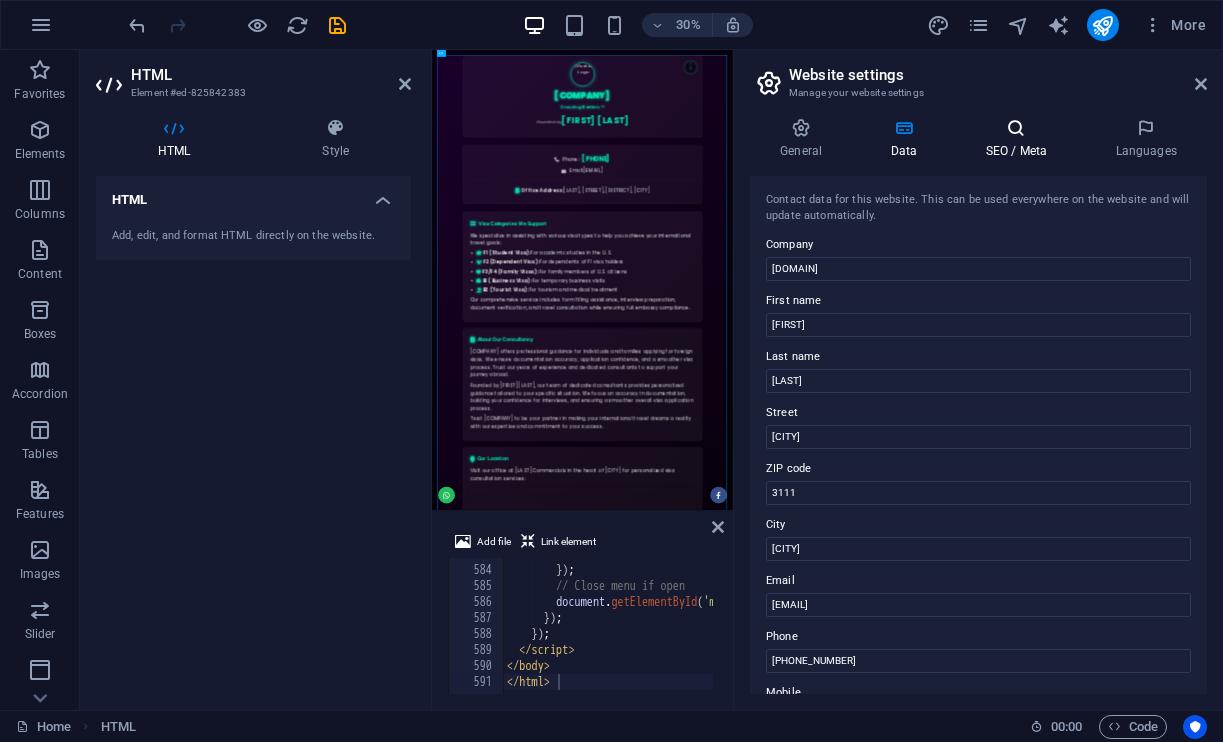click at bounding box center [1016, 128] 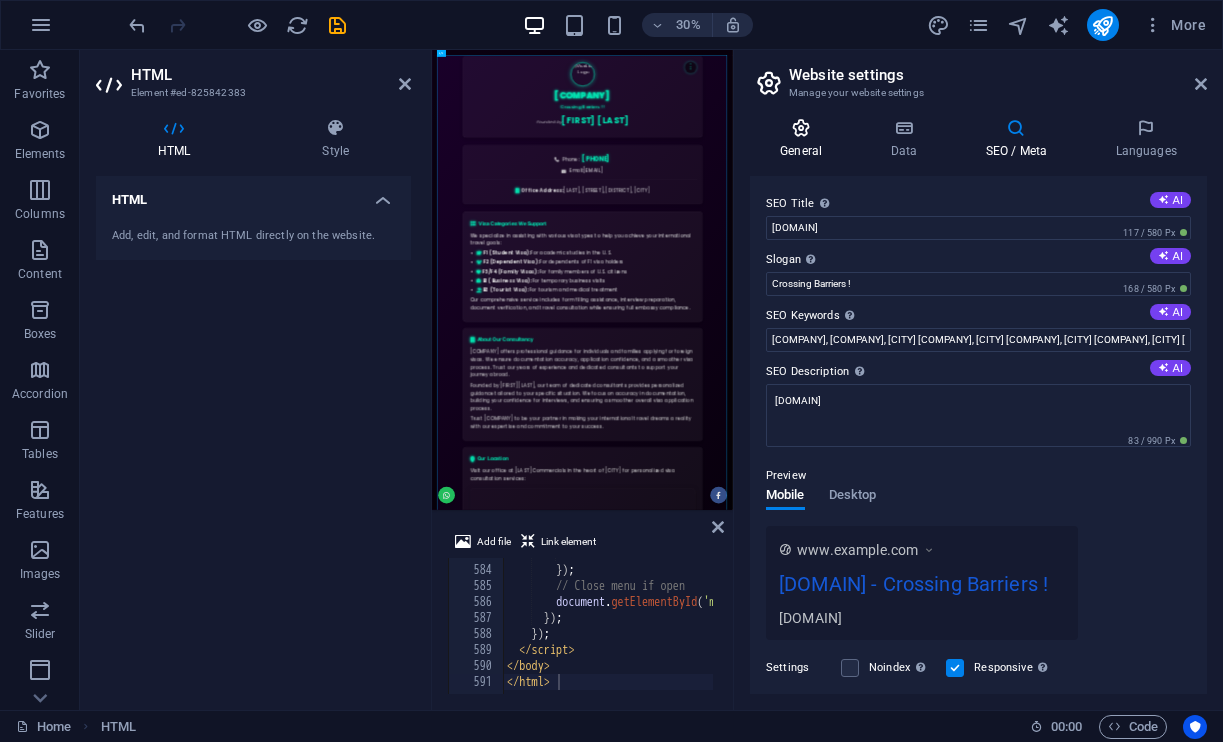 click on "General" at bounding box center (805, 139) 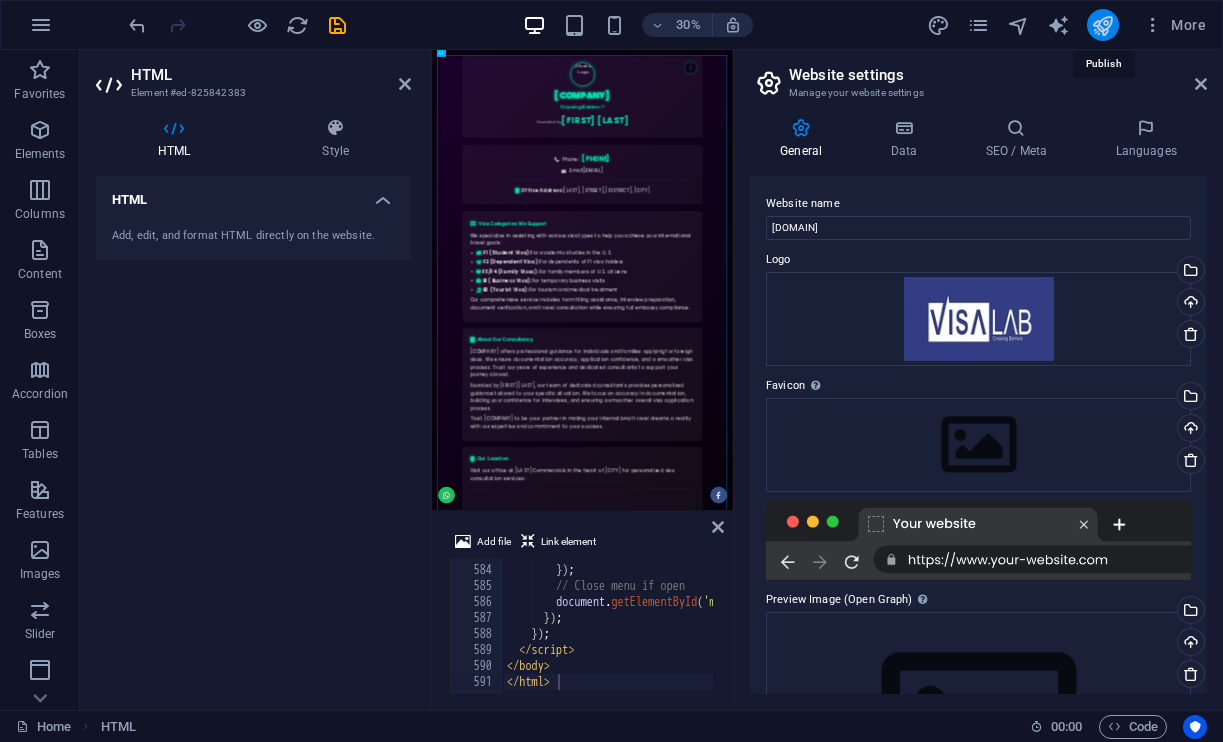 click at bounding box center [1102, 25] 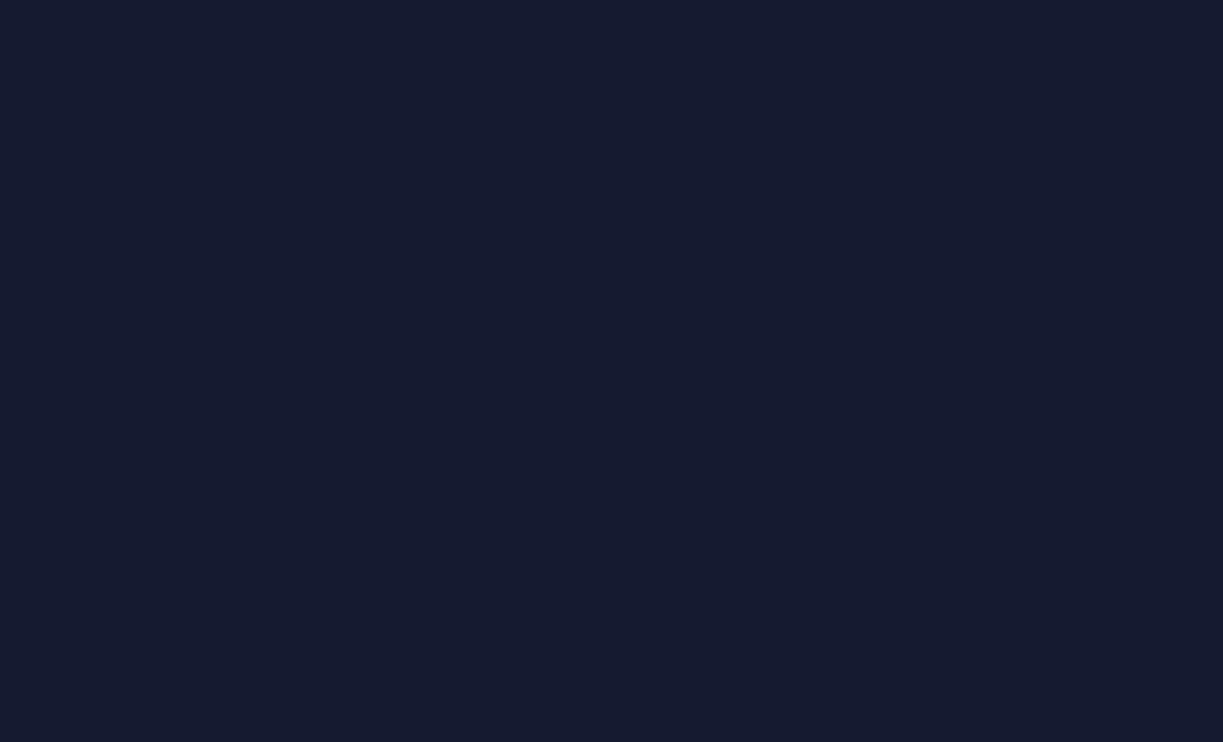 scroll, scrollTop: 0, scrollLeft: 0, axis: both 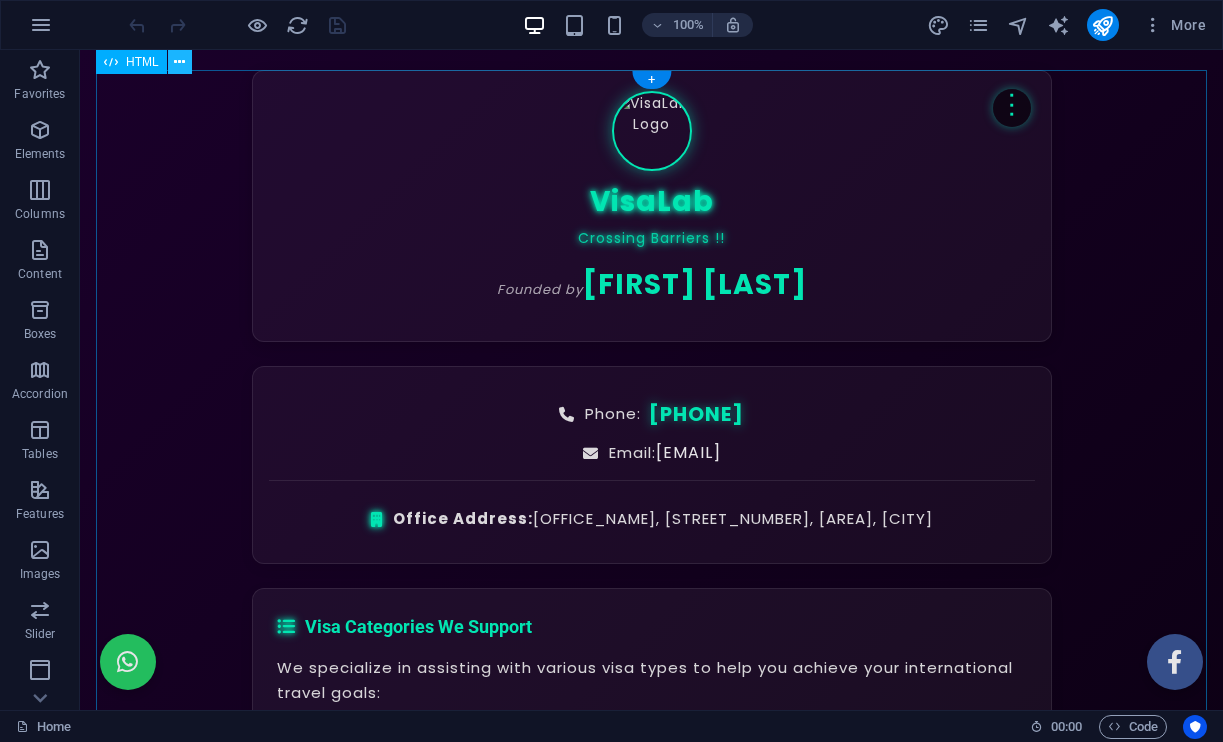 click at bounding box center (180, 62) 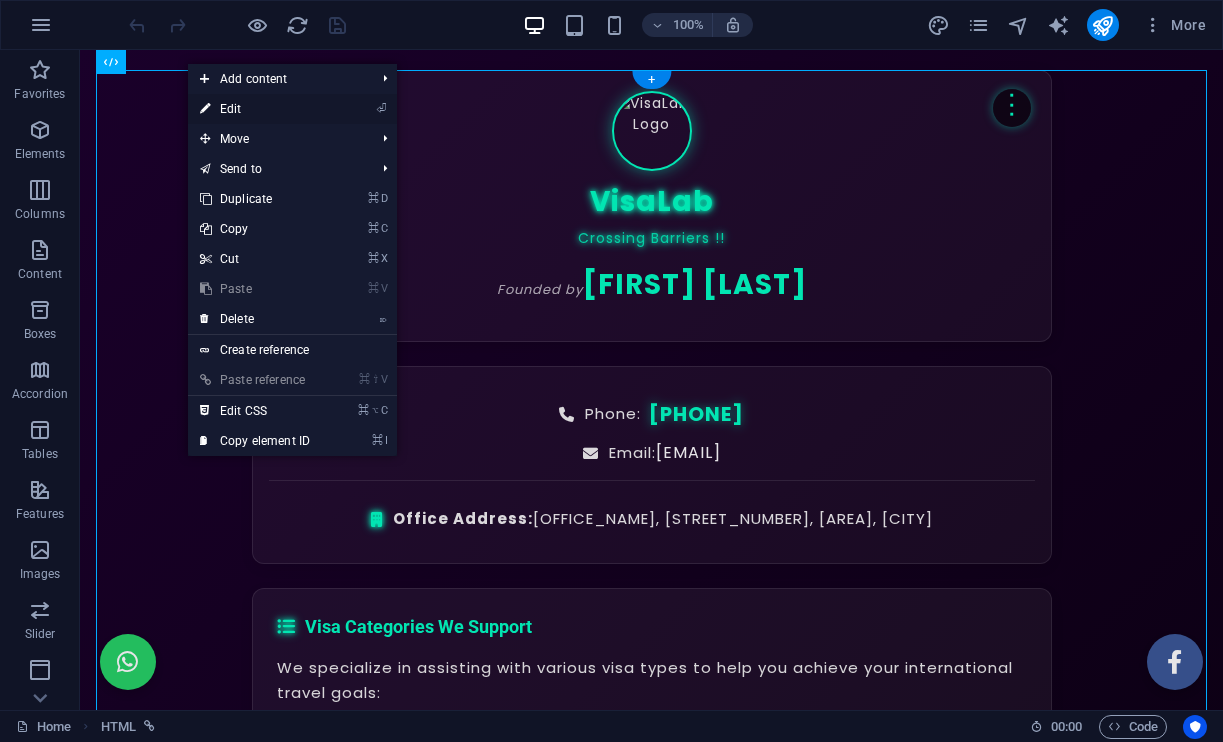 click on "⏎  Edit" at bounding box center [255, 109] 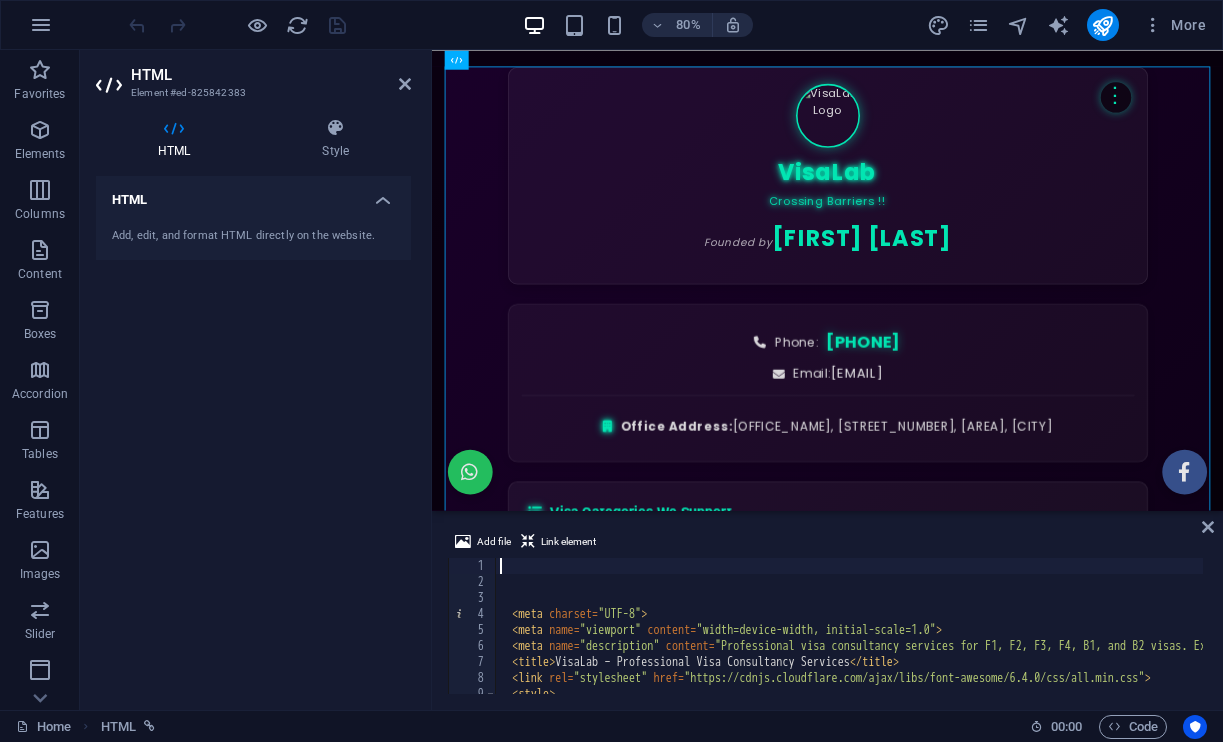 click on "< meta   charset = "UTF-8" >    < meta   name = "viewport"   content = "width=device-width, initial-scale=1.0" >    < meta   name = "description"   content = "Professional visa consultancy services for F1, F2, F3, F4, B1, and B2 visas. Expert guidance for your visa application process." >    < title > VisaLab – Professional Visa Consultancy Services </ title >    < link   rel = "stylesheet"   href = "https://cdnjs.cloudflare.com/ajax/libs/font-awesome/6.4.0/css/all.min.css" >    < style >      @ import   url( 'https://fonts.googleapis.com/css2?family=Poppins:wght@300;400;500;600;700&family=Roboto:wght@300;400;500;700&display=swap' ) ;" at bounding box center (1795, 640) 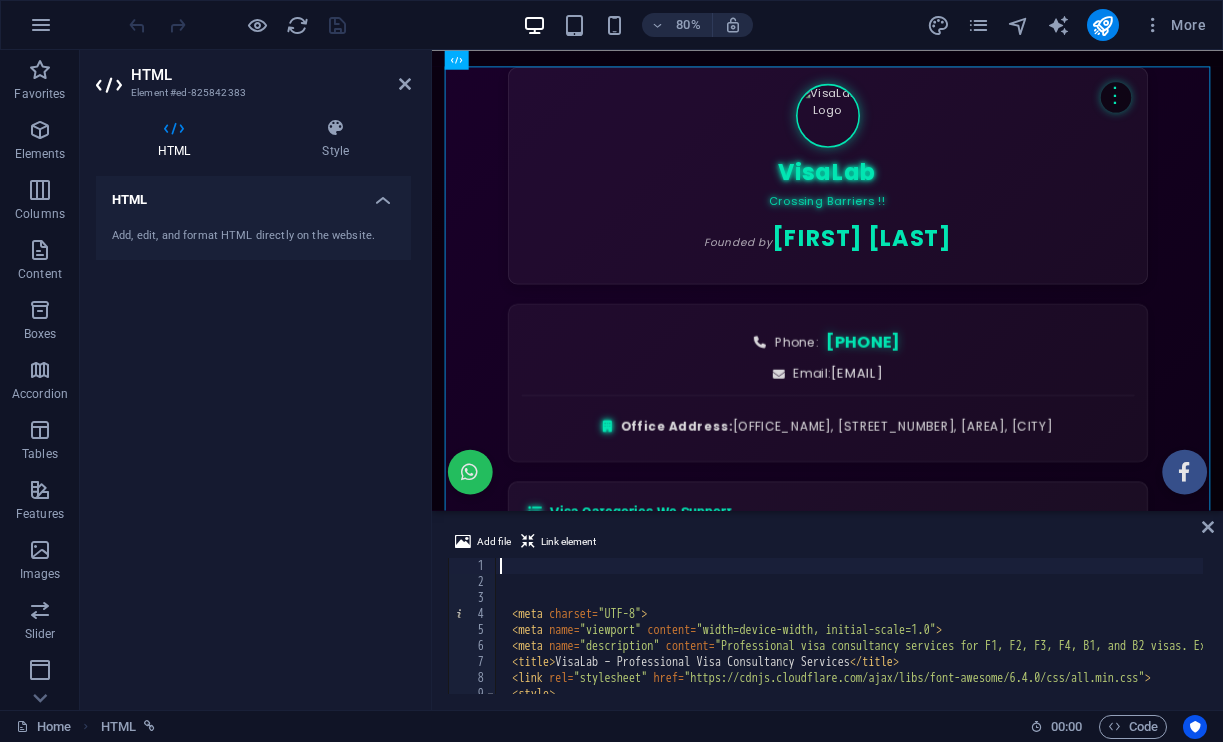 type on "<meta name="description" content="Professional visa consultancy services for F1, F2, F3, F4, B1, and B2 visas. Expert guidance for your visa application process.">" 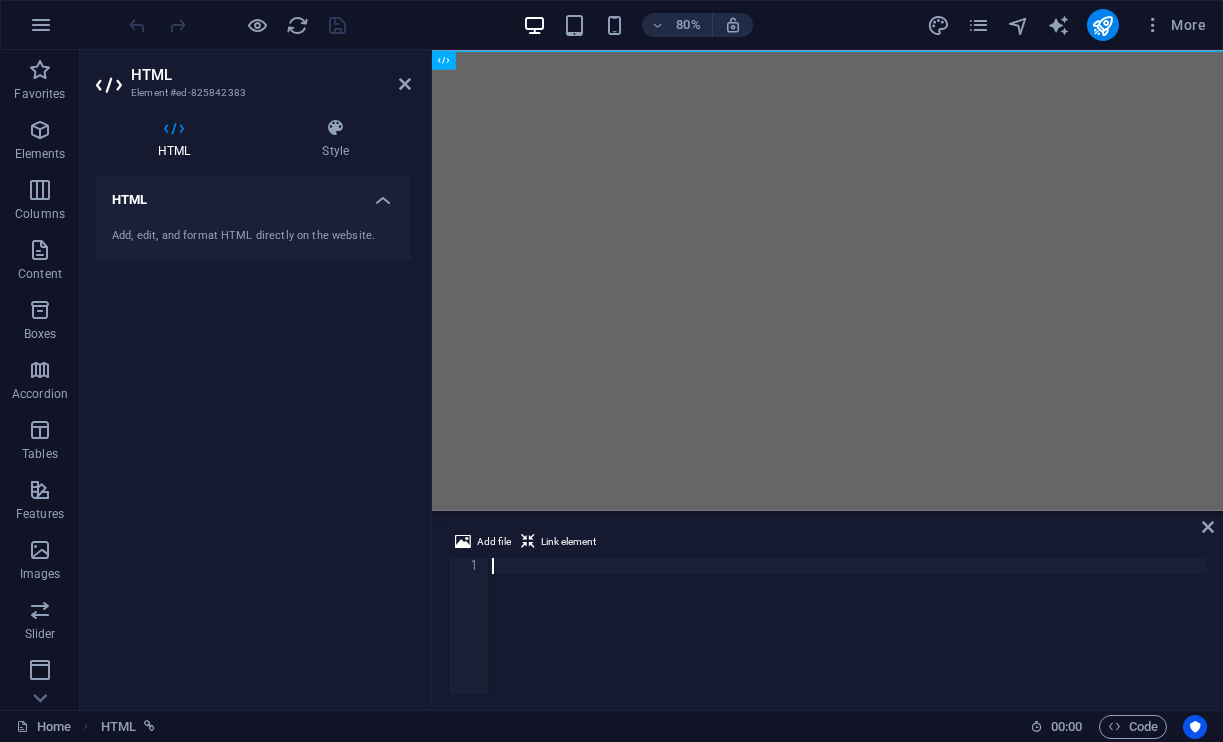 scroll, scrollTop: 9320, scrollLeft: 0, axis: vertical 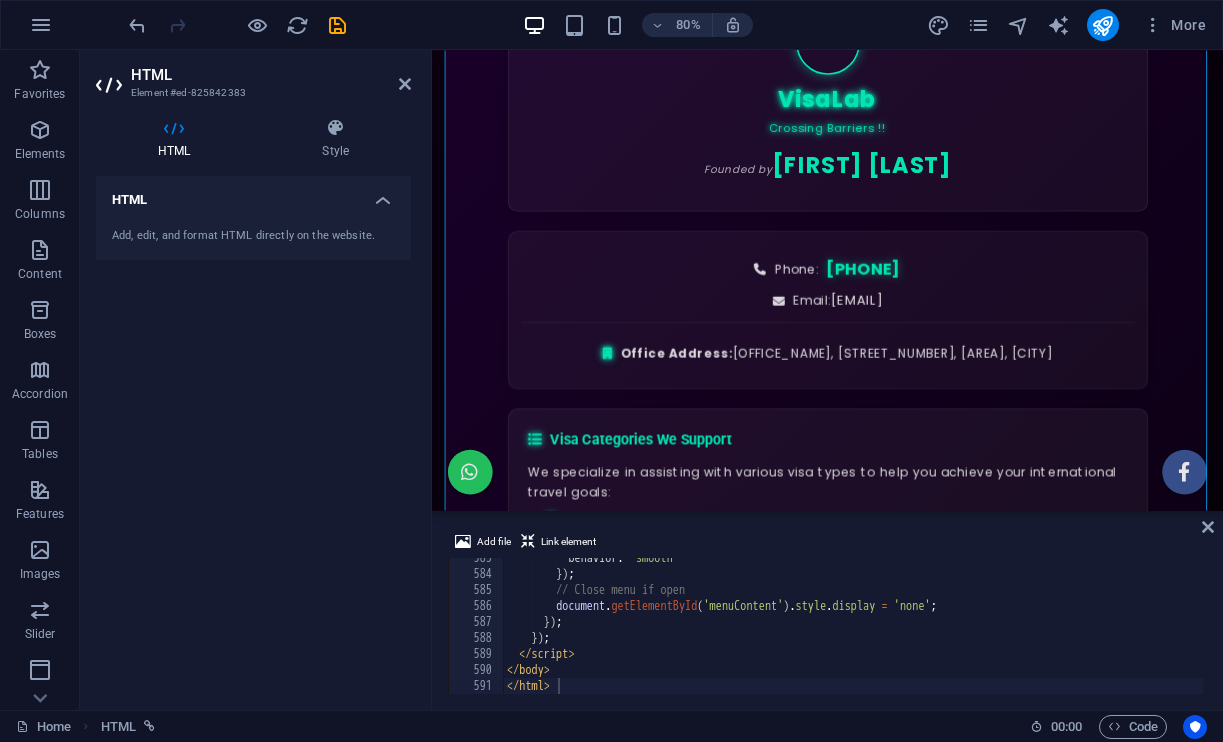click on "behavior :   'smooth'           }) ;           // Close menu if open           document . getElementById ( 'menuContent' ) . style . display   =   'none' ;         }) ;      }) ;    </ script > </ body > </ html >" at bounding box center [1747, 632] 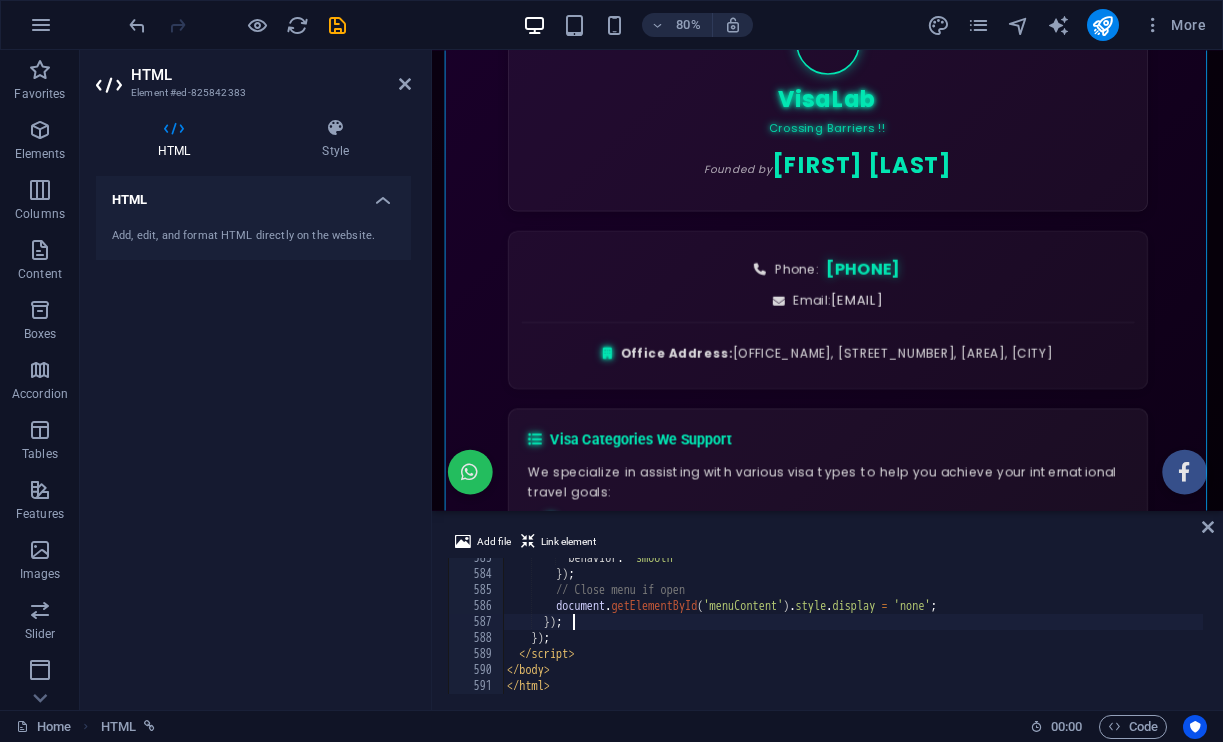 type on "</body>
</html>" 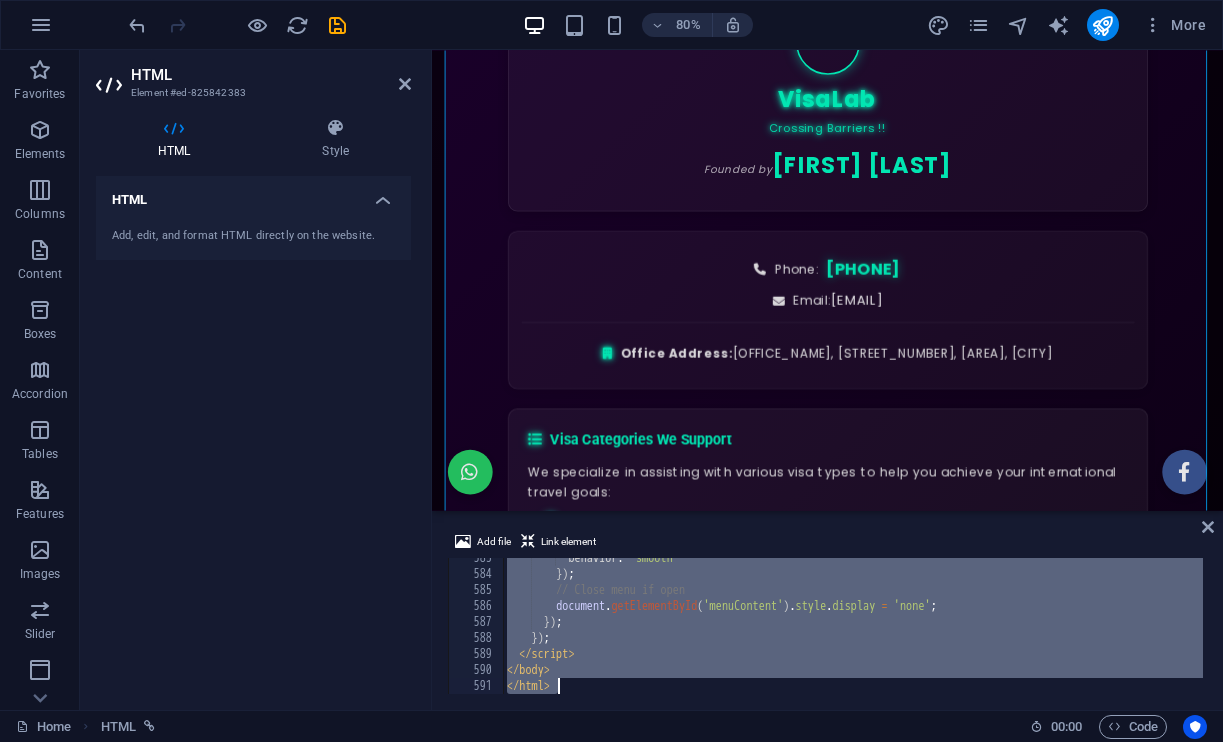 scroll, scrollTop: 0, scrollLeft: 0, axis: both 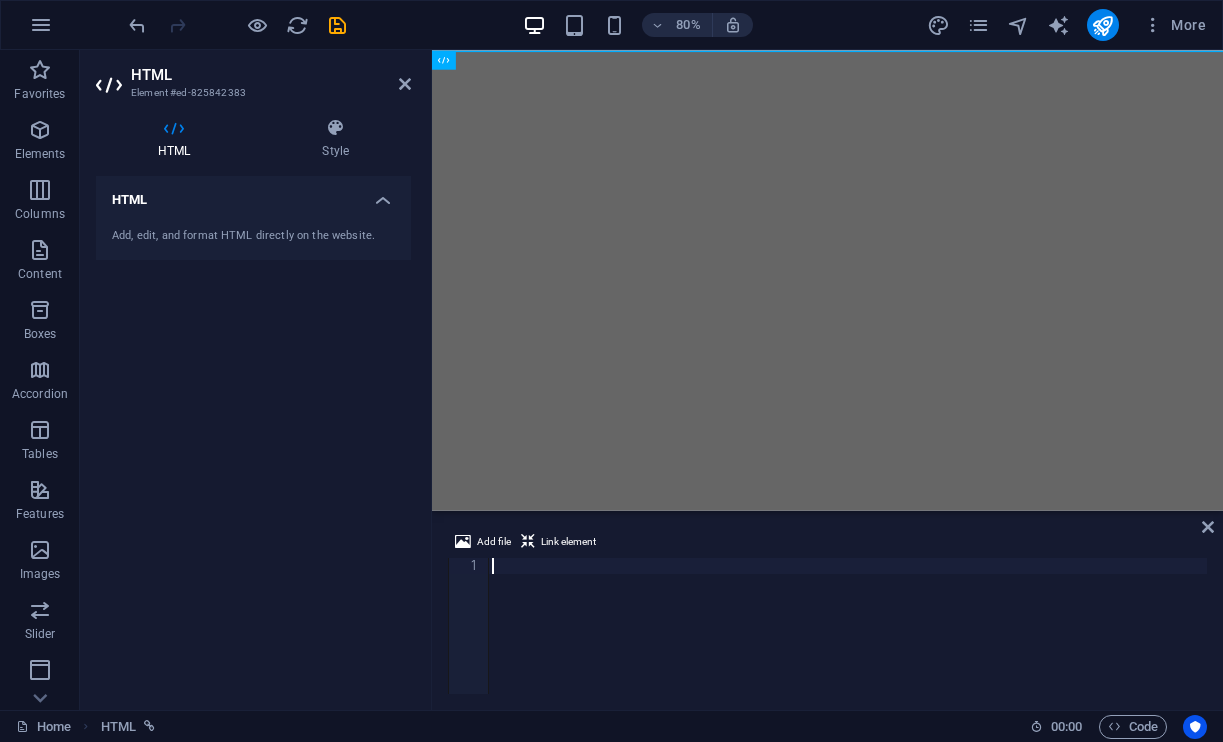 paste on "</html>" 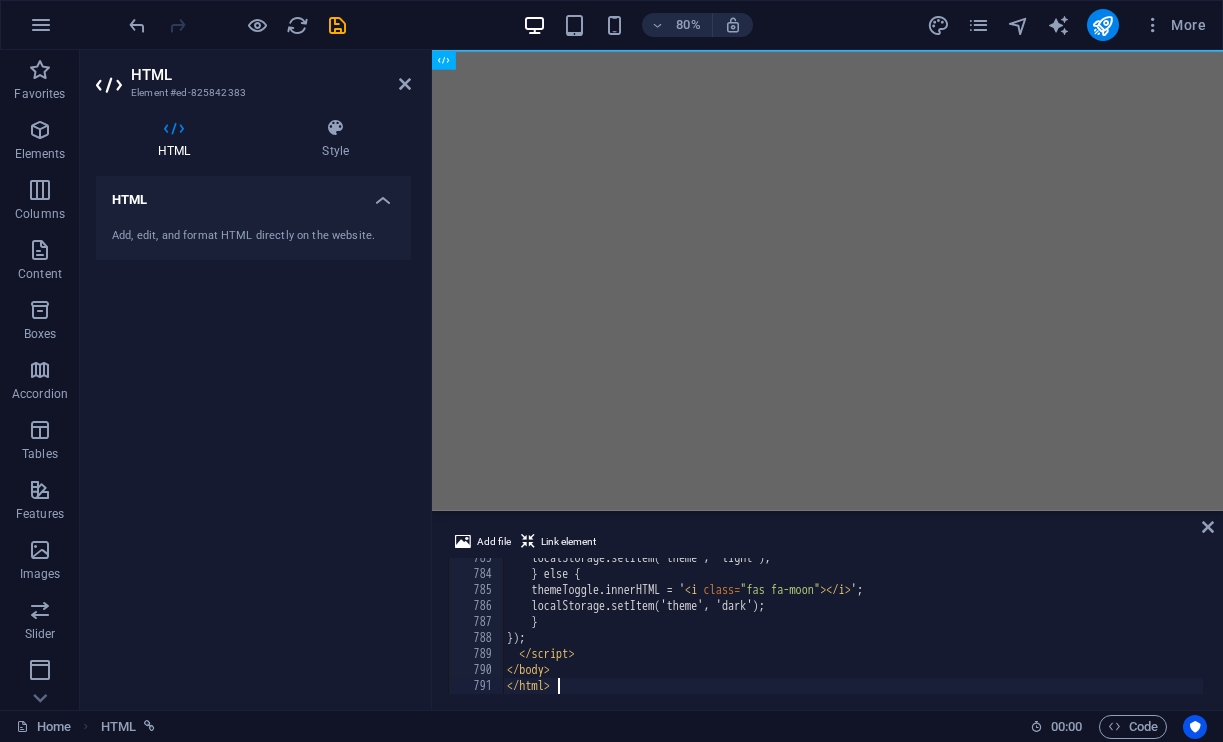 scroll, scrollTop: 12520, scrollLeft: 0, axis: vertical 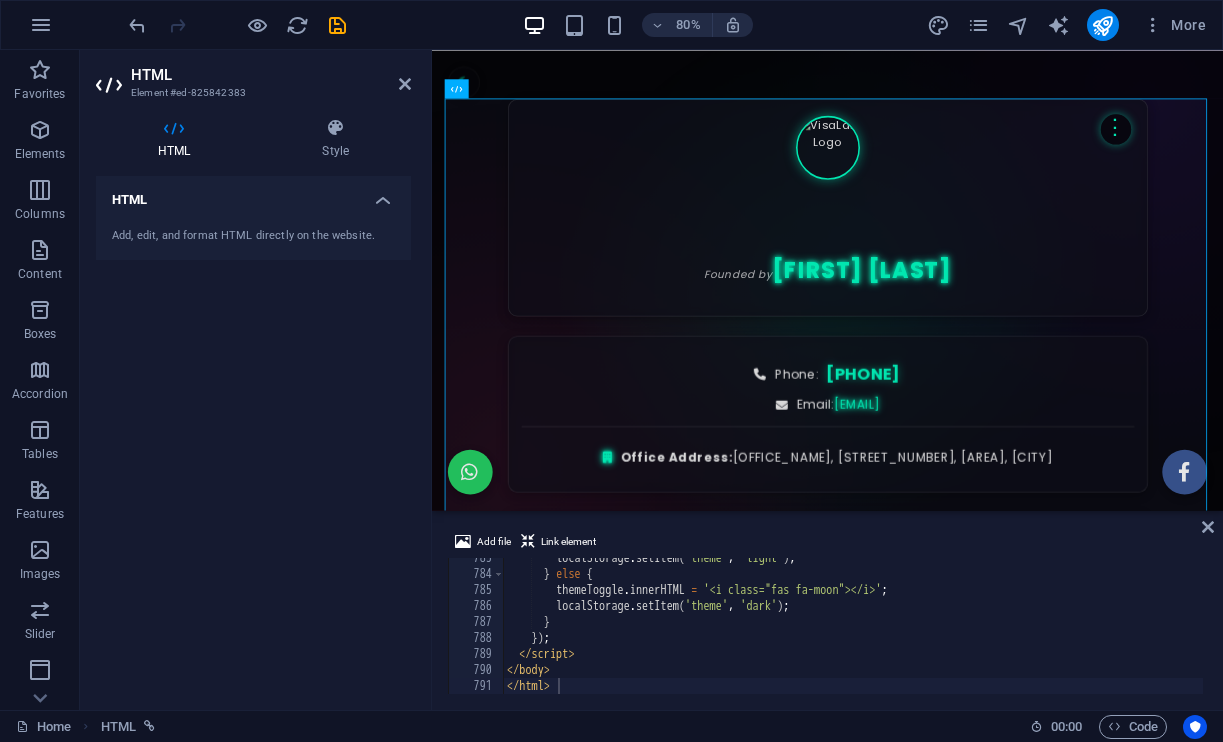 drag, startPoint x: 1539, startPoint y: 76, endPoint x: 1306, endPoint y: 69, distance: 233.10513 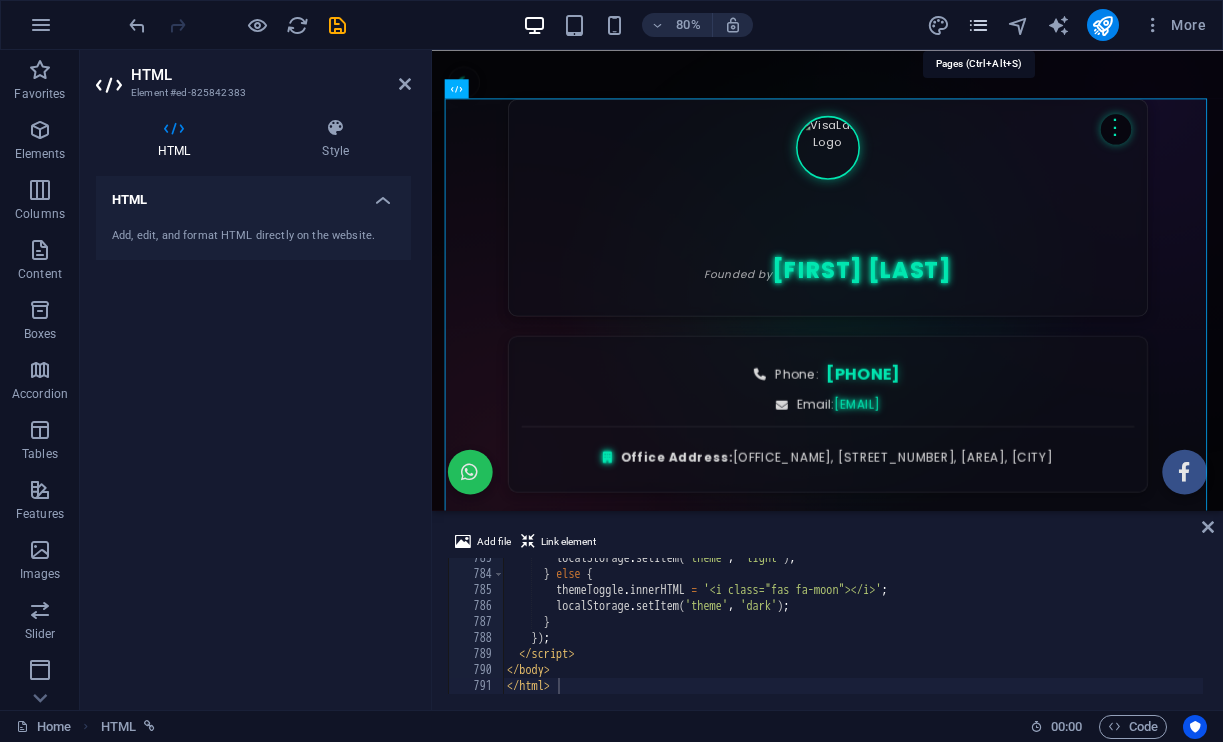 click at bounding box center [978, 25] 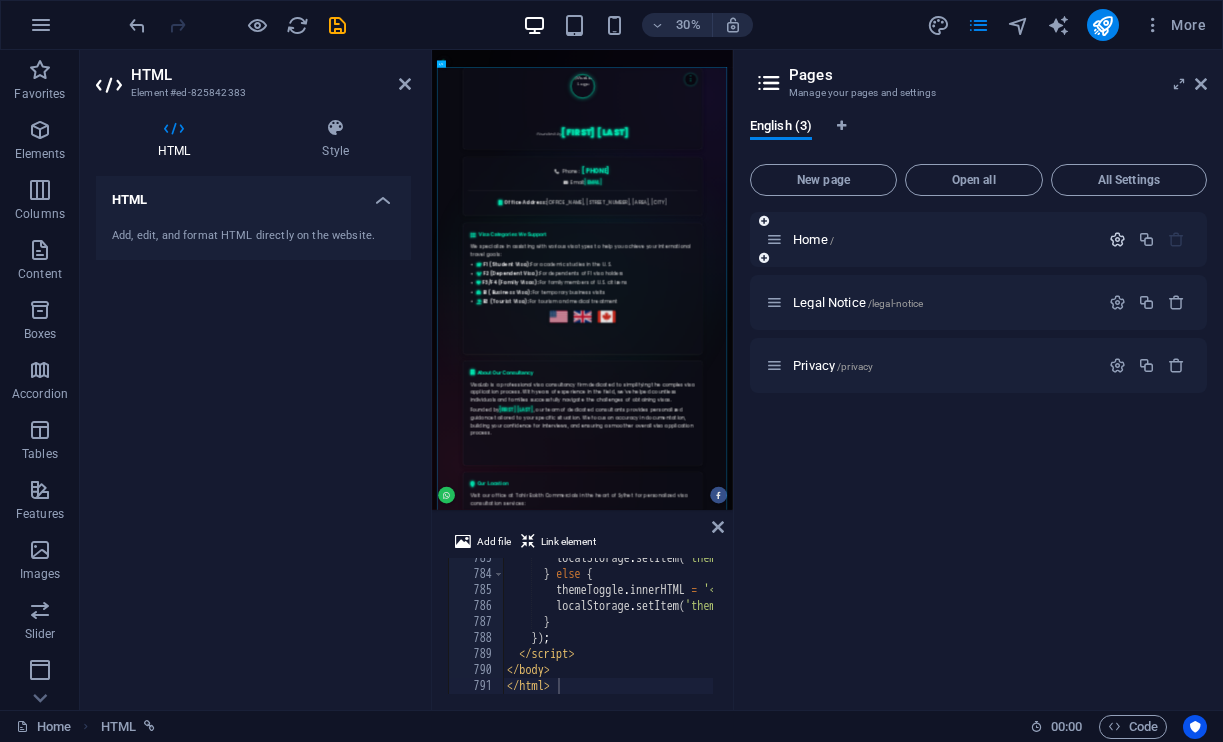 click at bounding box center [1117, 239] 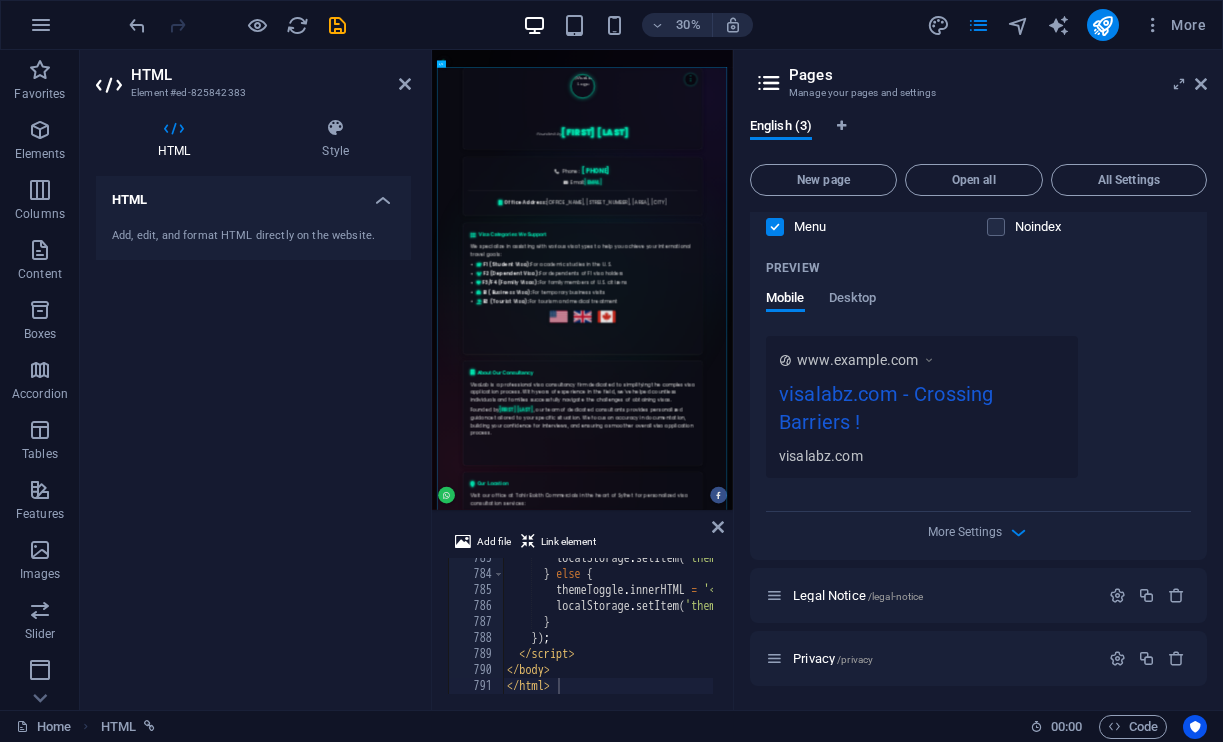 scroll, scrollTop: 480, scrollLeft: 0, axis: vertical 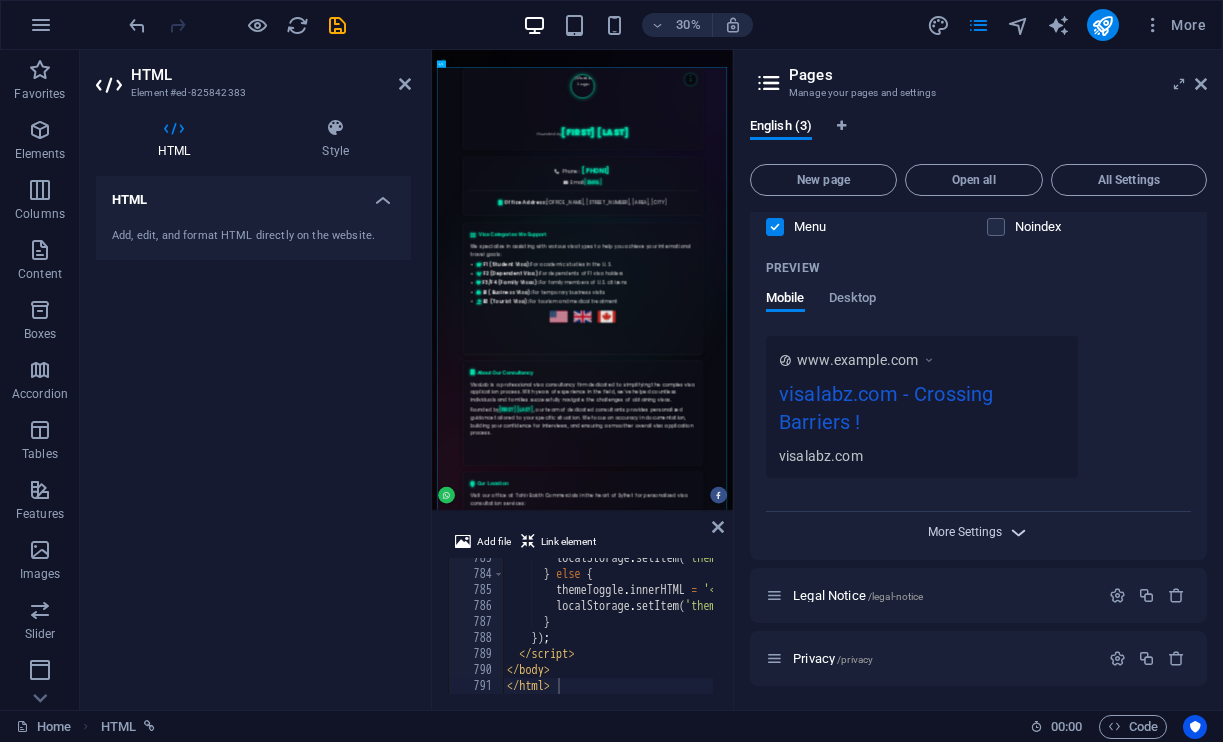 click on "More Settings" at bounding box center (965, 532) 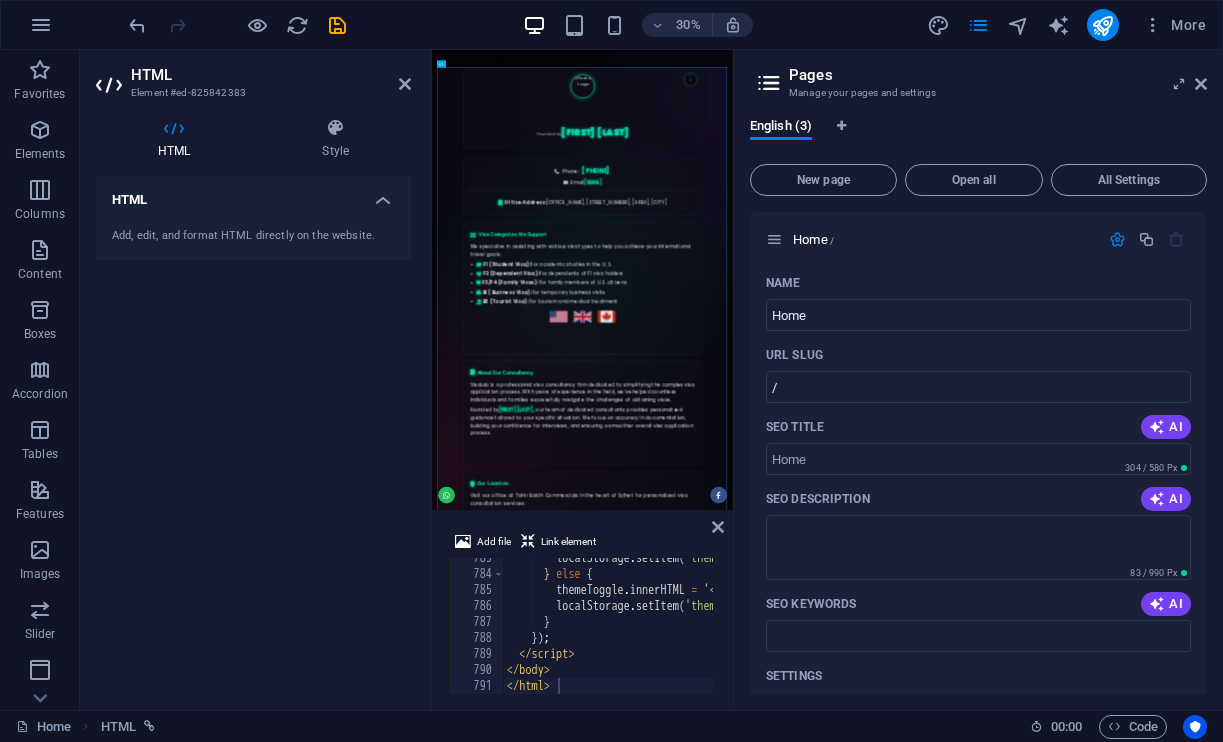 scroll, scrollTop: 0, scrollLeft: 0, axis: both 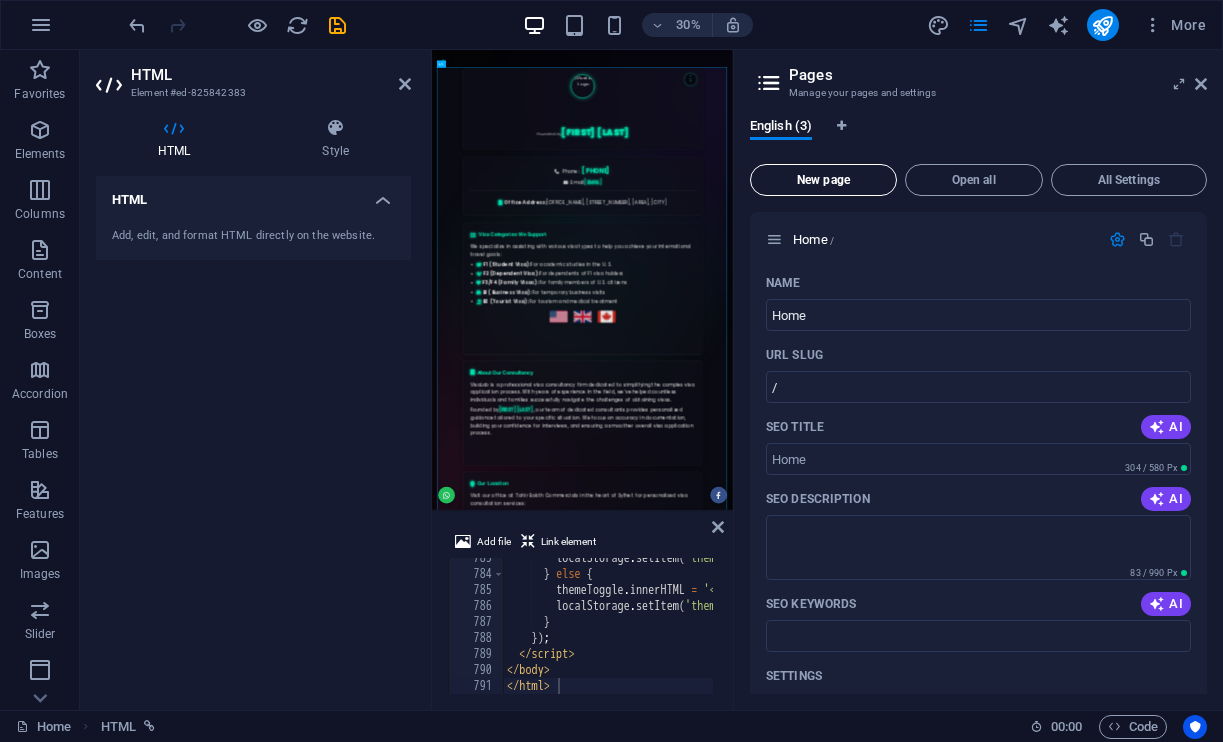 click on "New page" at bounding box center (823, 180) 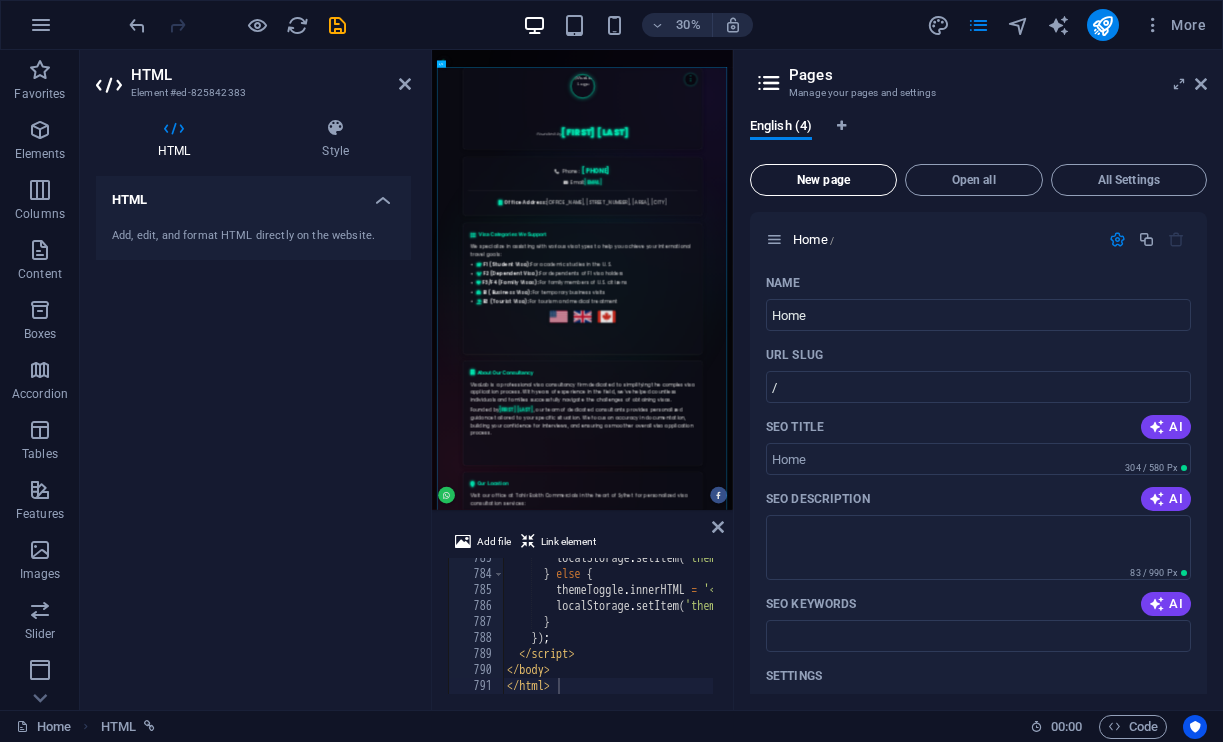 click on "New page" at bounding box center (823, 180) 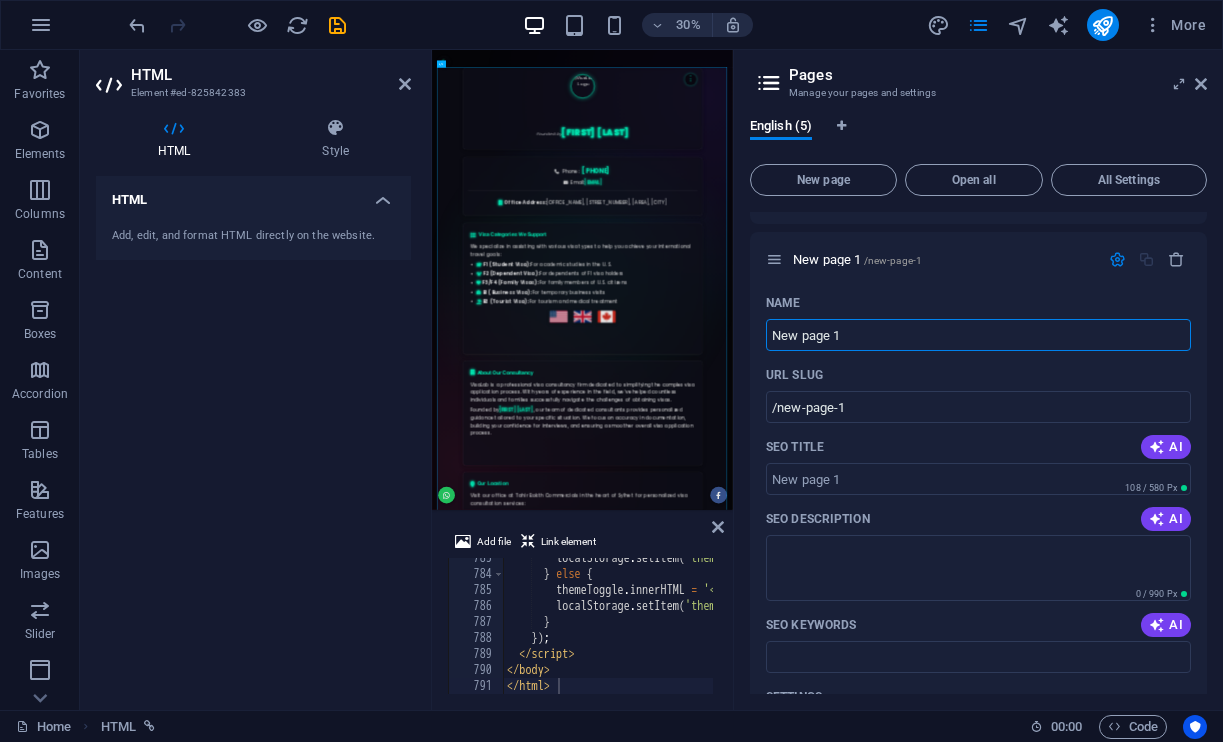 scroll, scrollTop: 1986, scrollLeft: 0, axis: vertical 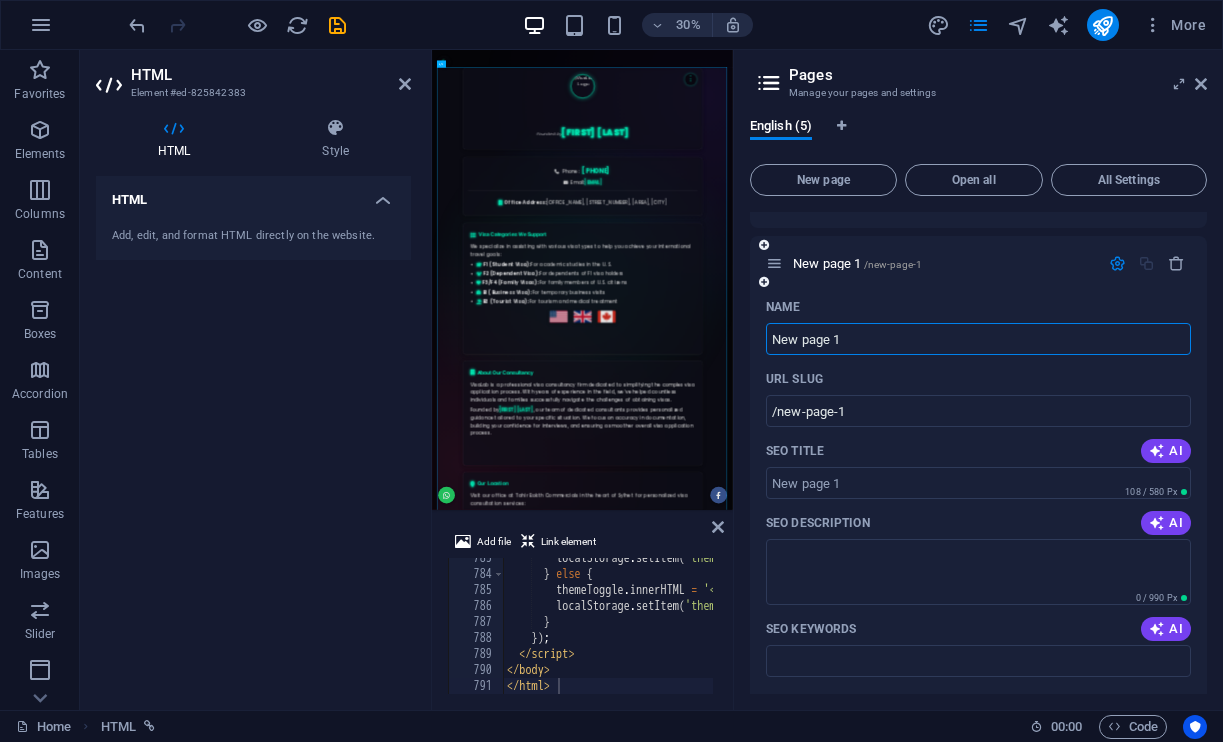 click at bounding box center (774, 263) 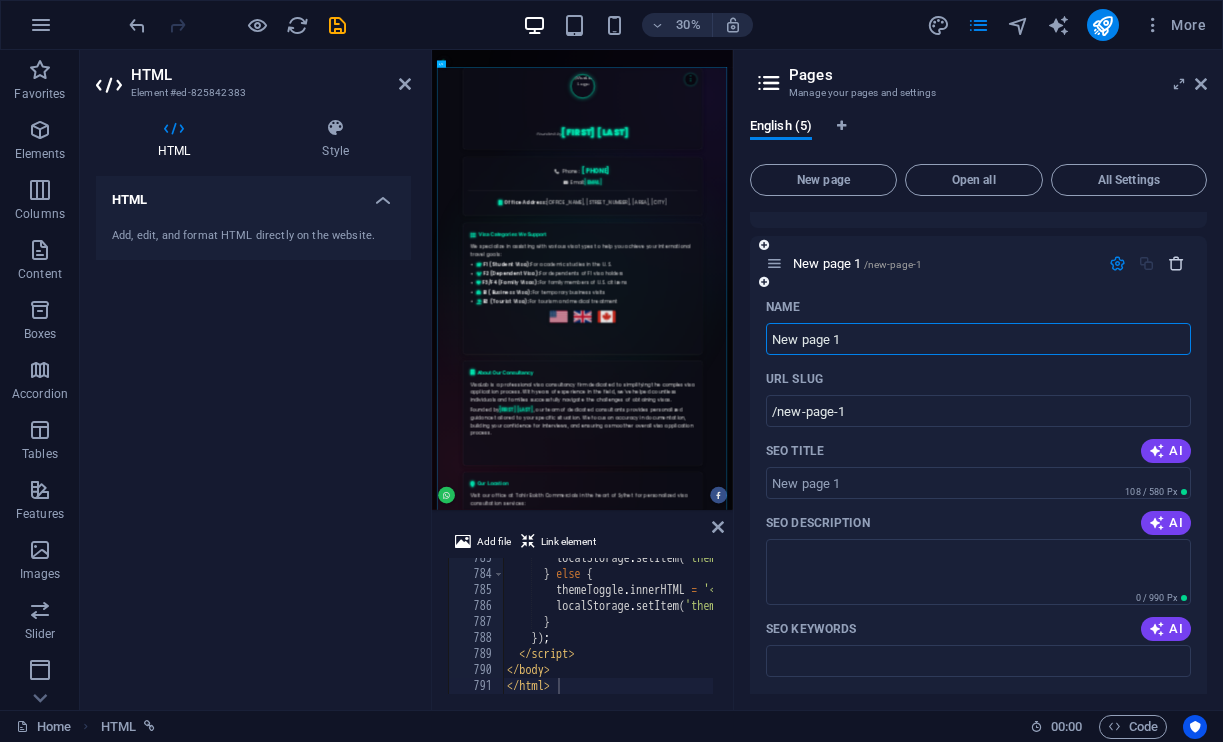 click at bounding box center (1176, 263) 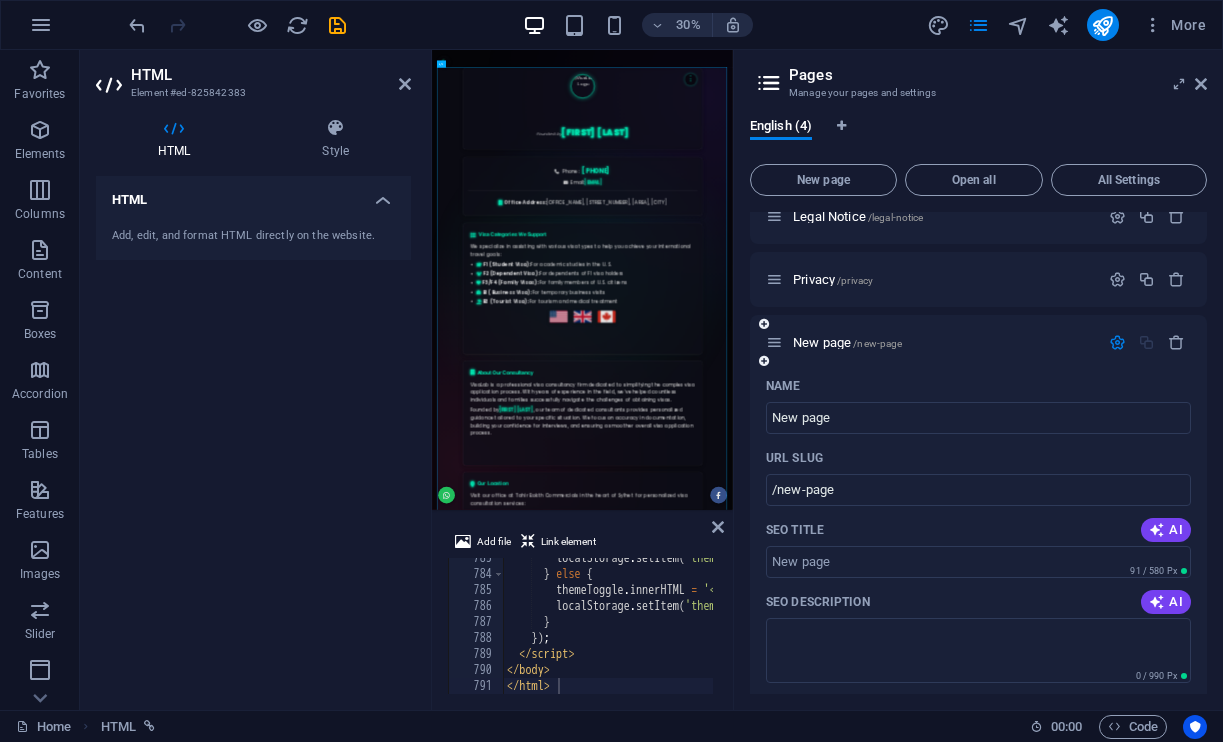 scroll, scrollTop: 1143, scrollLeft: 0, axis: vertical 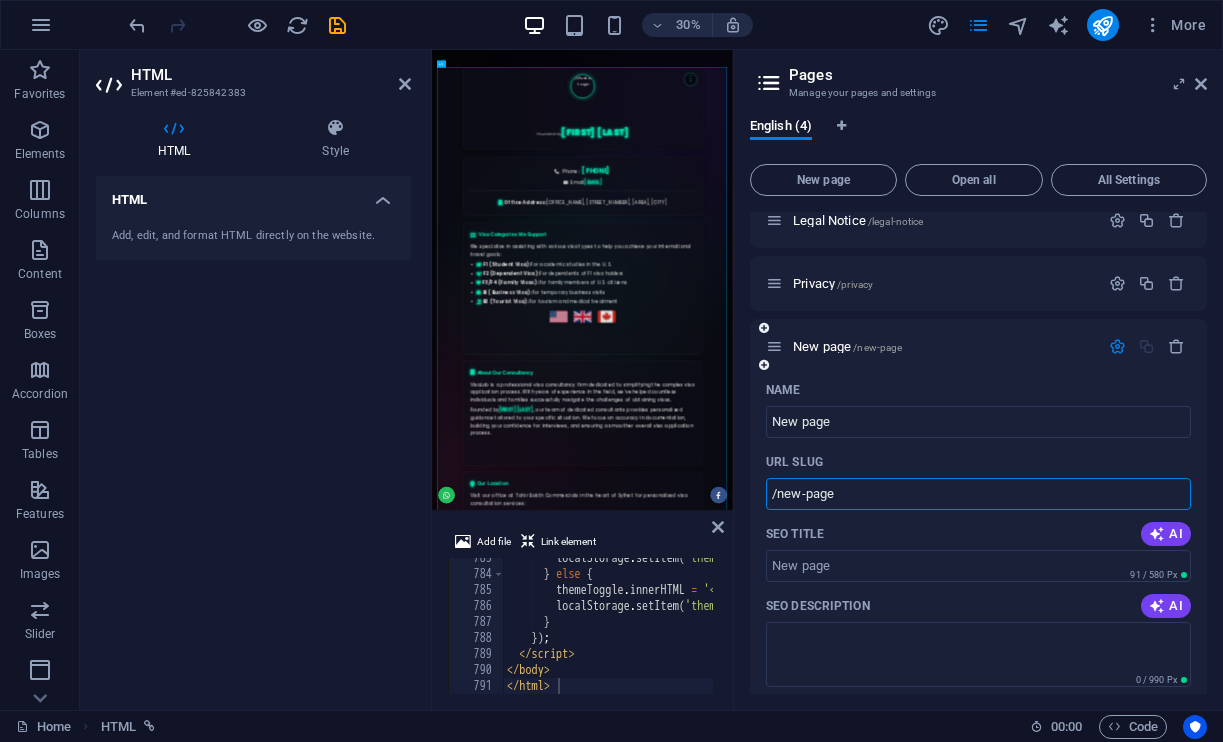click on "/new-page" at bounding box center [978, 494] 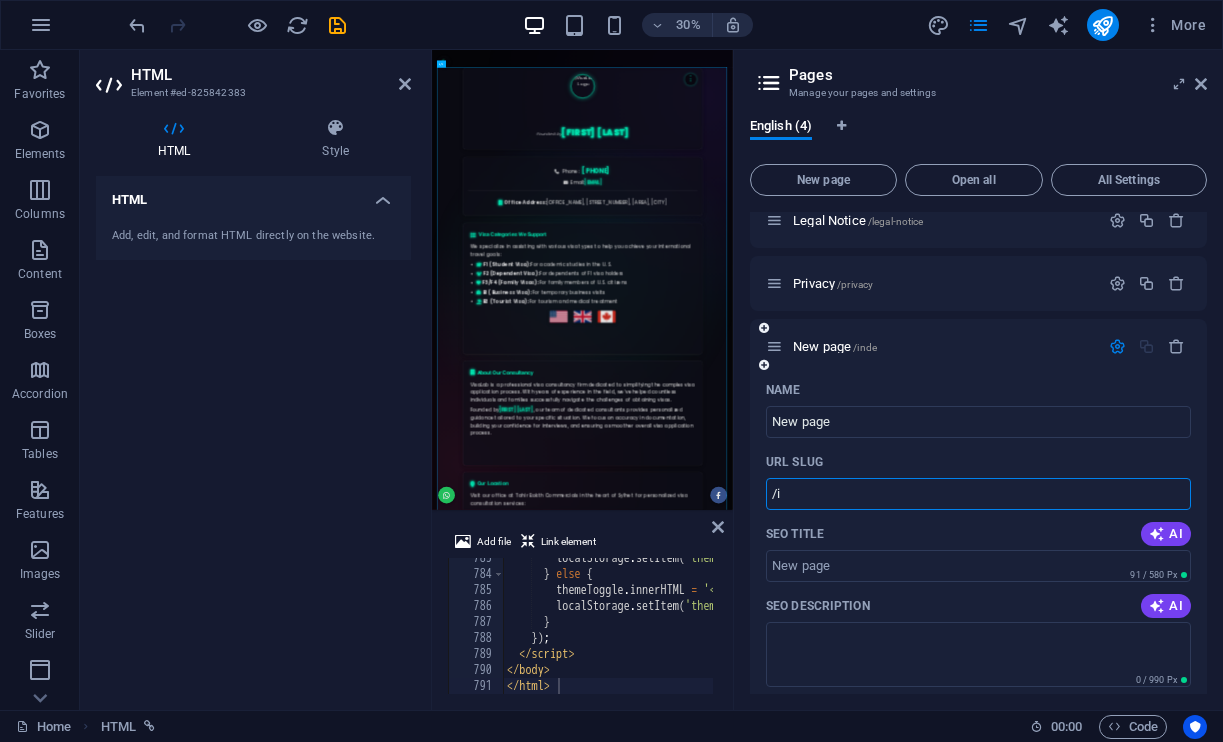 type on "/" 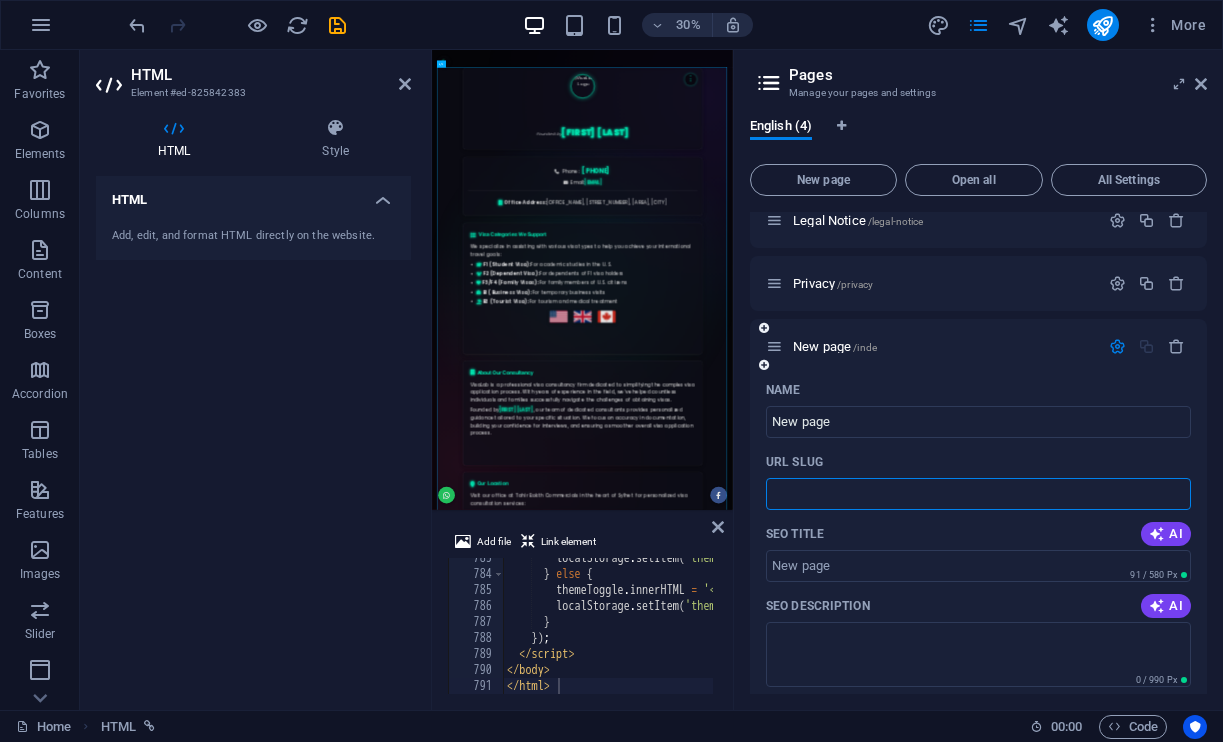 type 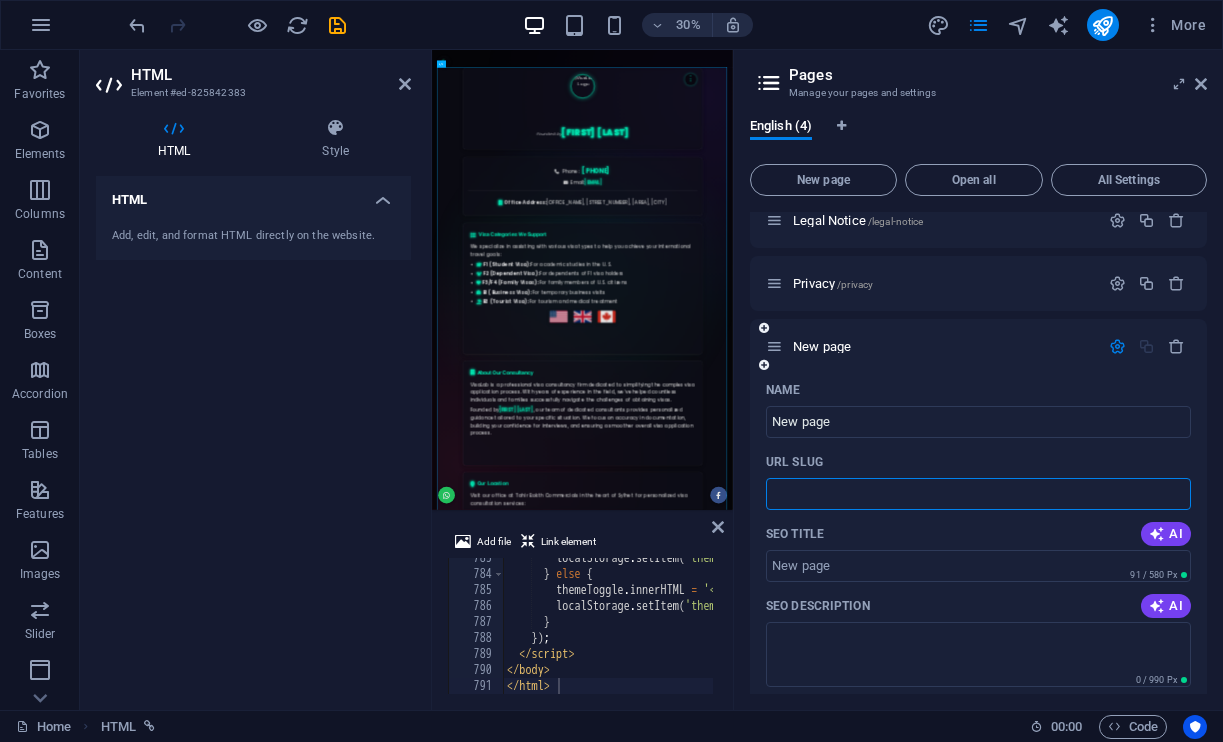 scroll, scrollTop: 1110, scrollLeft: 0, axis: vertical 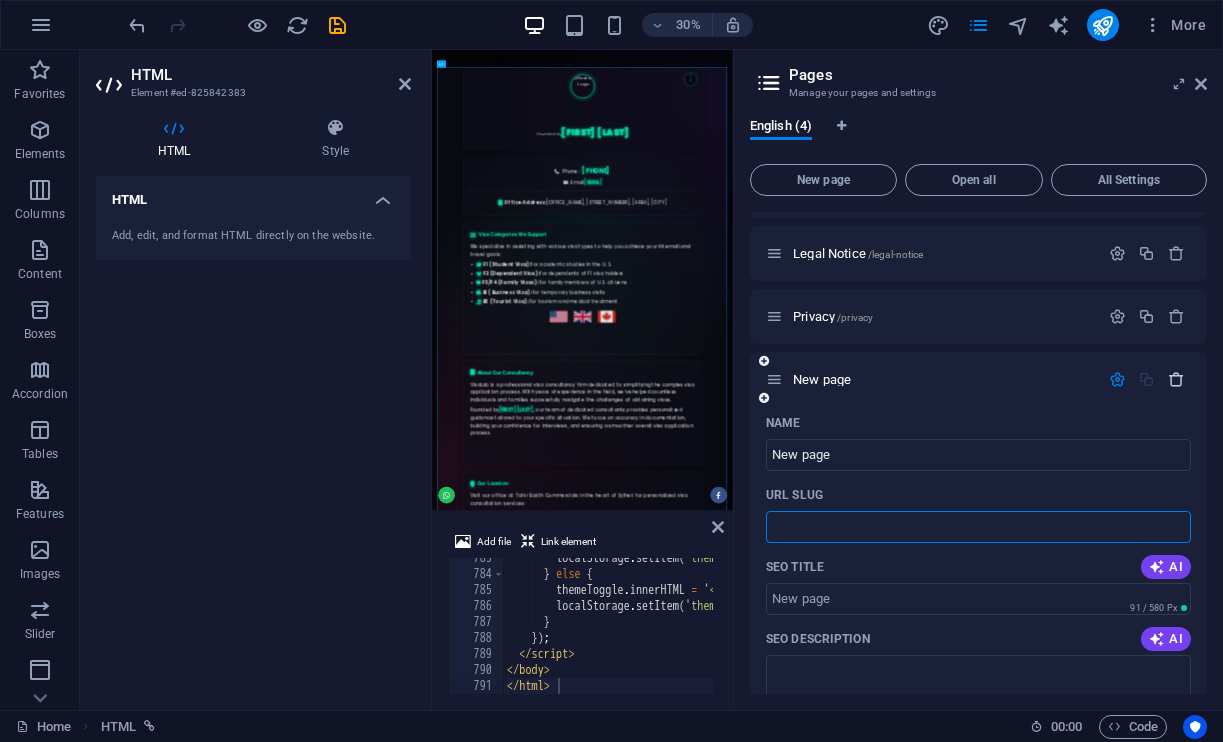 click at bounding box center (1176, 379) 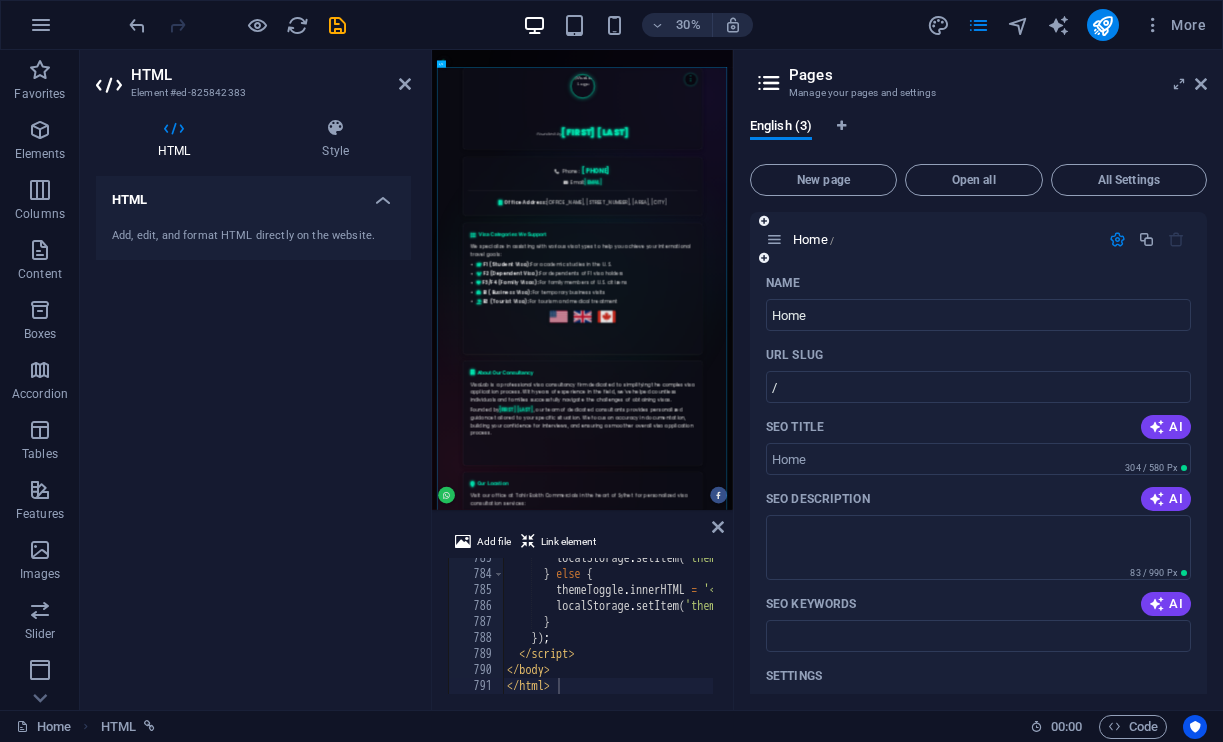 scroll, scrollTop: 0, scrollLeft: 0, axis: both 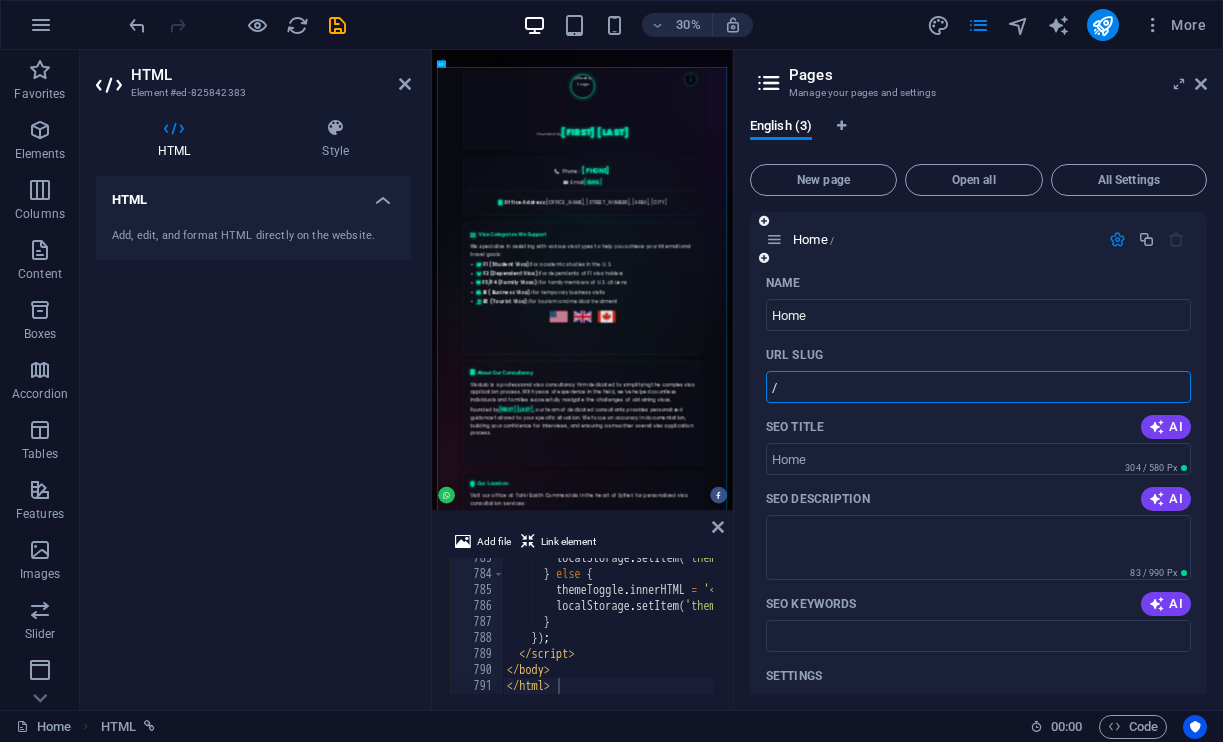 click on "/" at bounding box center (978, 387) 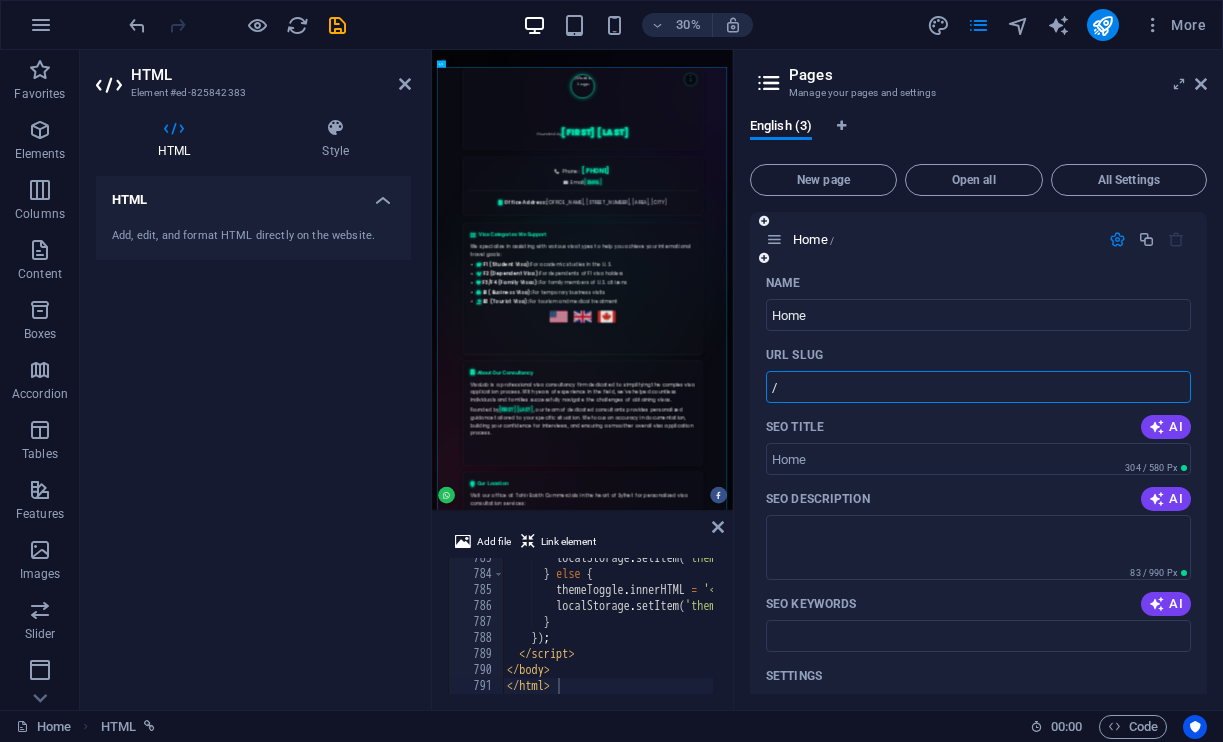 type on "/" 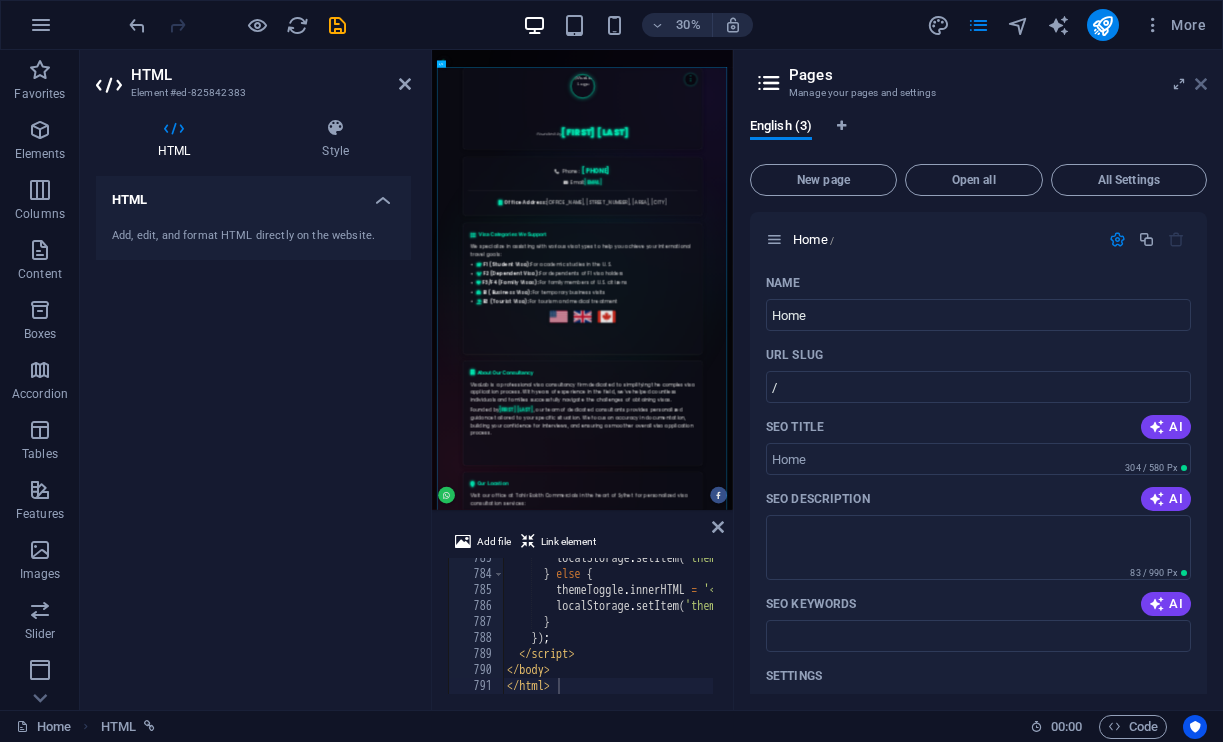 click at bounding box center [1201, 84] 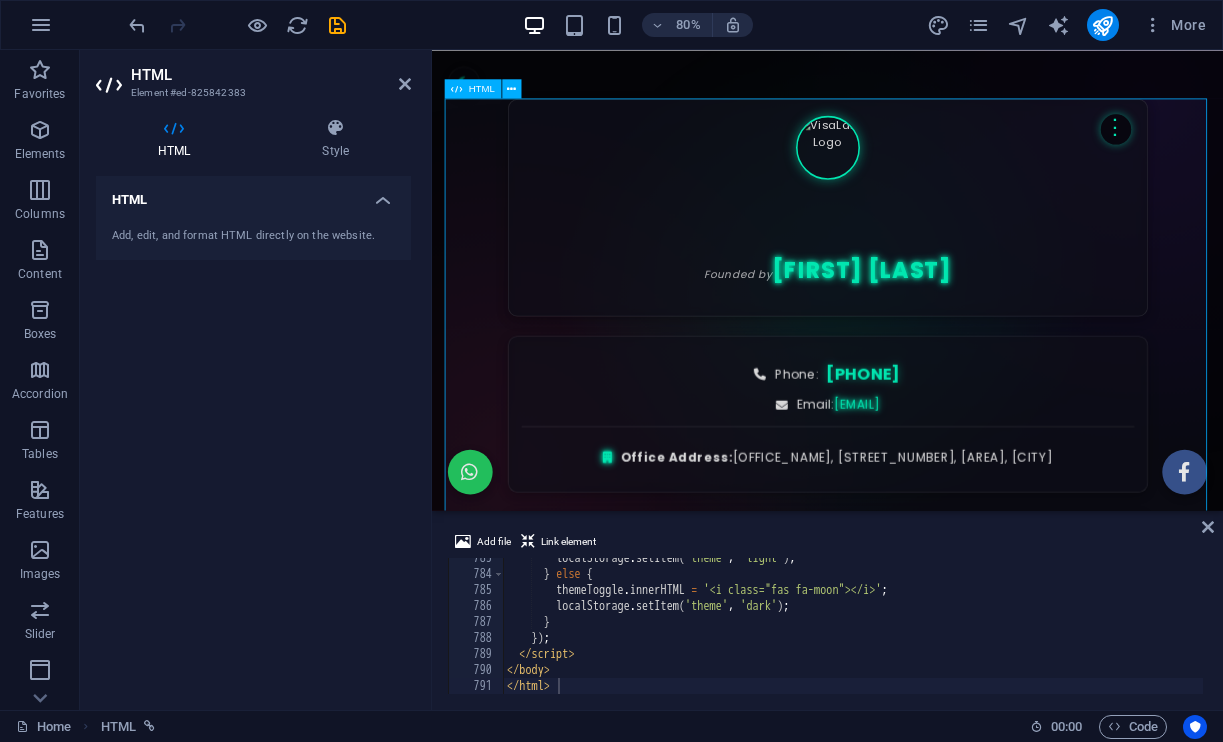 click on "VisaLab – Professional Visa Consultancy Services
Welcome to VisaLab
VisaLab
Crossing Barriers !!
Founded by  Mijan Bokth
⋮
Contact
About Us
Visa Types
Important Info
Our Location
Phone:  +88 01711470995
Email:  bokth@hotmail.co.uk
Office Address:  Tahir Bokth Commercials, Shornoshika-43, Kadamtoli, Sylhet
Visa Categories We Support
We specialize in assisting with various visa types to help you achieve your international travel goals:
F1 (Student Visa):  For academic studies in the U.S.
F2 (Dependent Visa):  For dependents of F1 visa holders
F3/F4 (Family Visas):  For family members of U.S. citizens
B1 (Business Visa):" at bounding box center (926, 1406) 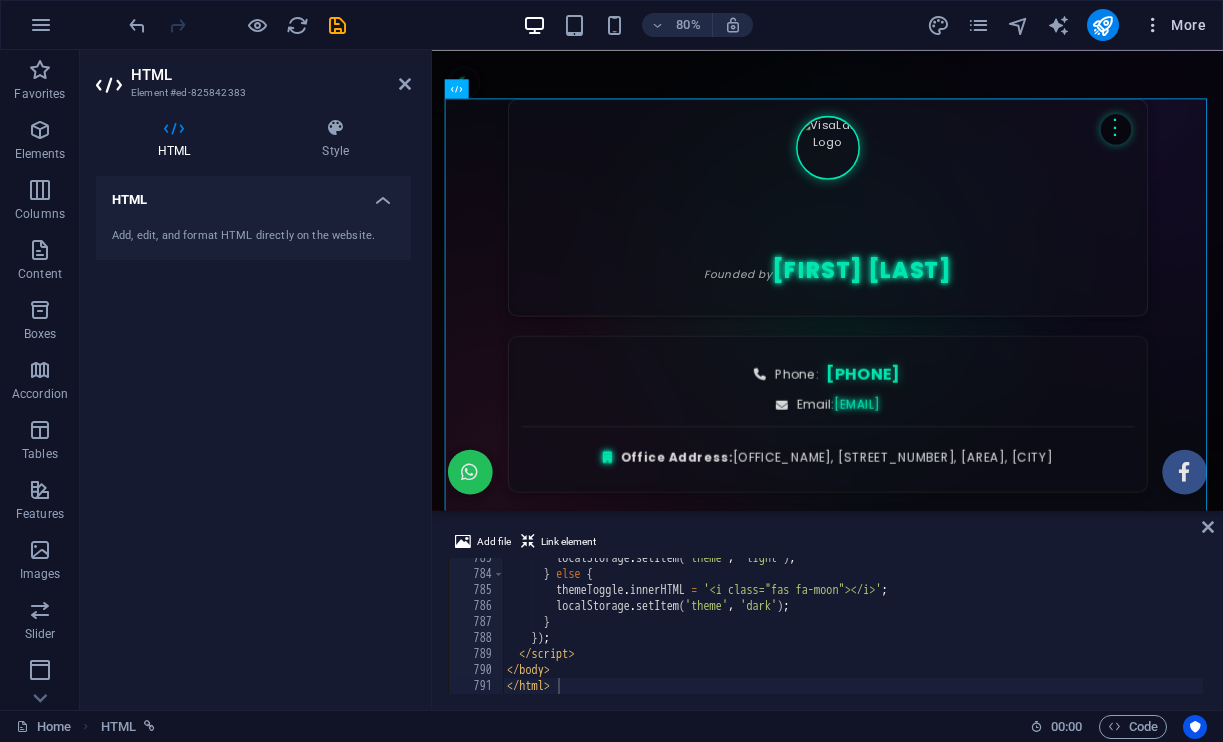 click at bounding box center (1153, 25) 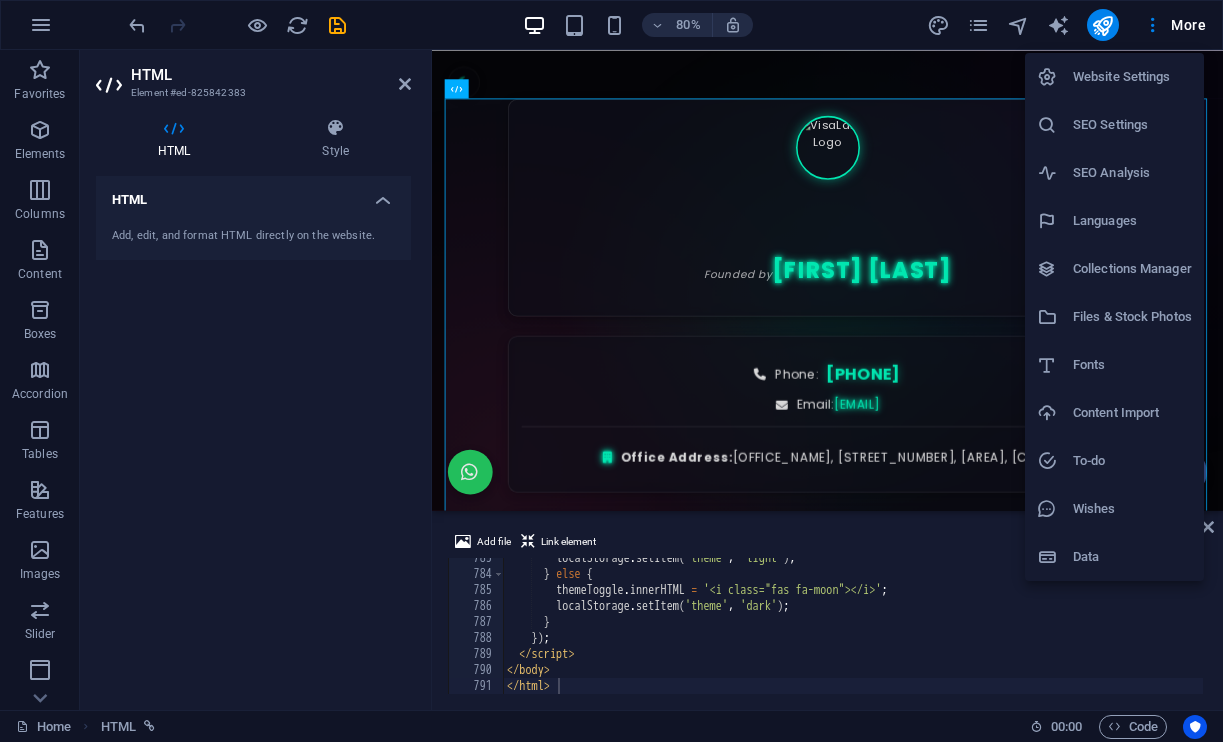 click on "To-do" at bounding box center [1132, 461] 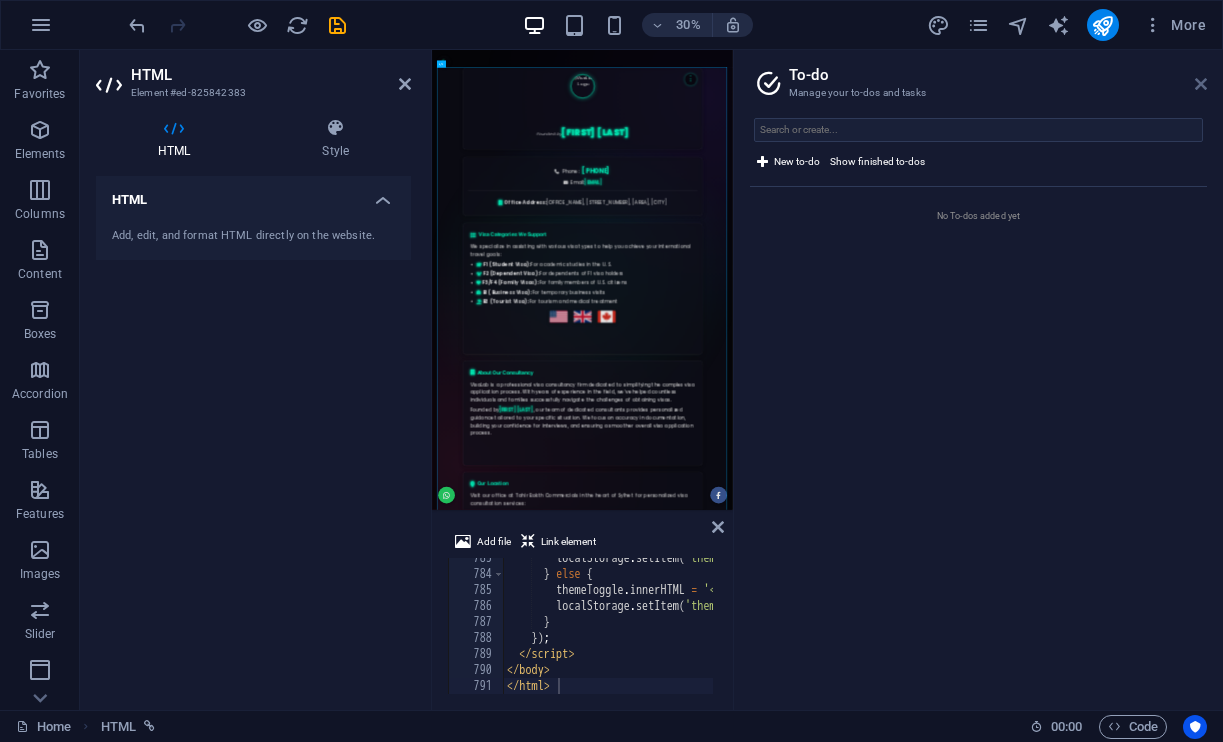click at bounding box center [1201, 84] 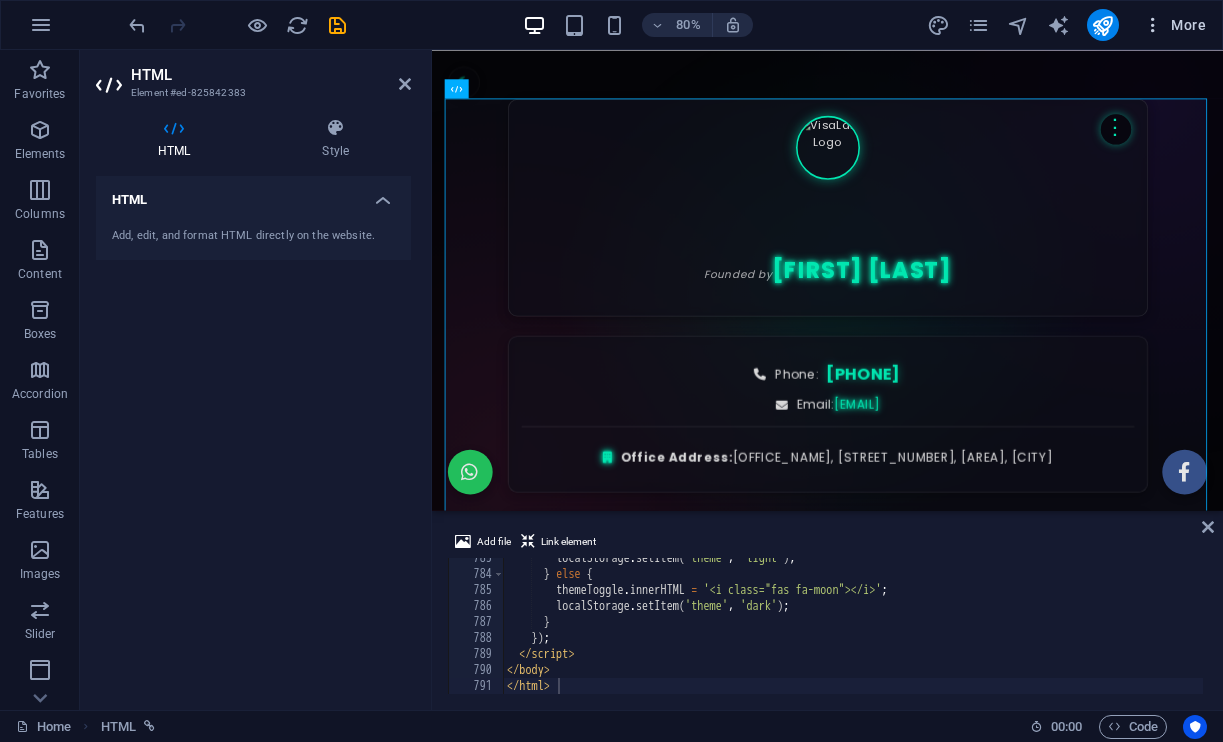 click on "More" at bounding box center (1174, 25) 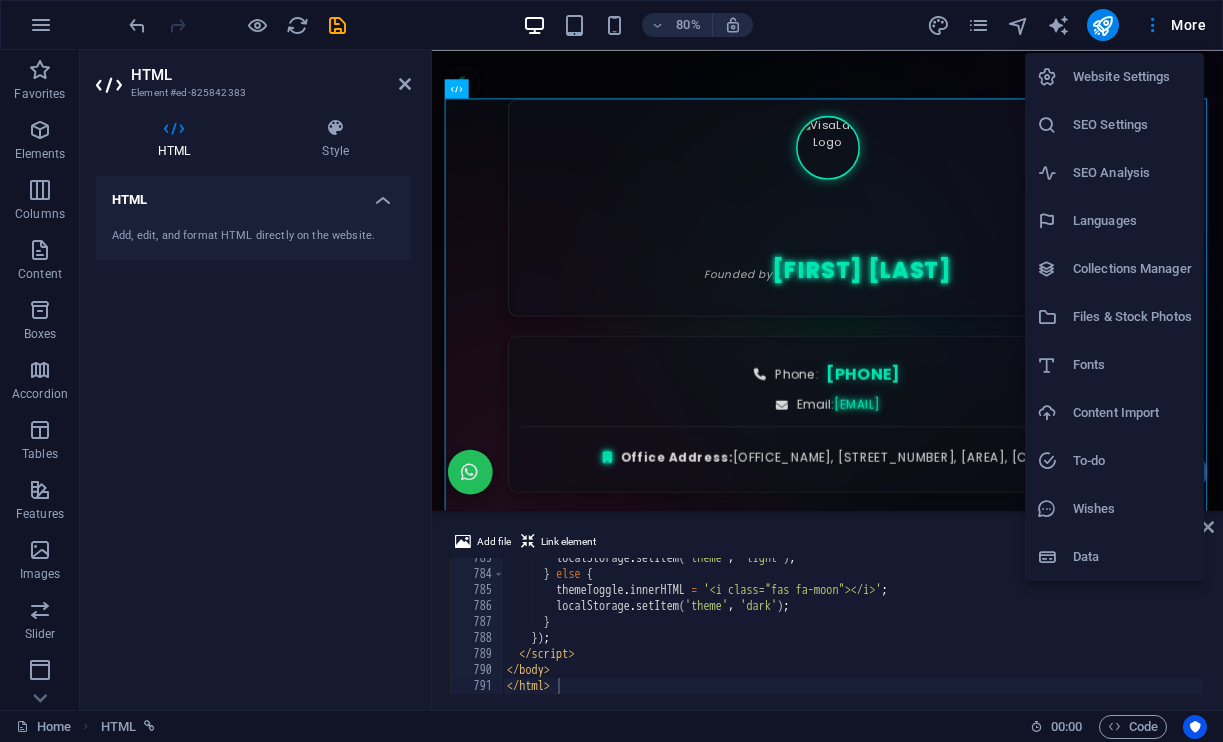 click on "Wishes" at bounding box center [1132, 509] 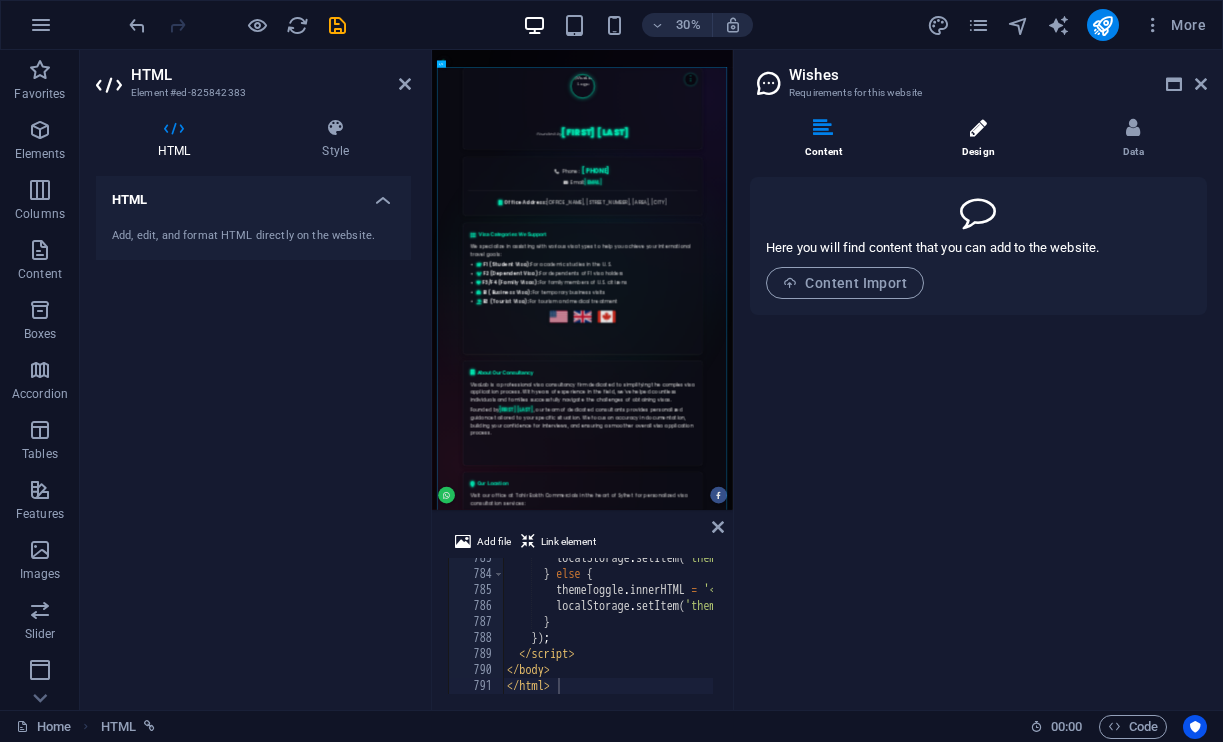 click at bounding box center [978, 128] 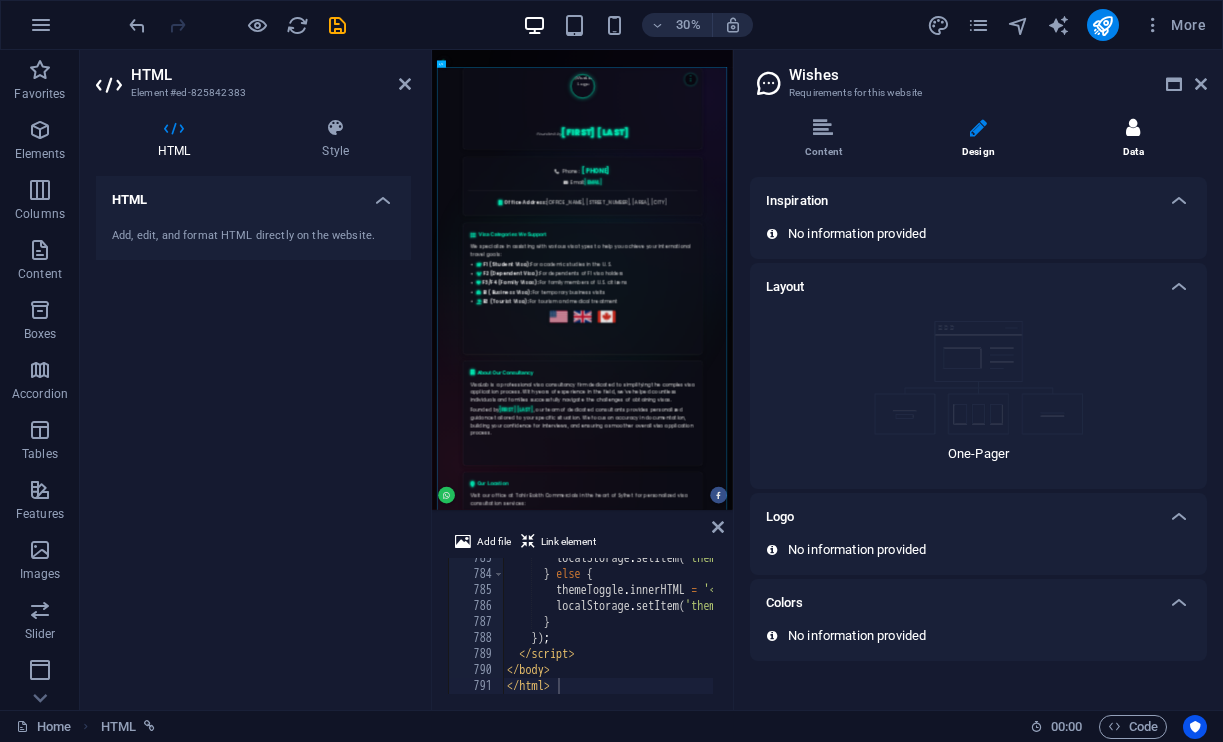 click on "Data" at bounding box center (1133, 139) 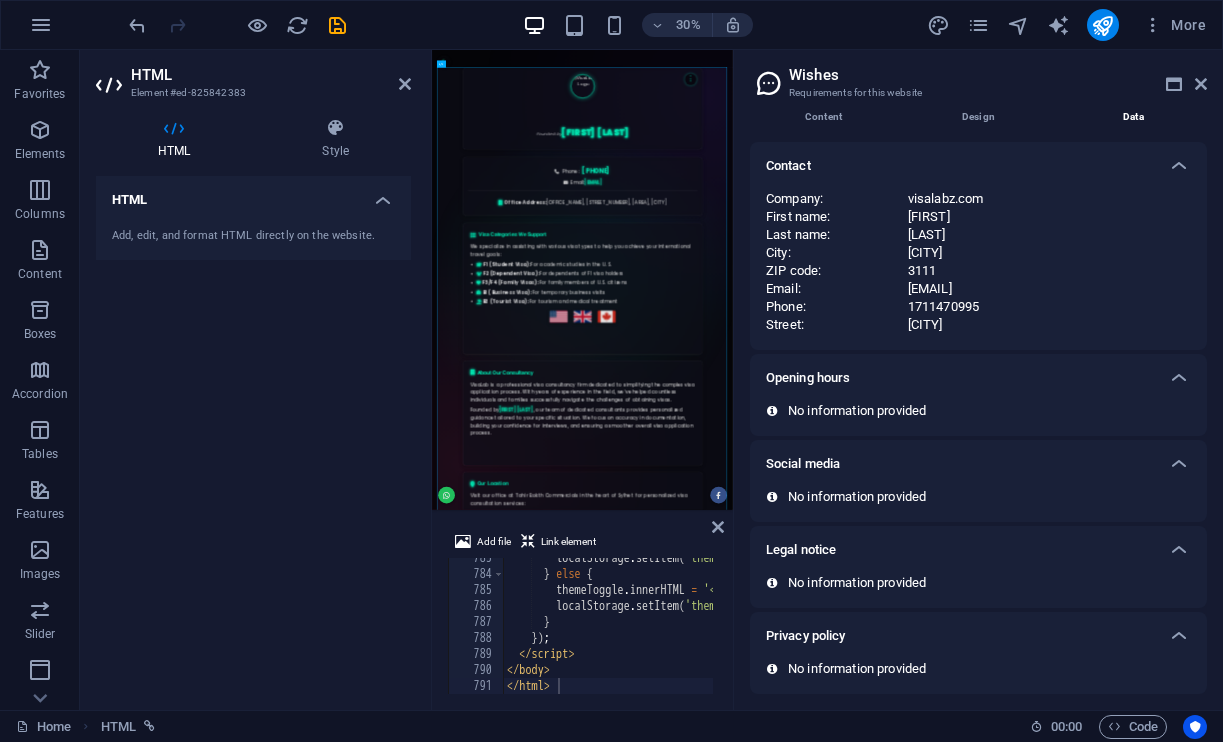 scroll, scrollTop: 35, scrollLeft: 0, axis: vertical 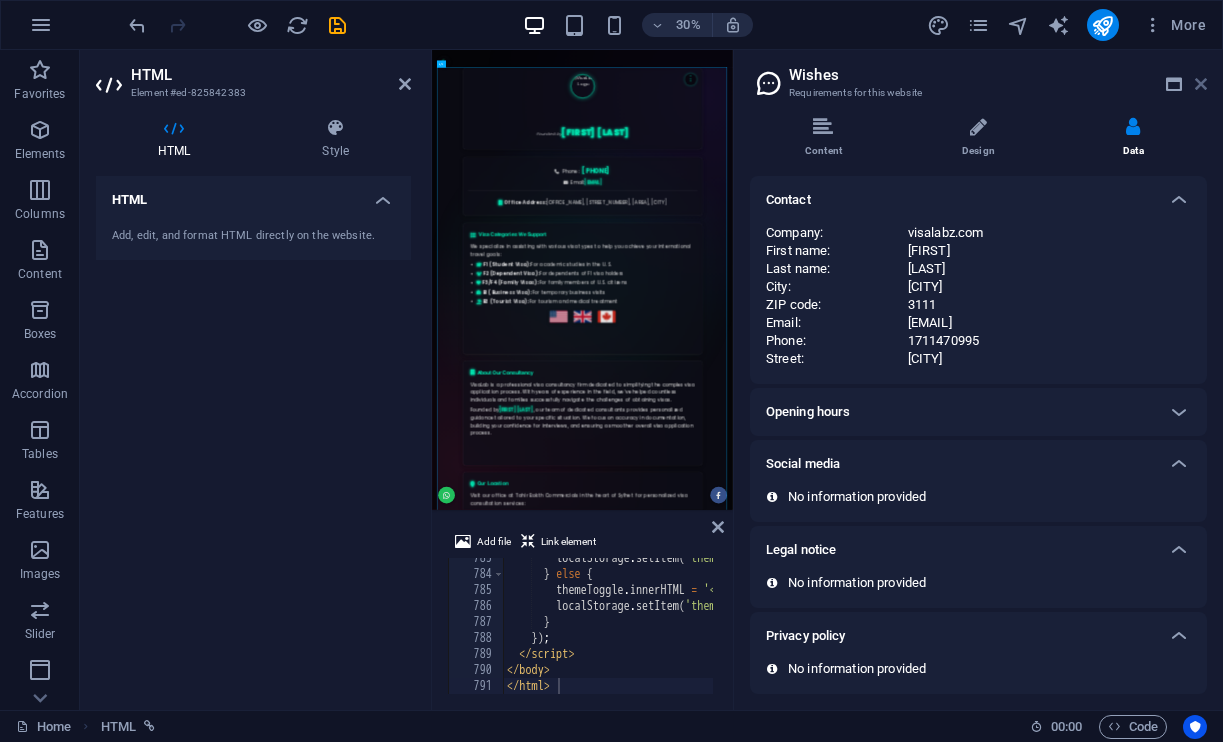 click at bounding box center (1201, 84) 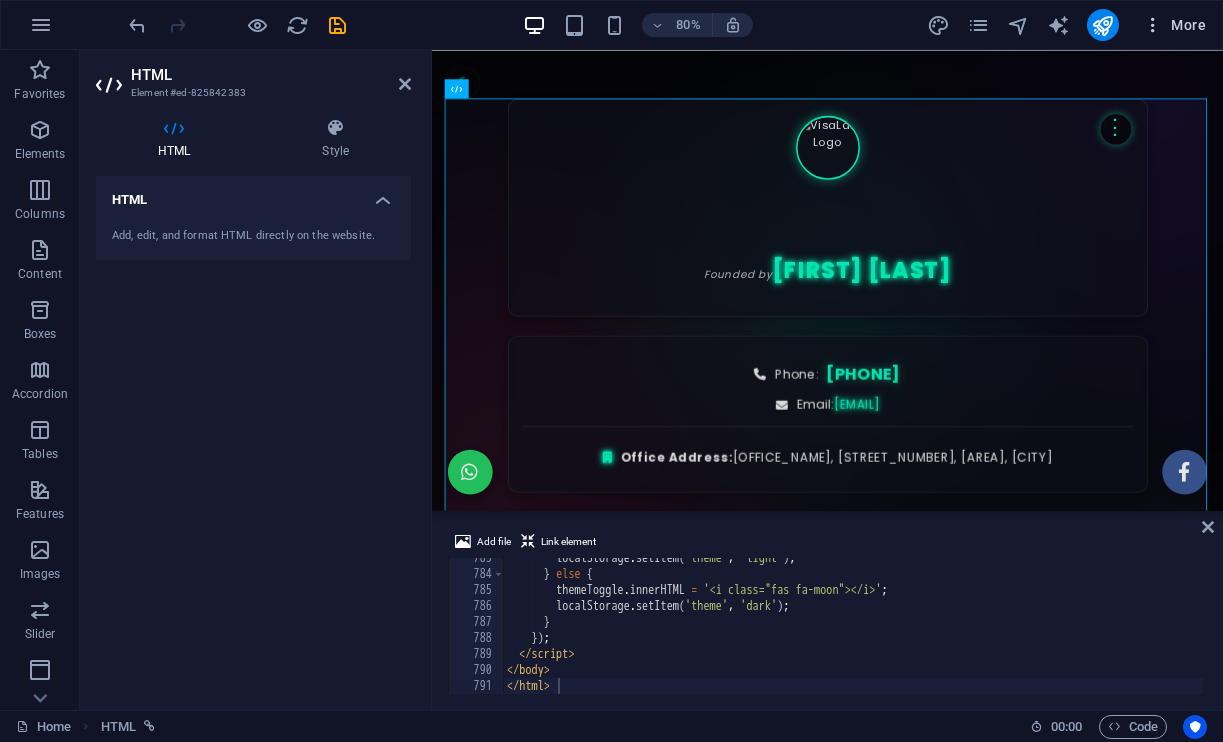 click on "More" at bounding box center (1174, 25) 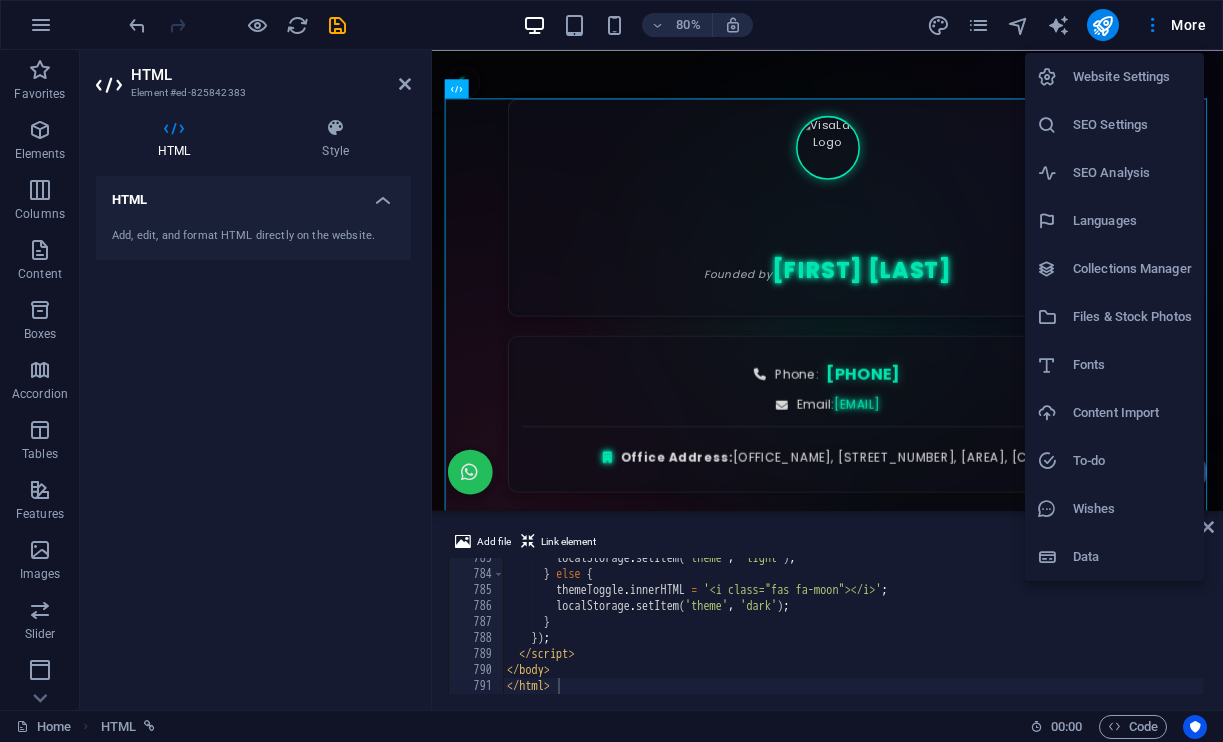 click on "Website Settings" at bounding box center (1132, 77) 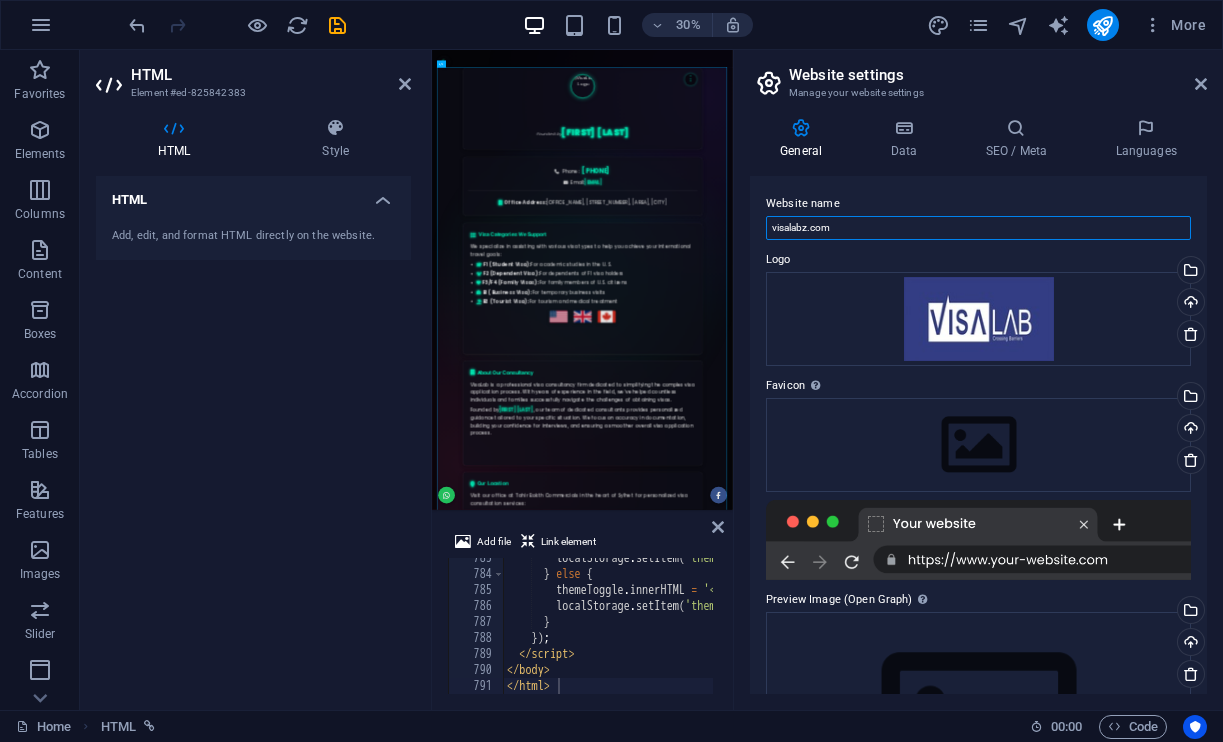 click on "visalabz.com" at bounding box center [978, 228] 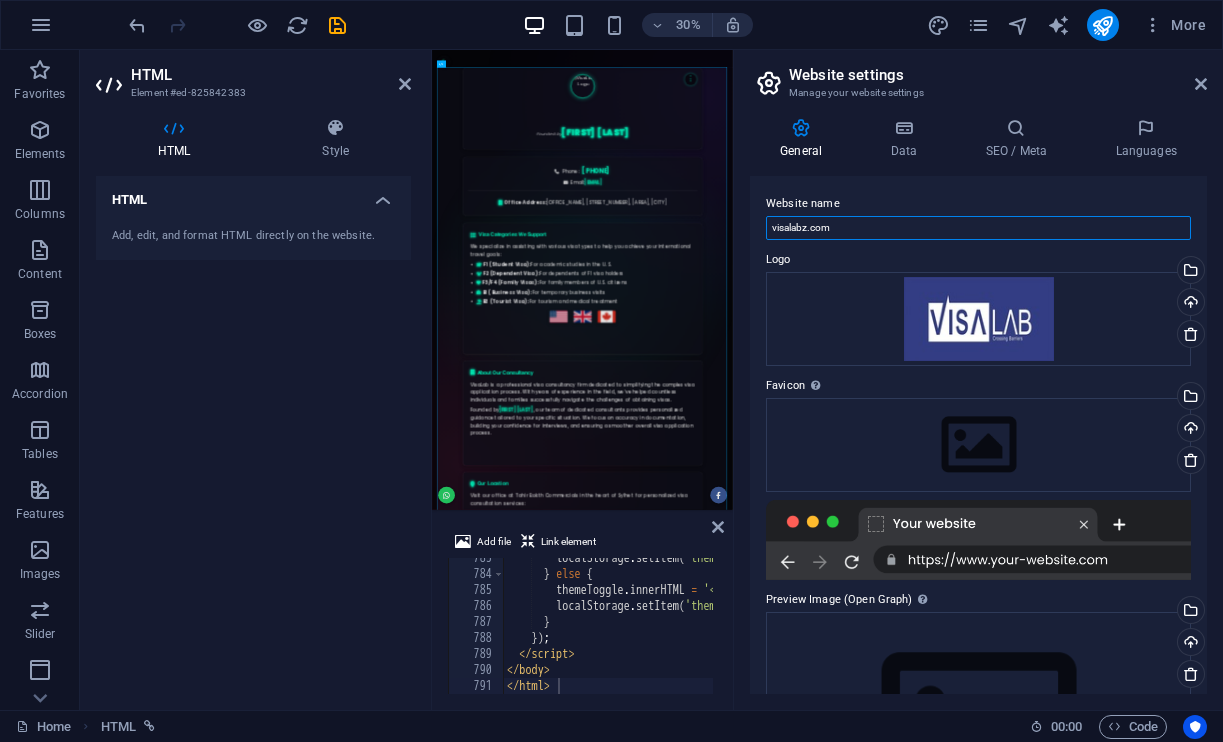 click on "visalabz.com" at bounding box center (978, 228) 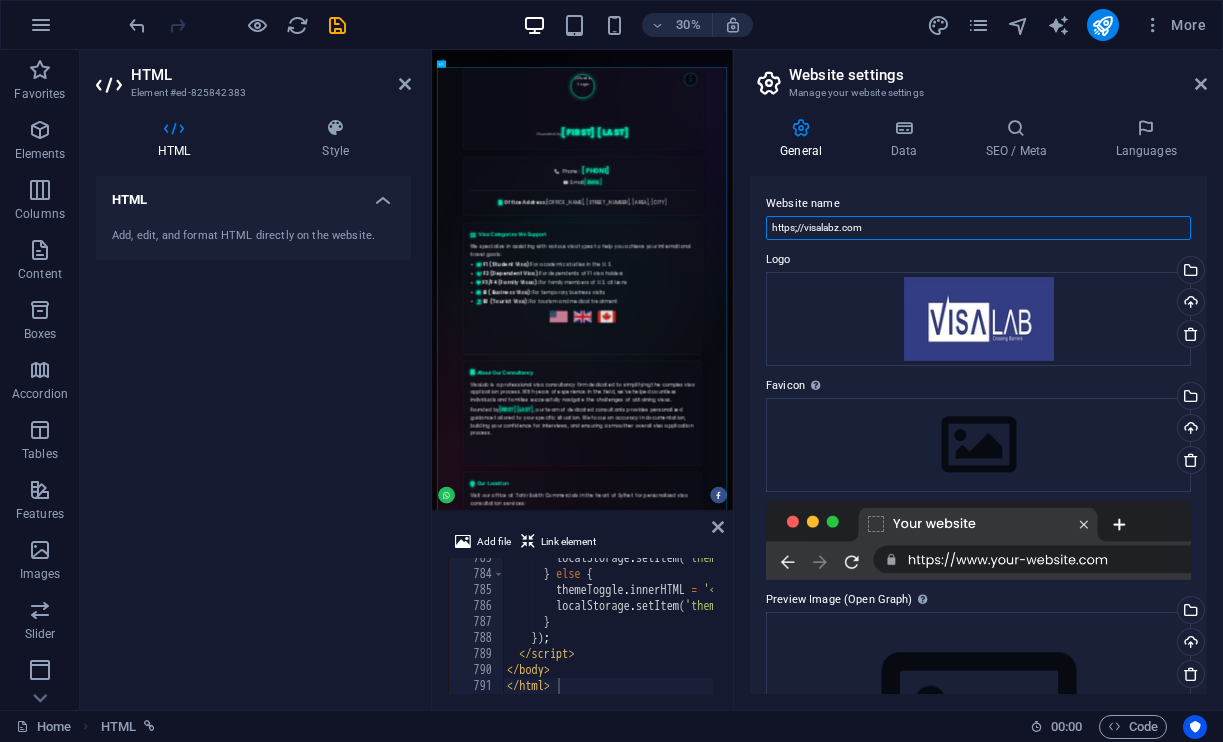 click on "https;//visalabz.com" at bounding box center [978, 228] 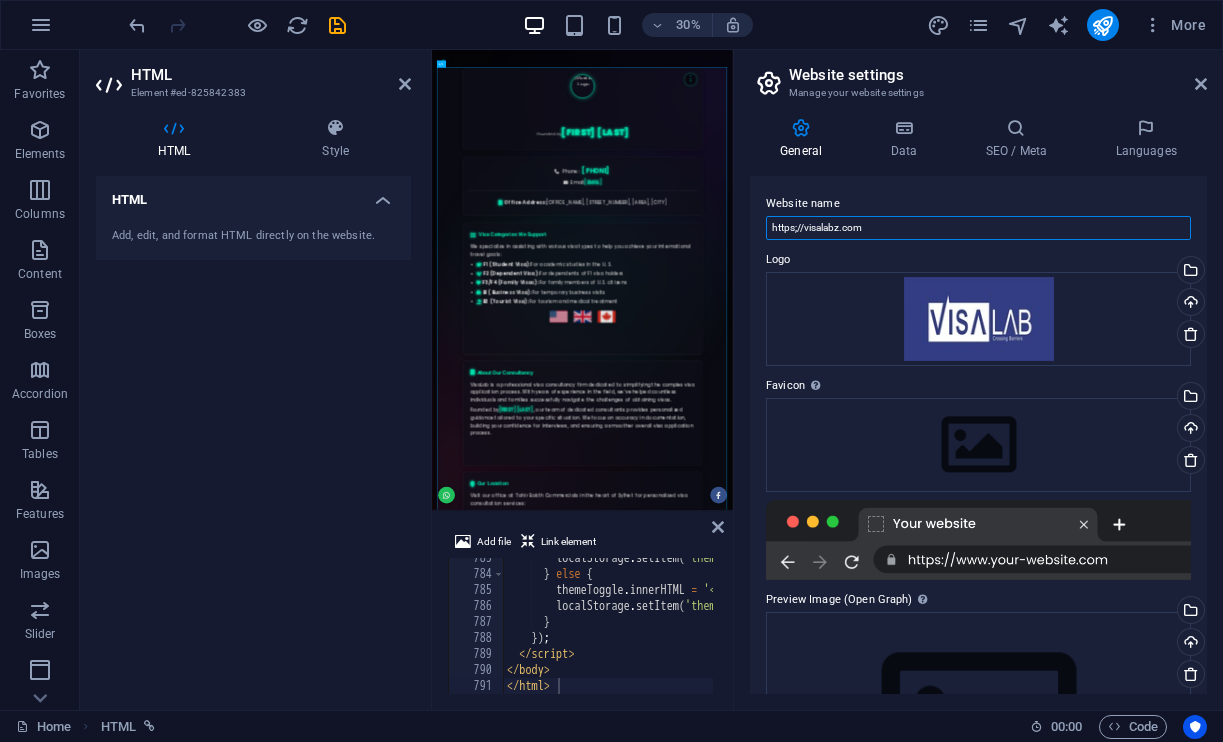 click on "https;//visalabz.com" at bounding box center [978, 228] 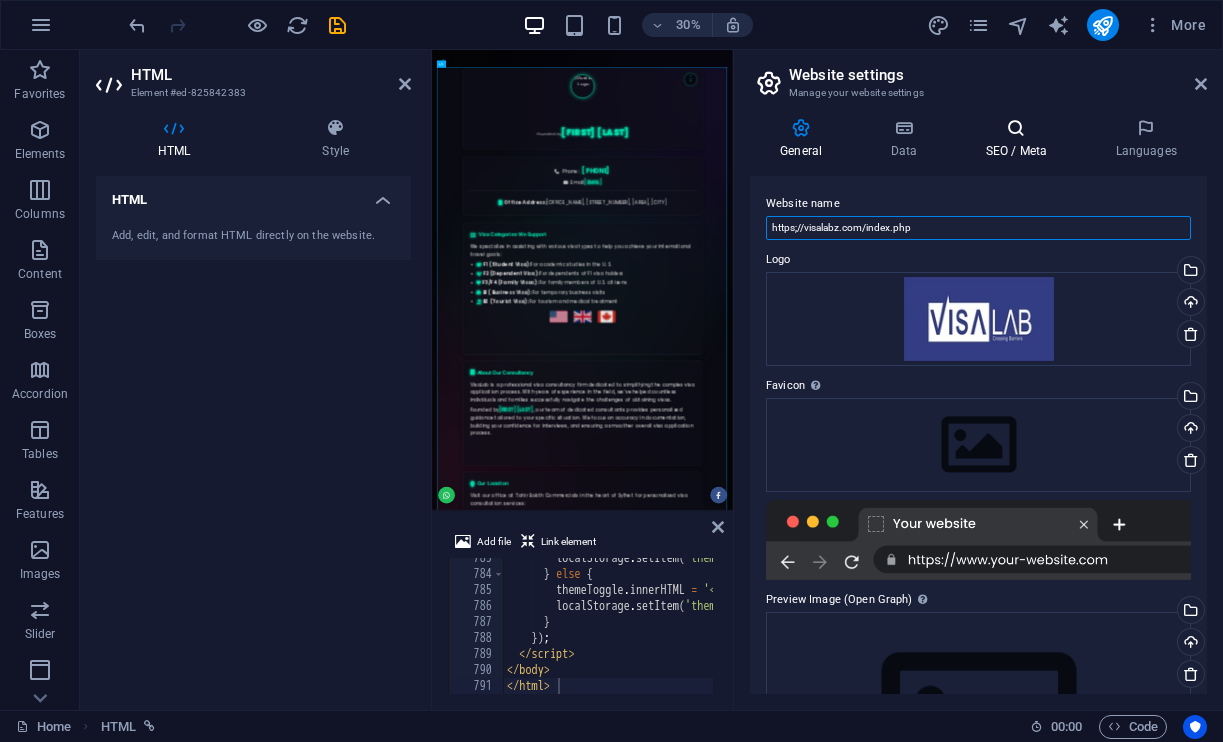 type on "https;//visalabz.com/index.php" 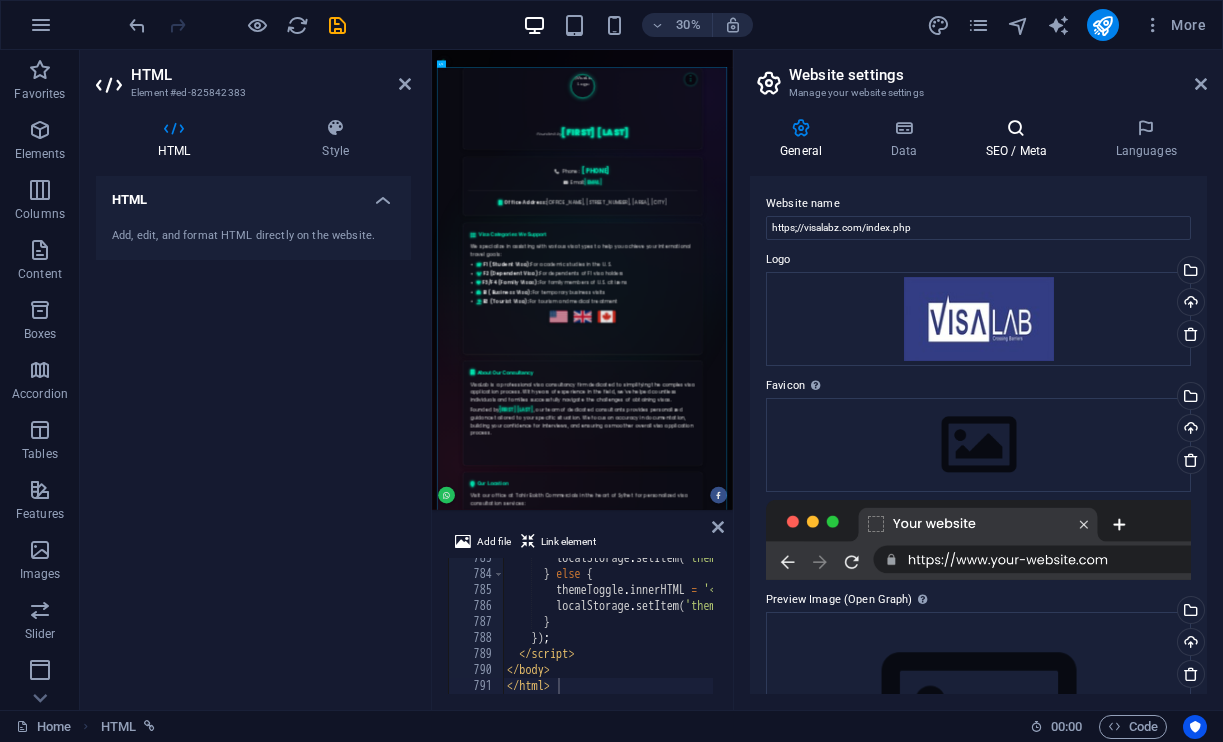 click on "SEO / Meta" at bounding box center (1020, 139) 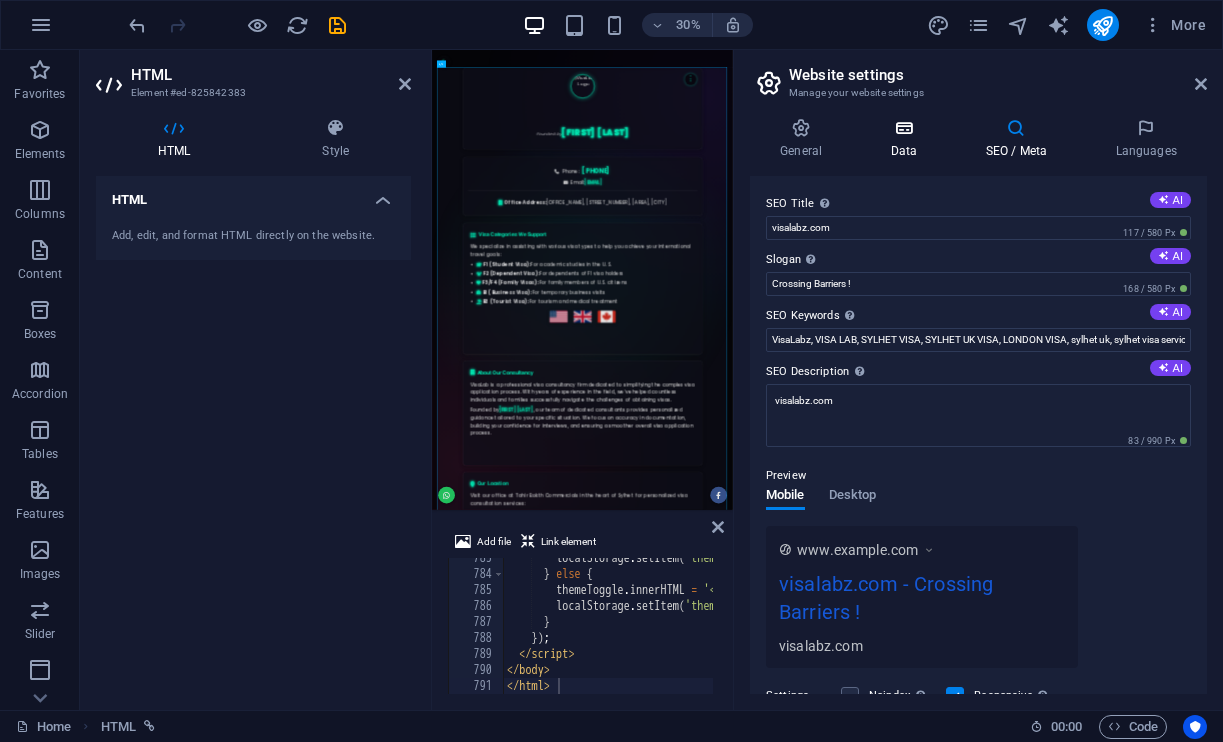 click on "Data" at bounding box center [907, 139] 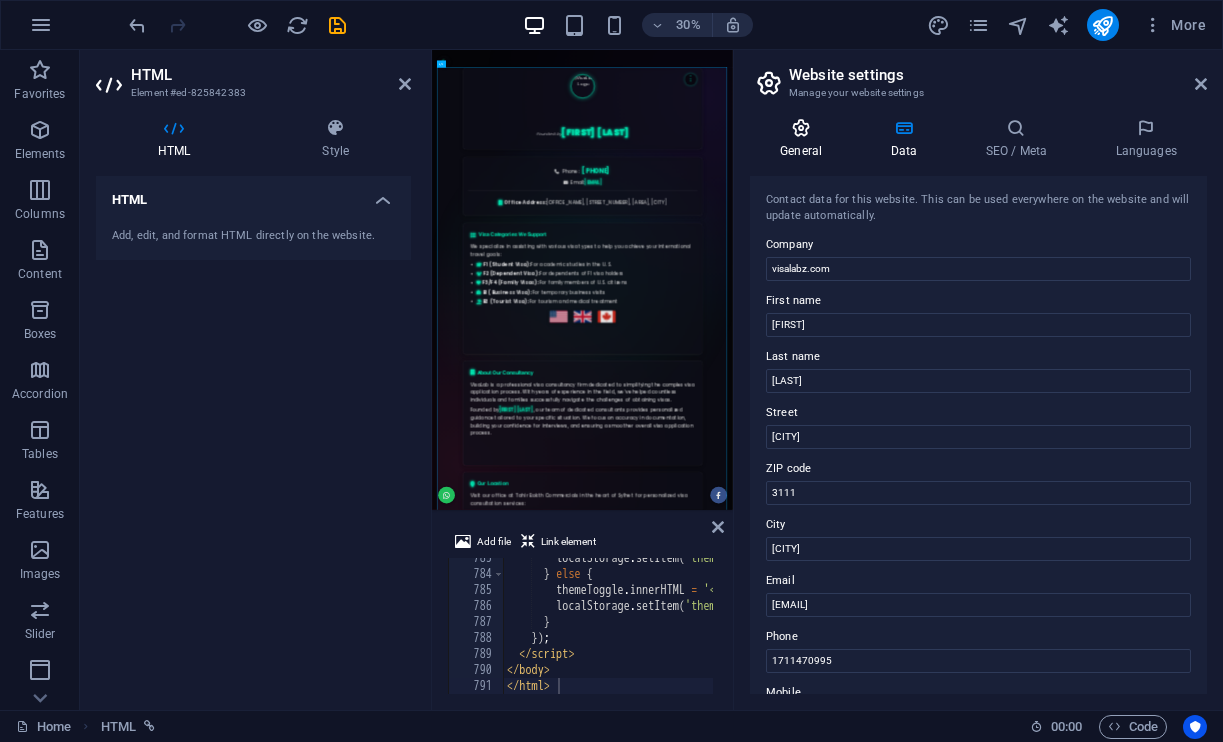 click on "General" at bounding box center (805, 139) 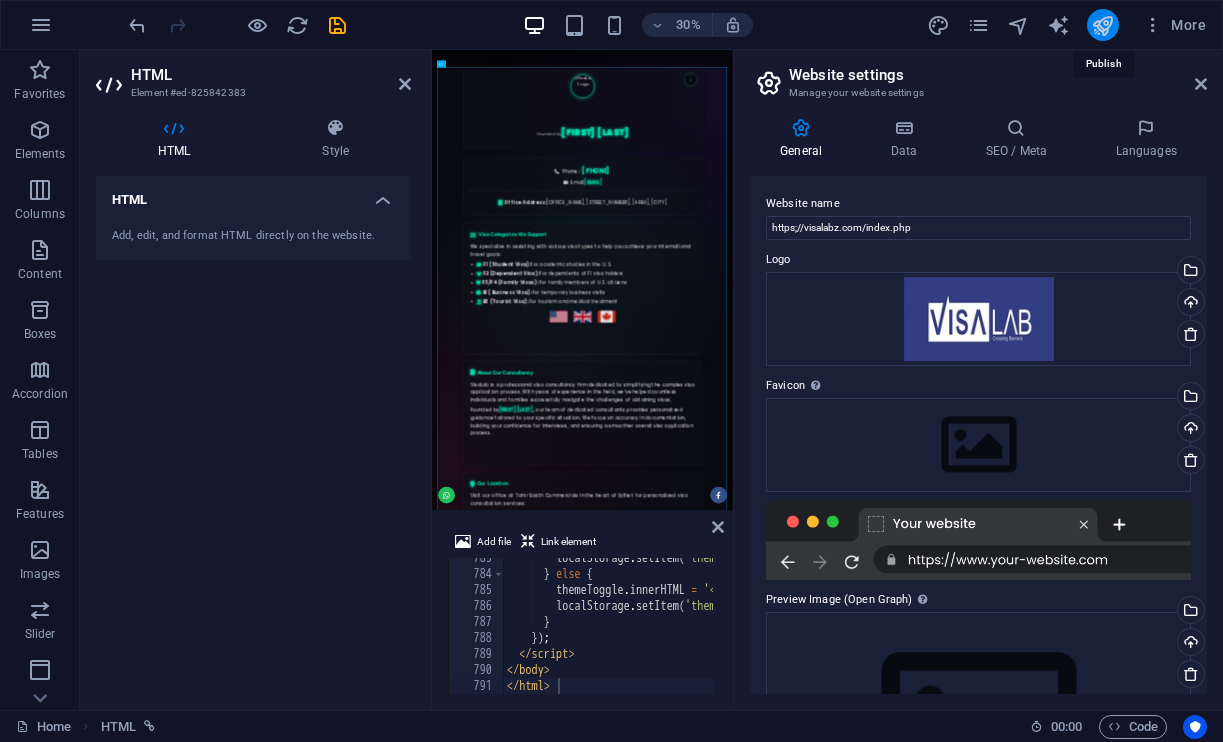 click at bounding box center [1102, 25] 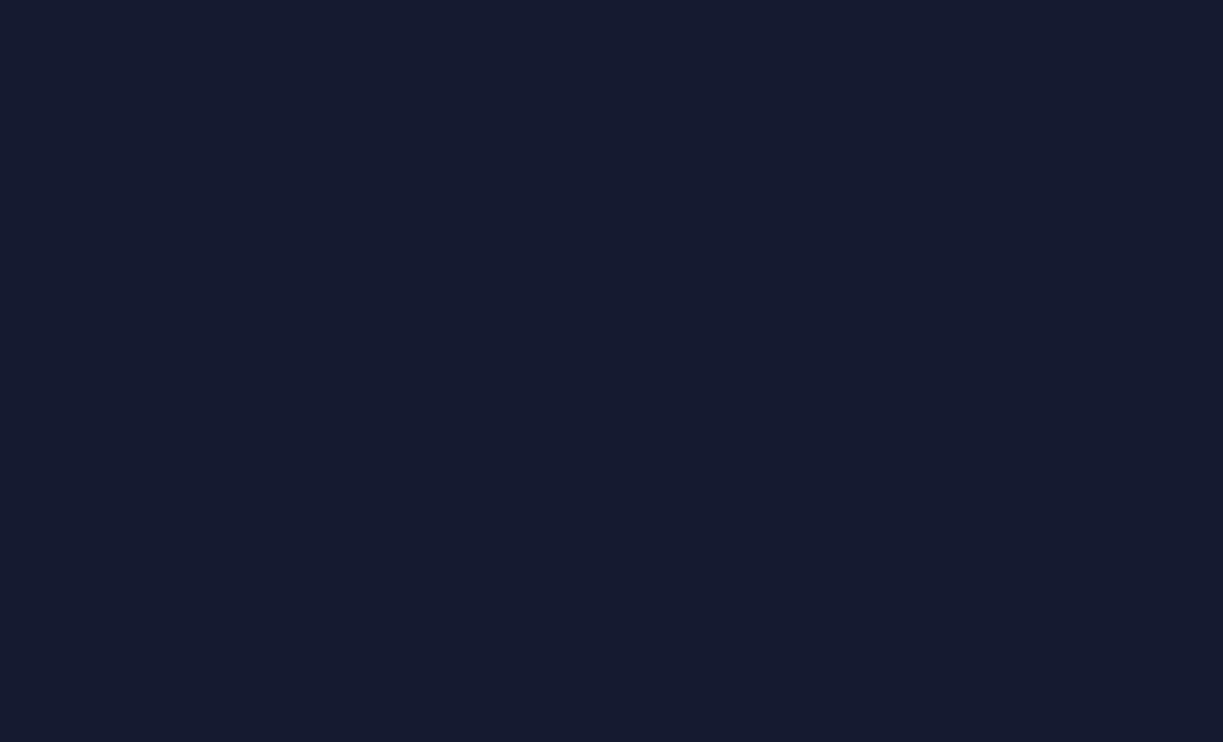 scroll, scrollTop: 0, scrollLeft: 0, axis: both 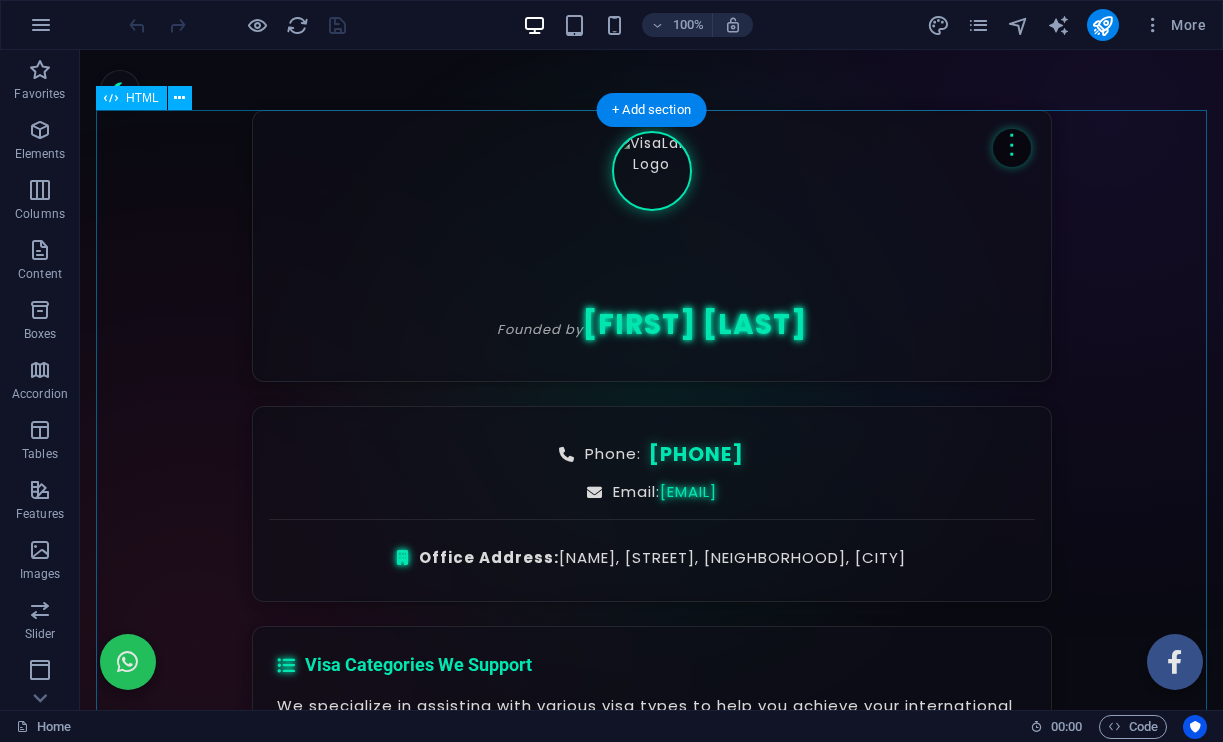 click on "VisaLab – Professional Visa Consultancy Services
Welcome to VisaLab
VisaLab
Crossing Barriers !!
Founded by  Mijan Bokth
⋮
Contact
About Us
Visa Types
Important Info
Our Location
Phone:  +88 01711470995
Email:  bokth@hotmail.co.uk
Office Address:  Tahir Bokth Commercials, Shornoshika-43, Kadamtoli, Sylhet
Visa Categories We Support
We specialize in assisting with various visa types to help you achieve your international travel goals:
F1 (Student Visa):  For academic studies in the U.S.
F2 (Dependent Visa):  For dependents of F1 visa holders
F3/F4 (Family Visas):  For family members of U.S. citizens
B1 (Business Visa):" at bounding box center (651, 1406) 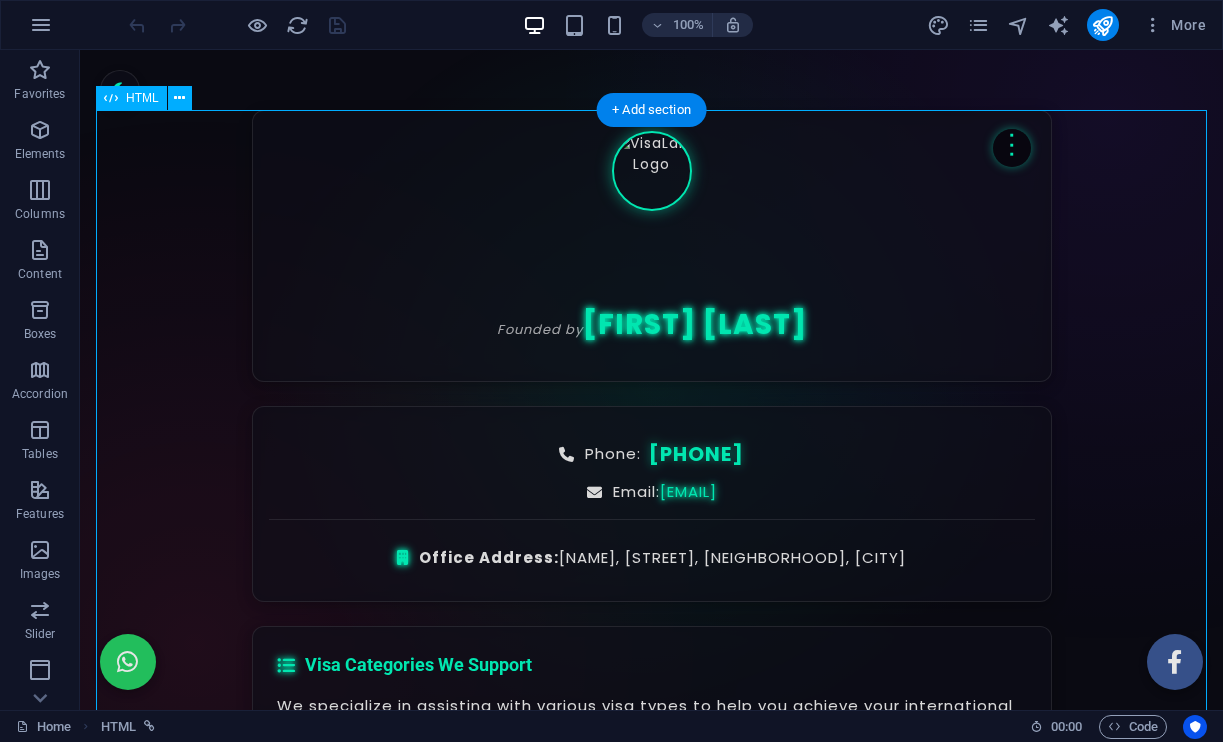 click on "VisaLab – Professional Visa Consultancy Services
Welcome to VisaLab
VisaLab
Crossing Barriers !!
Founded by  Mijan Bokth
⋮
Contact
About Us
Visa Types
Important Info
Our Location
Phone:  +88 01711470995
Email:  bokth@hotmail.co.uk
Office Address:  Tahir Bokth Commercials, Shornoshika-43, Kadamtoli, Sylhet
Visa Categories We Support
We specialize in assisting with various visa types to help you achieve your international travel goals:
F1 (Student Visa):  For academic studies in the U.S.
F2 (Dependent Visa):  For dependents of F1 visa holders
F3/F4 (Family Visas):  For family members of U.S. citizens
B1 (Business Visa):" at bounding box center (651, 1406) 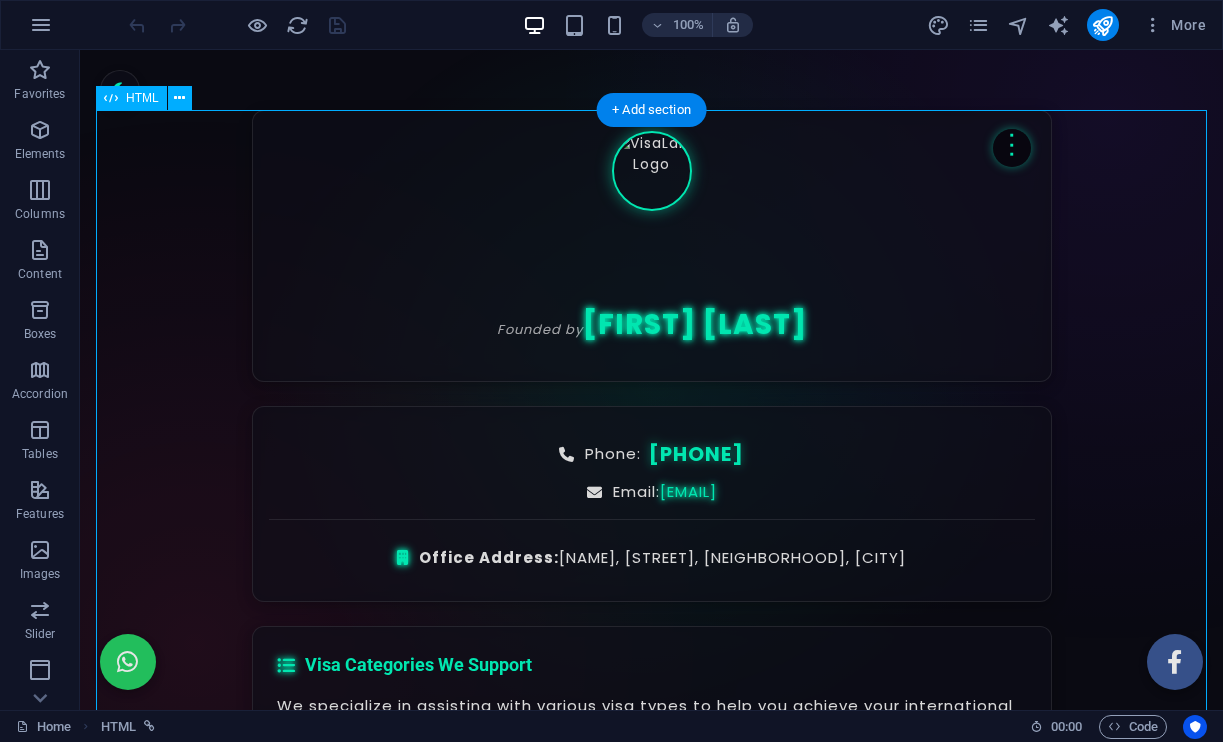 click on "VisaLab – Professional Visa Consultancy Services
Welcome to VisaLab
VisaLab
Crossing Barriers !!
Founded by  Mijan Bokth
⋮
Contact
About Us
Visa Types
Important Info
Our Location
Phone:  +88 01711470995
Email:  bokth@hotmail.co.uk
Office Address:  Tahir Bokth Commercials, Shornoshika-43, Kadamtoli, Sylhet
Visa Categories We Support
We specialize in assisting with various visa types to help you achieve your international travel goals:
F1 (Student Visa):  For academic studies in the U.S.
F2 (Dependent Visa):  For dependents of F1 visa holders
F3/F4 (Family Visas):  For family members of U.S. citizens
B1 (Business Visa):" at bounding box center [651, 1406] 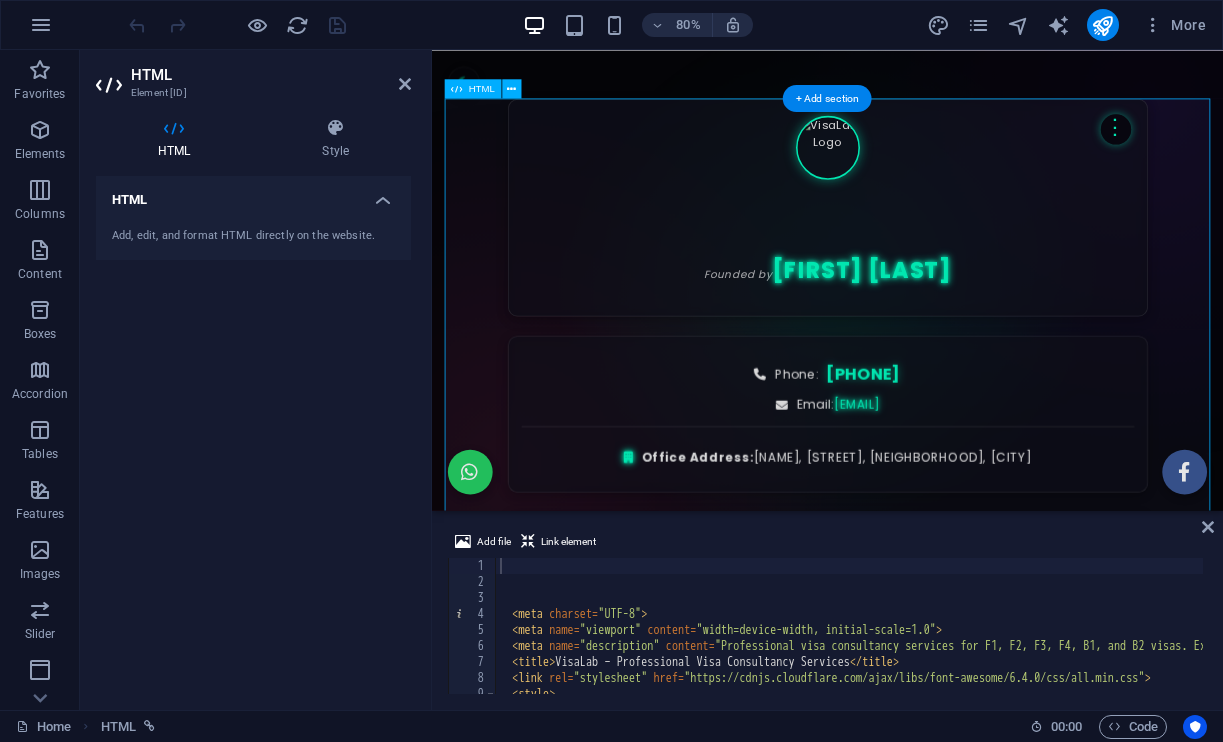 click on "VisaLab – Professional Visa Consultancy Services
Welcome to VisaLab
VisaLab
Crossing Barriers !!
Founded by  Mijan Bokth
⋮
Contact
About Us
Visa Types
Important Info
Our Location
Phone:  +88 01711470995
Email:  bokth@hotmail.co.uk
Office Address:  Tahir Bokth Commercials, Shornoshika-43, Kadamtoli, Sylhet
Visa Categories We Support
We specialize in assisting with various visa types to help you achieve your international travel goals:
F1 (Student Visa):  For academic studies in the U.S.
F2 (Dependent Visa):  For dependents of F1 visa holders
F3/F4 (Family Visas):  For family members of U.S. citizens
B1 (Business Visa):" at bounding box center [926, 1406] 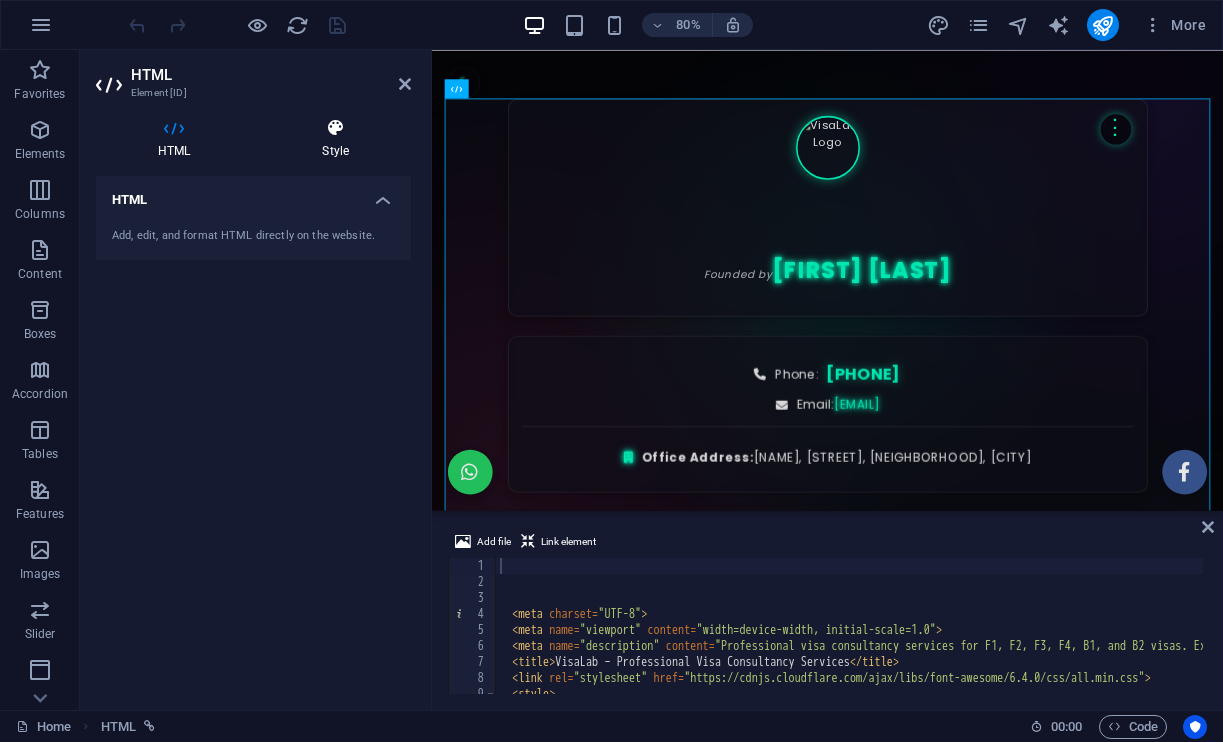 click at bounding box center (335, 128) 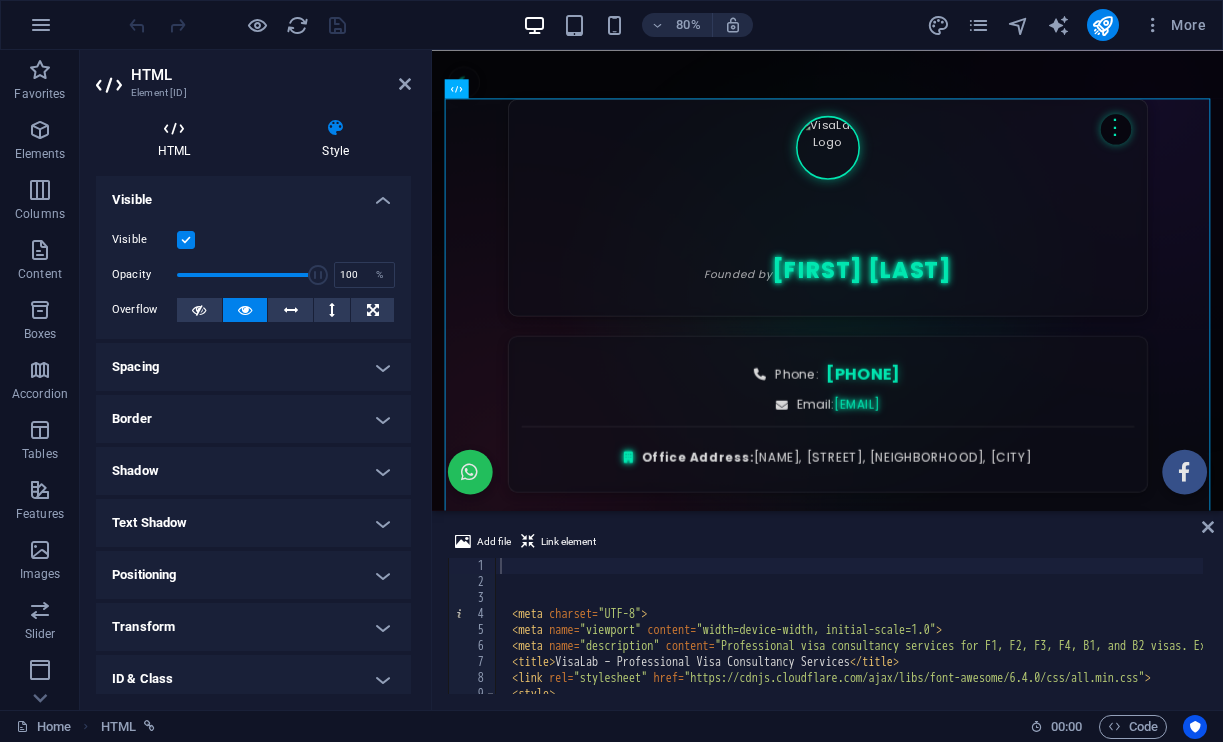 click on "HTML" at bounding box center [178, 139] 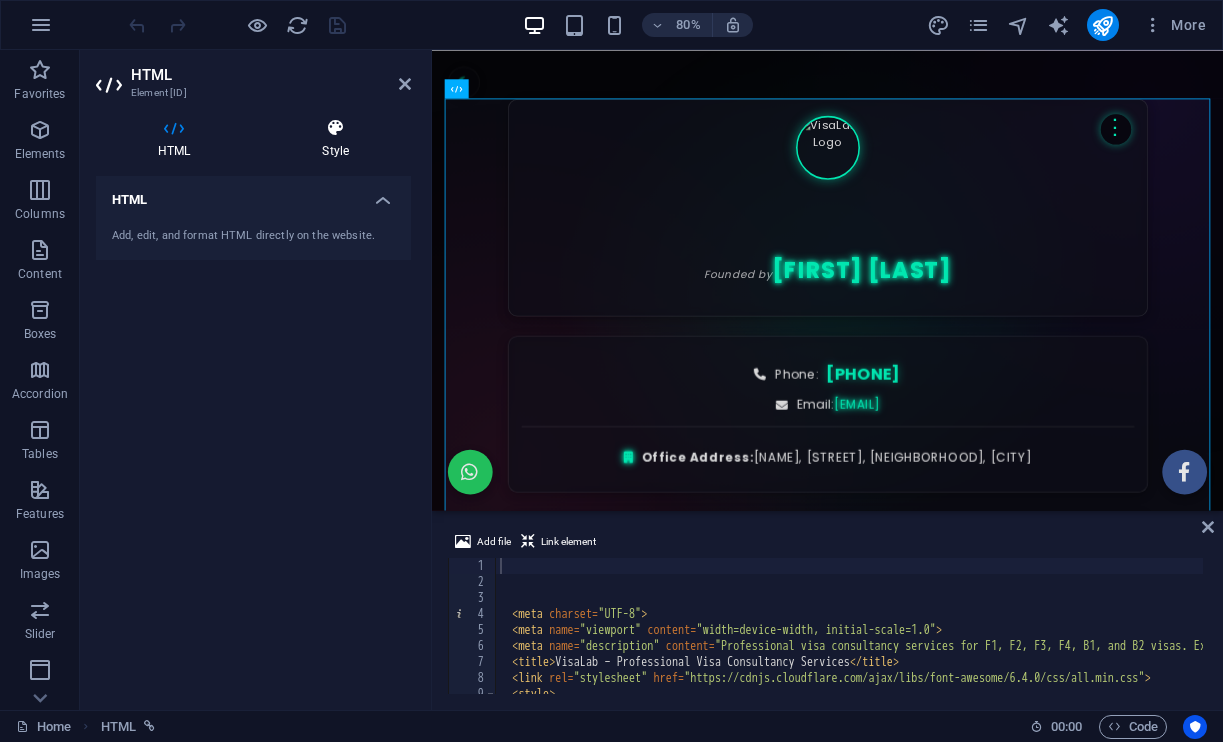 click at bounding box center [335, 128] 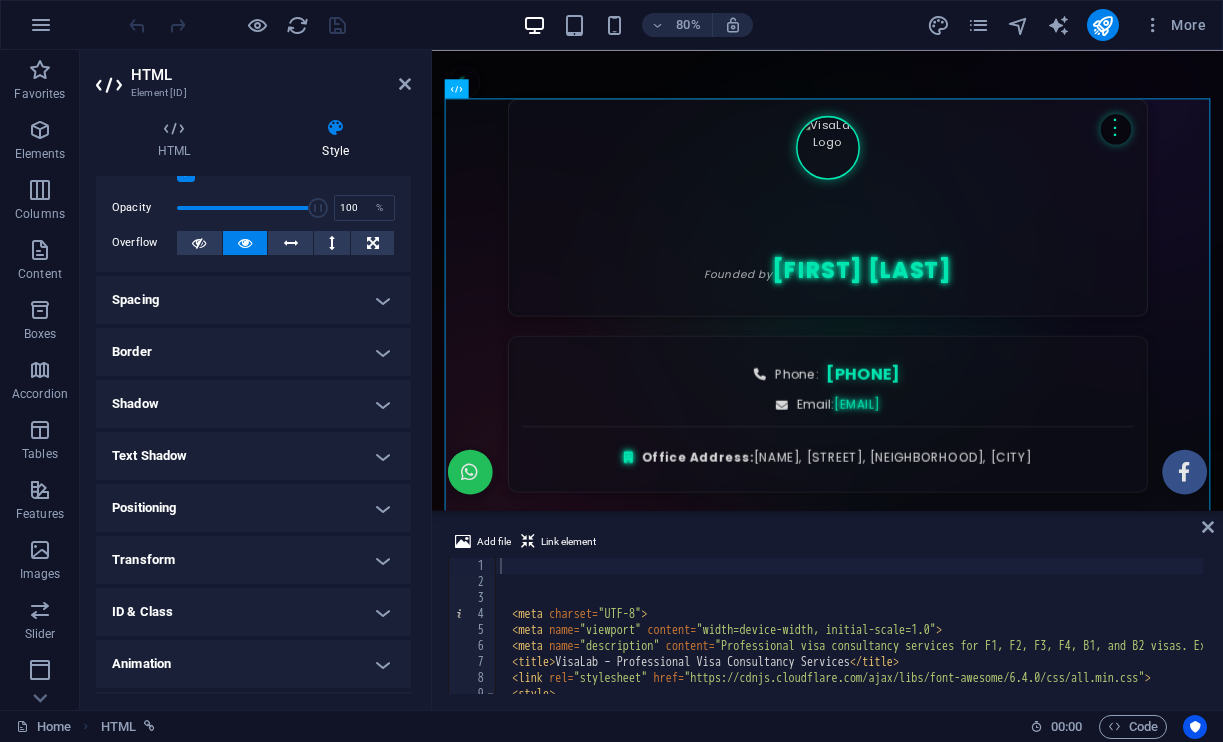 scroll, scrollTop: 112, scrollLeft: 0, axis: vertical 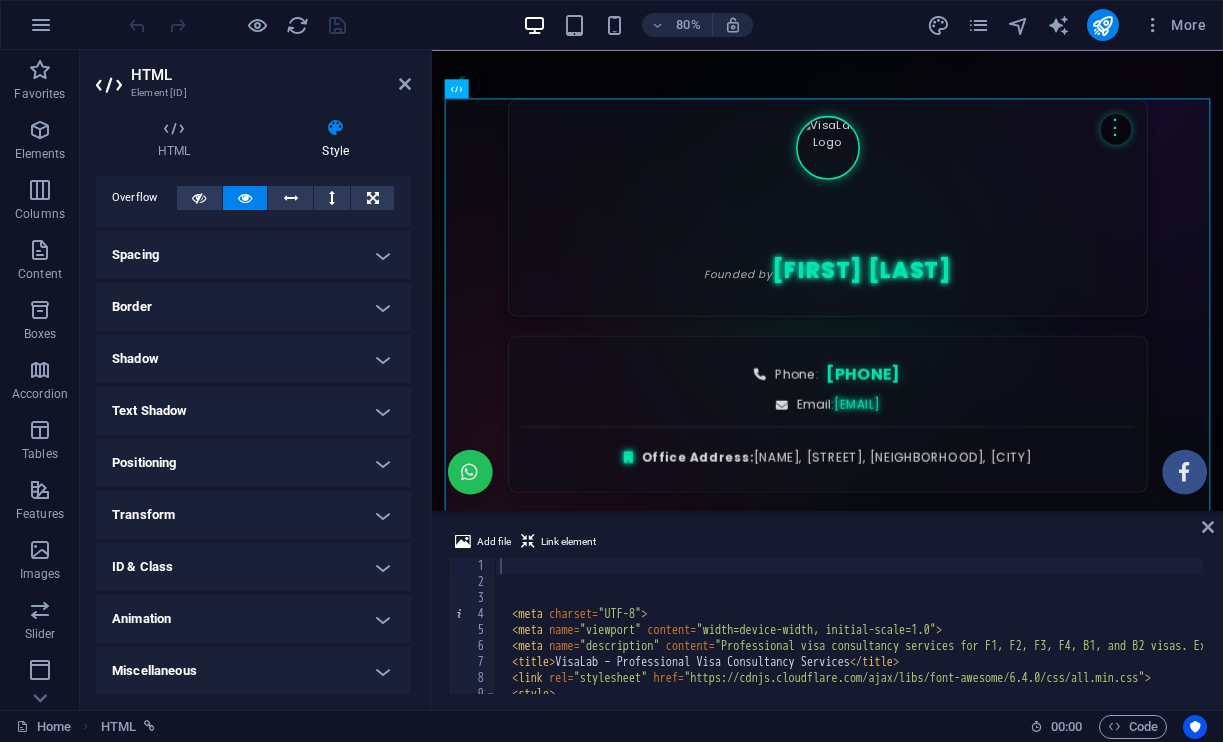 click on "Animation" at bounding box center (253, 619) 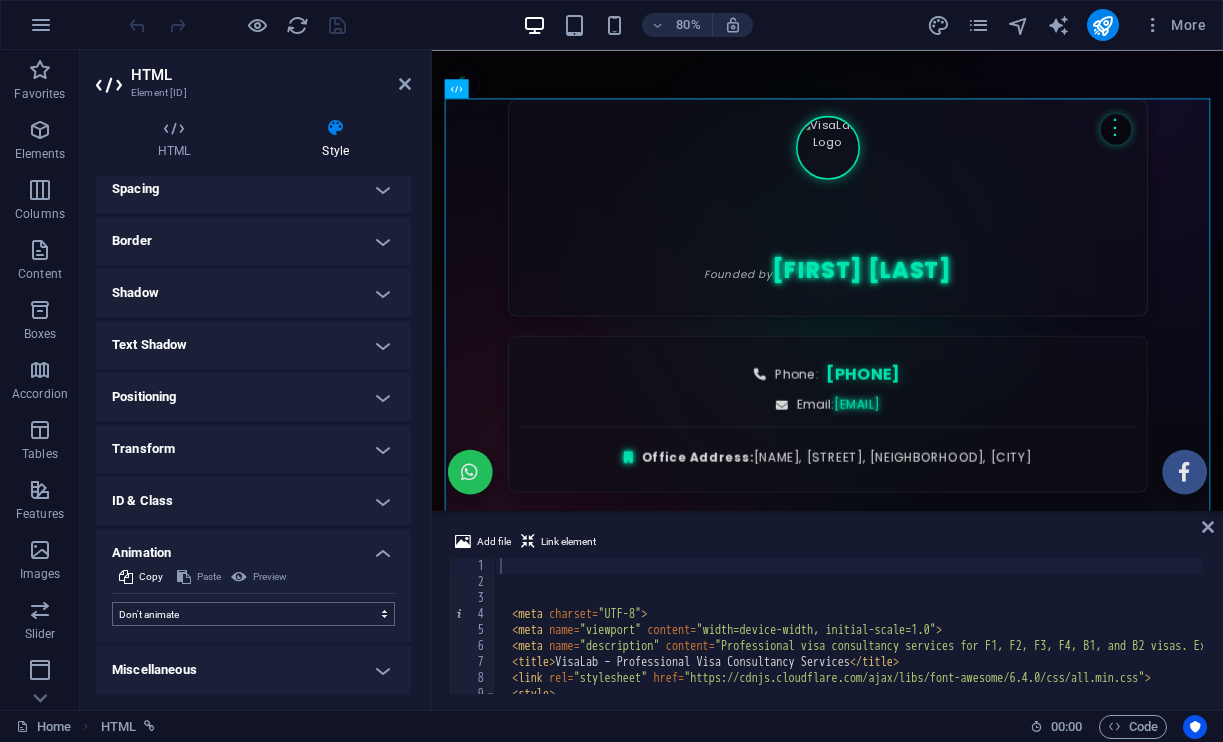 scroll, scrollTop: 177, scrollLeft: 0, axis: vertical 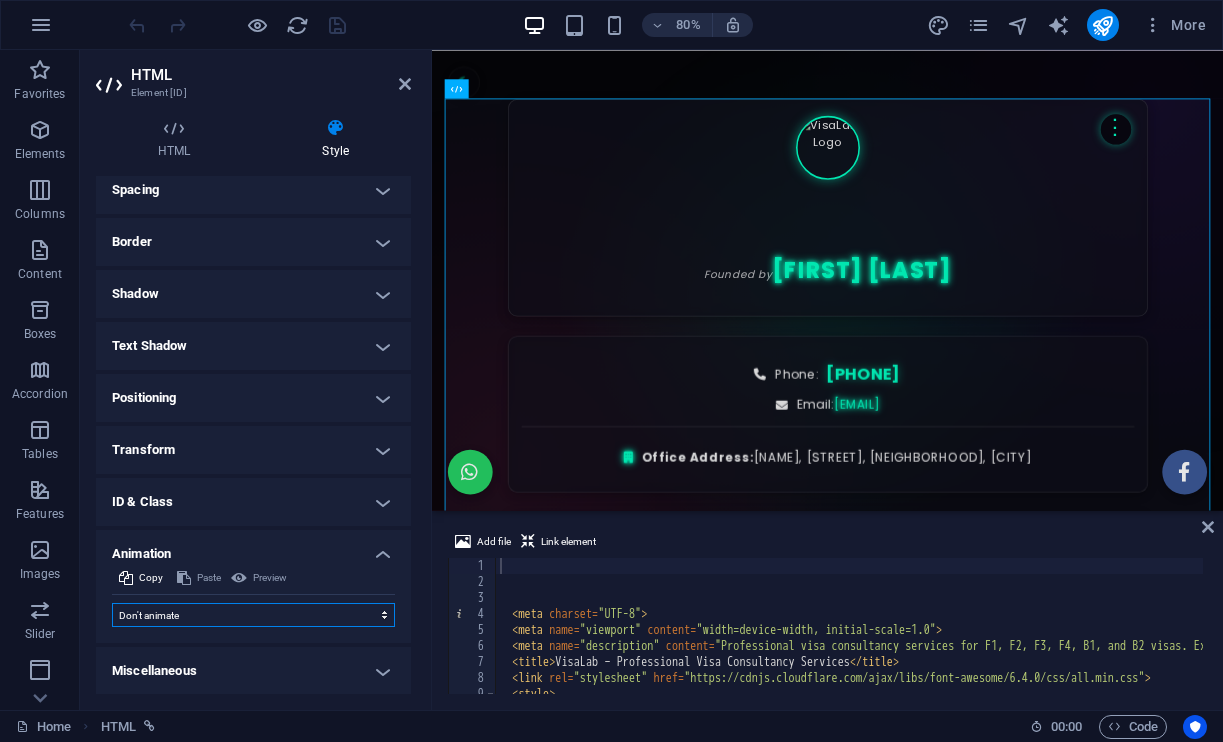 select on "pulse" 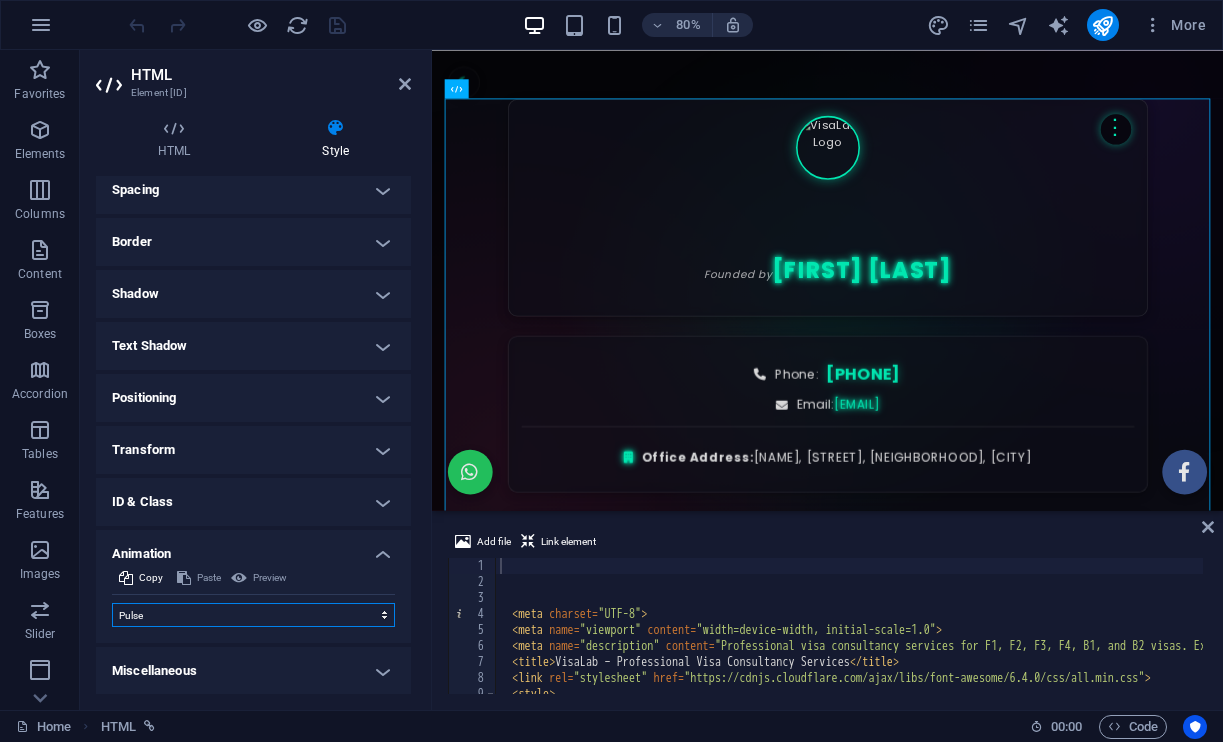 select on "scroll" 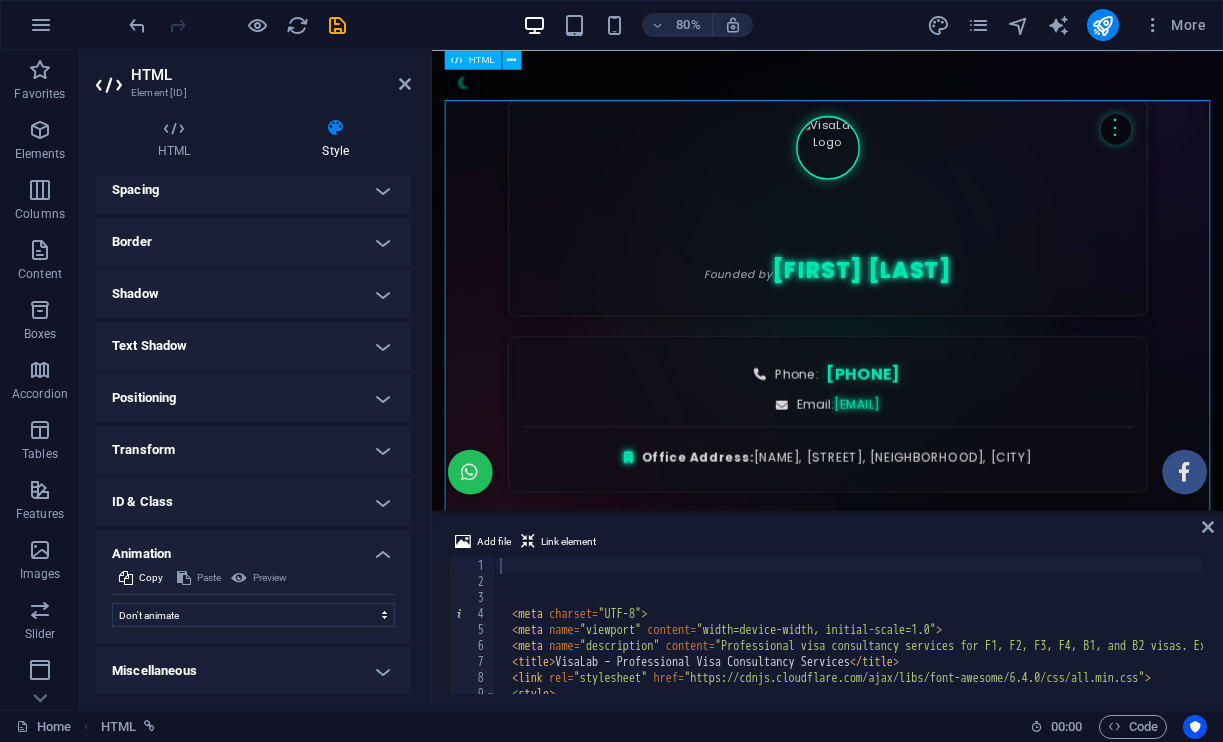 scroll, scrollTop: 0, scrollLeft: 0, axis: both 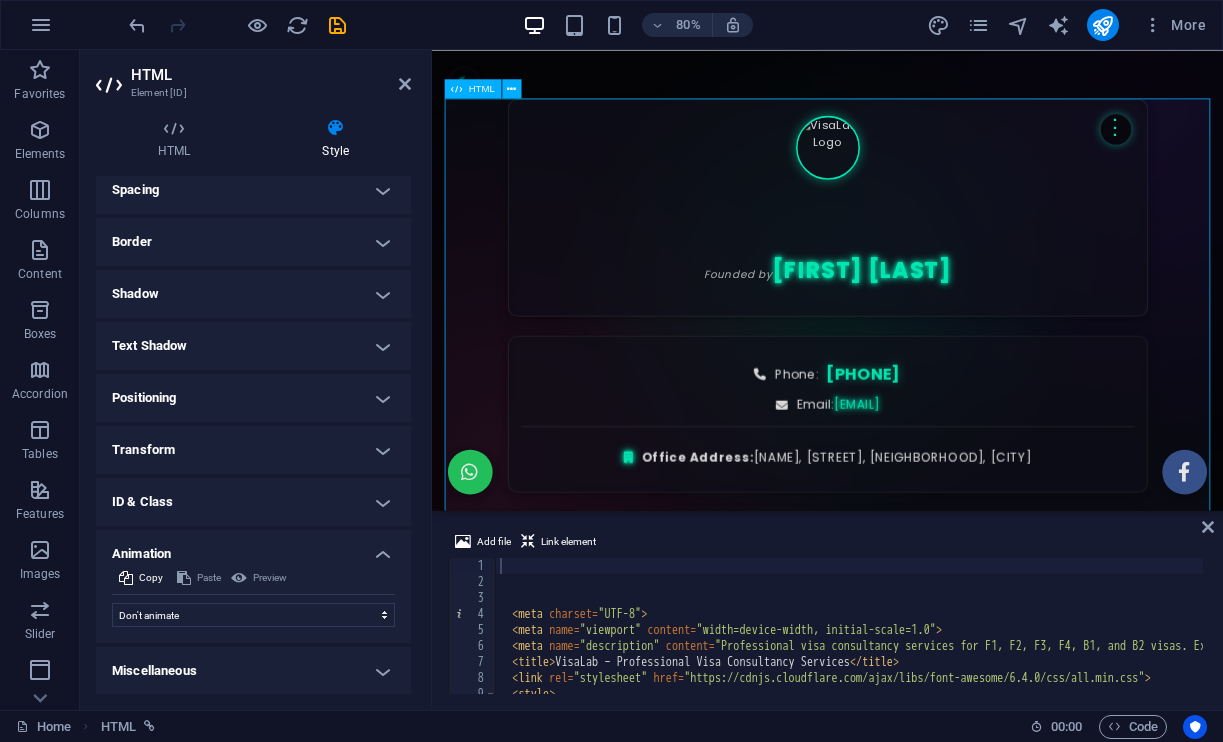click on "VisaLab – Professional Visa Consultancy Services
Welcome to VisaLab
VisaLab
Crossing Barriers !!
Founded by  Mijan Bokth
⋮
Contact
About Us
Visa Types
Important Info
Our Location
Phone:  +88 01711470995
Email:  bokth@hotmail.co.uk
Office Address:  Tahir Bokth Commercials, Shornoshika-43, Kadamtoli, Sylhet
Visa Categories We Support
We specialize in assisting with various visa types to help you achieve your international travel goals:
F1 (Student Visa):  For academic studies in the U.S.
F2 (Dependent Visa):  For dependents of F1 visa holders
F3/F4 (Family Visas):  For family members of U.S. citizens
B1 (Business Visa):" at bounding box center (926, 1406) 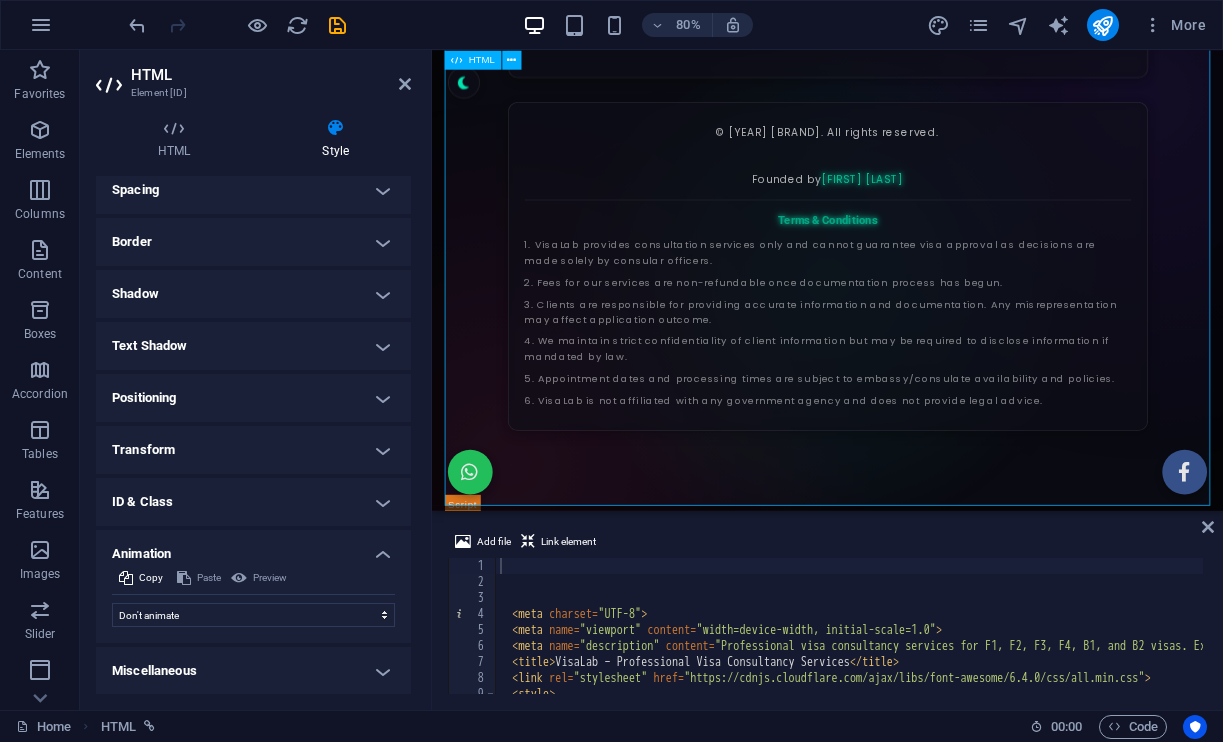 scroll, scrollTop: 2070, scrollLeft: 0, axis: vertical 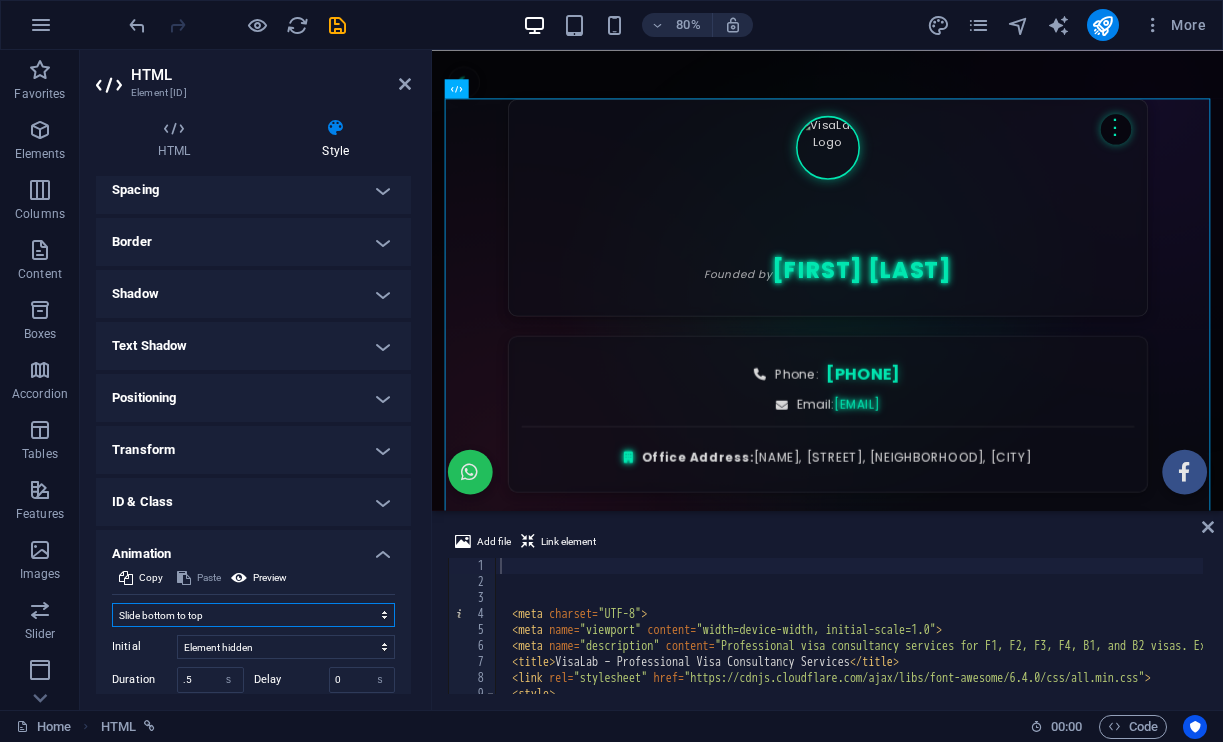 select on "none" 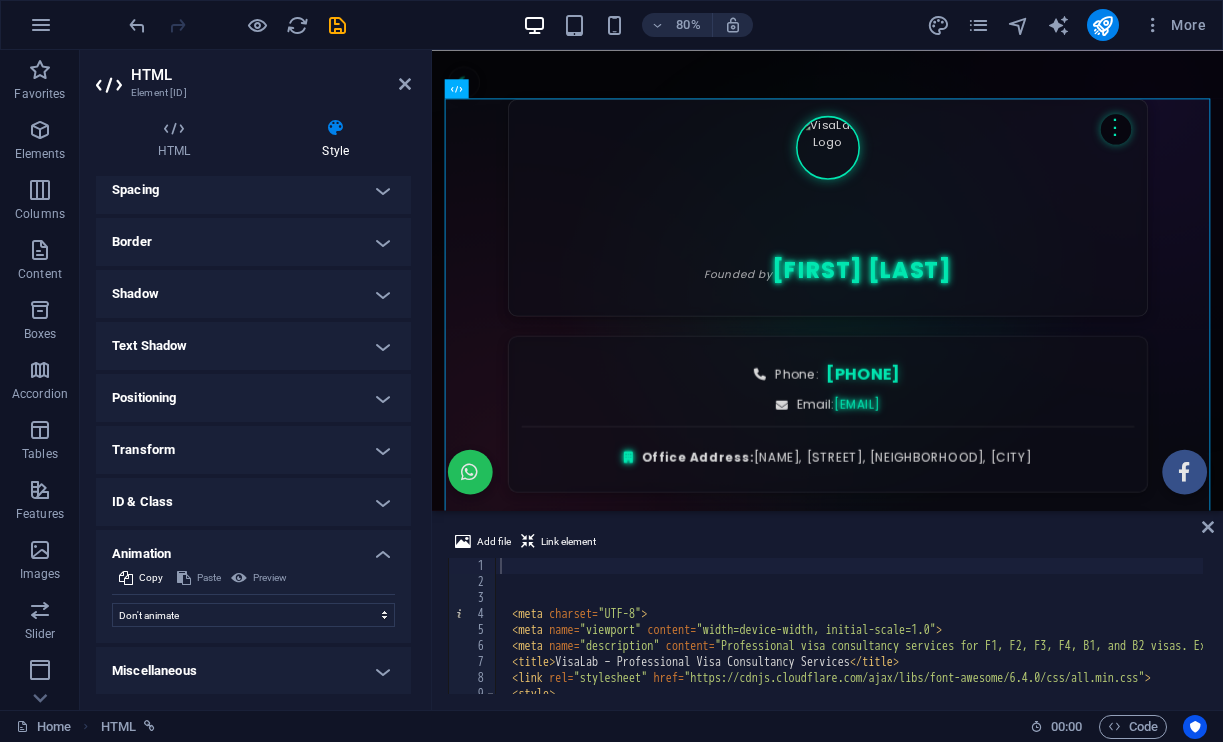 click on "Miscellaneous" at bounding box center (253, 671) 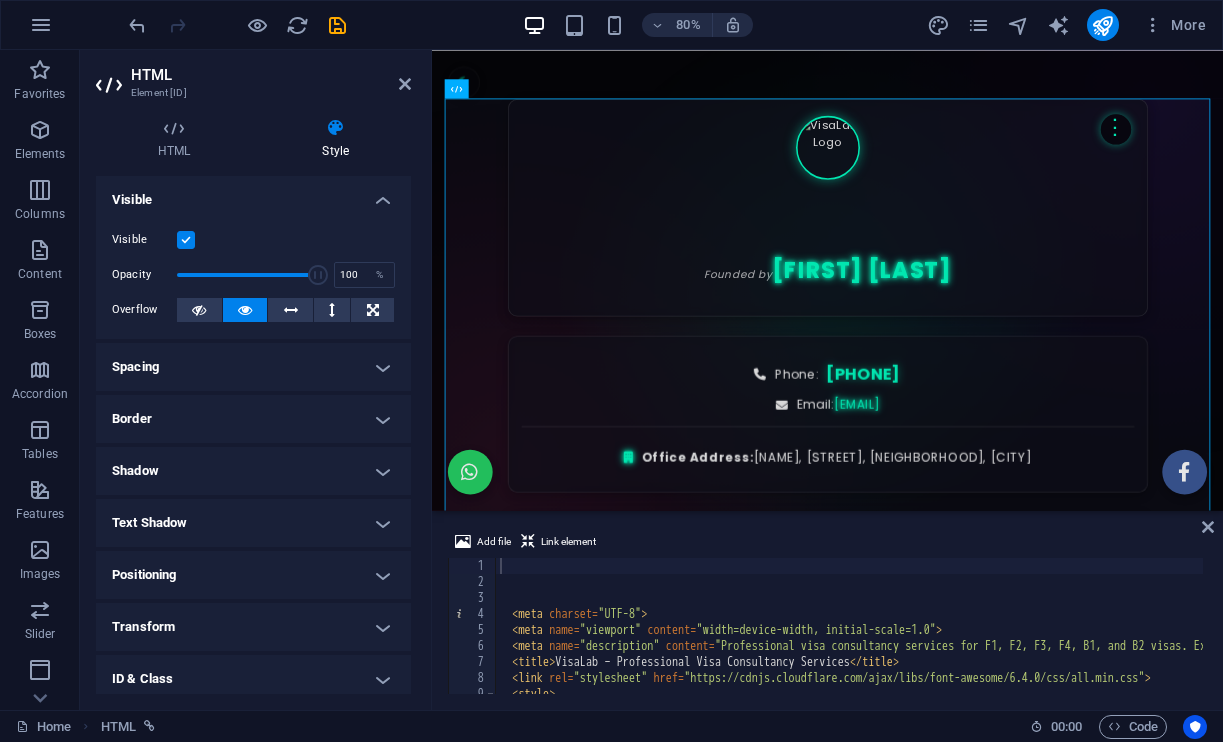 scroll, scrollTop: 0, scrollLeft: 0, axis: both 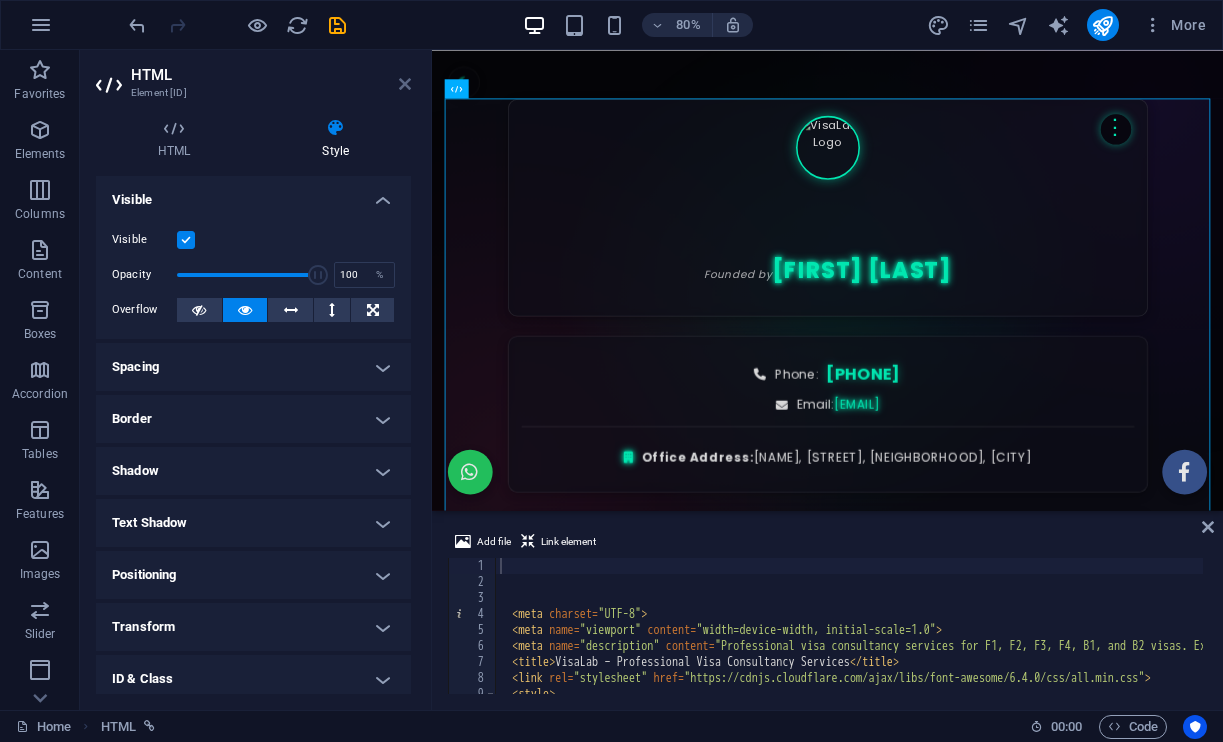 click at bounding box center [405, 84] 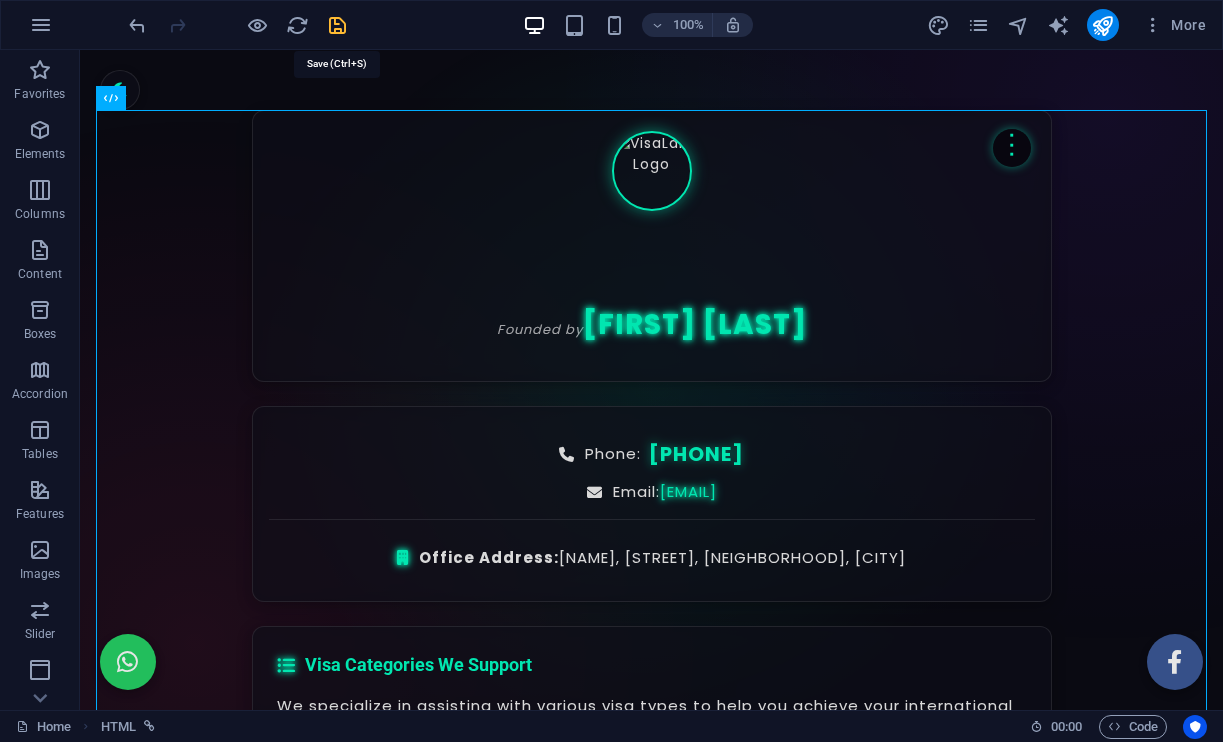 click at bounding box center [337, 25] 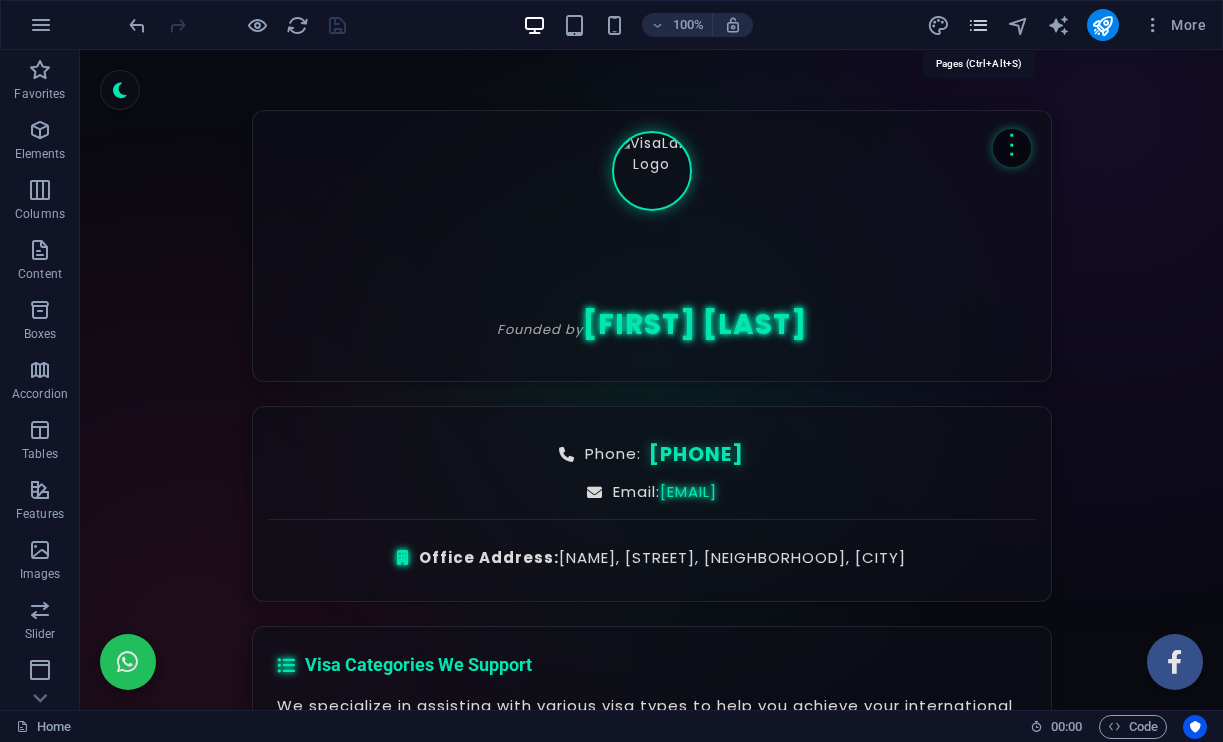 click at bounding box center [978, 25] 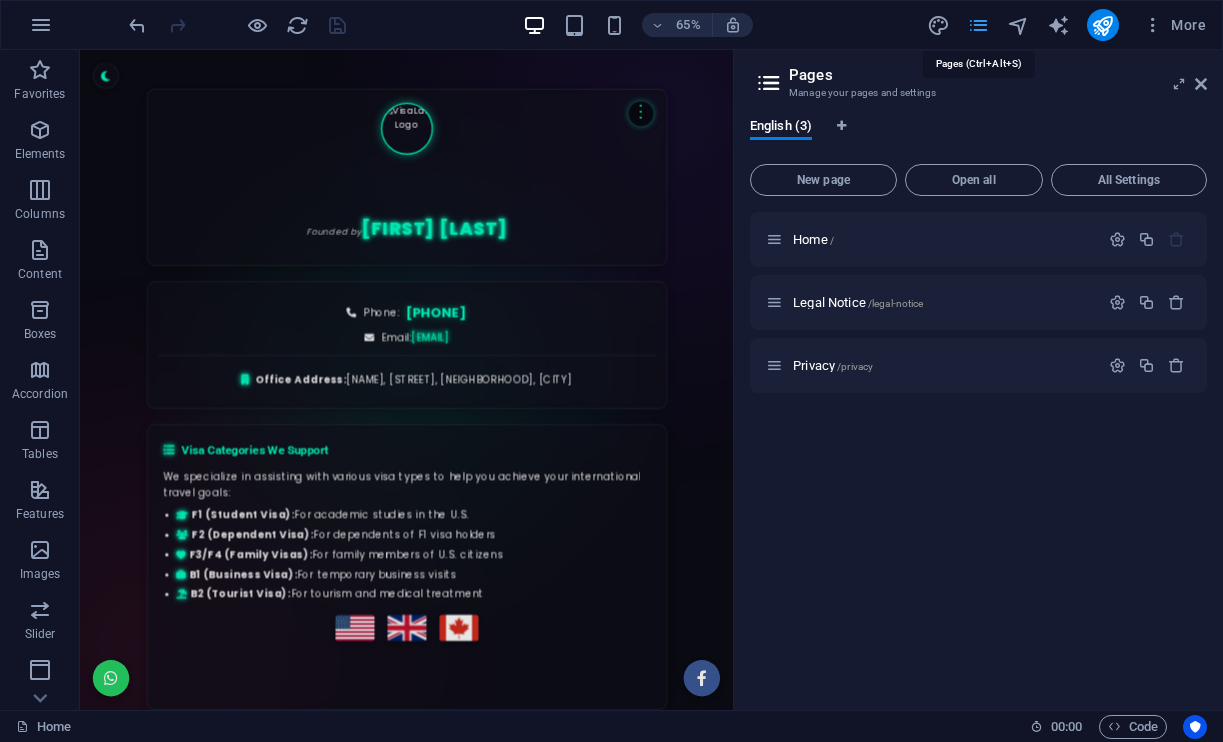 click at bounding box center [978, 25] 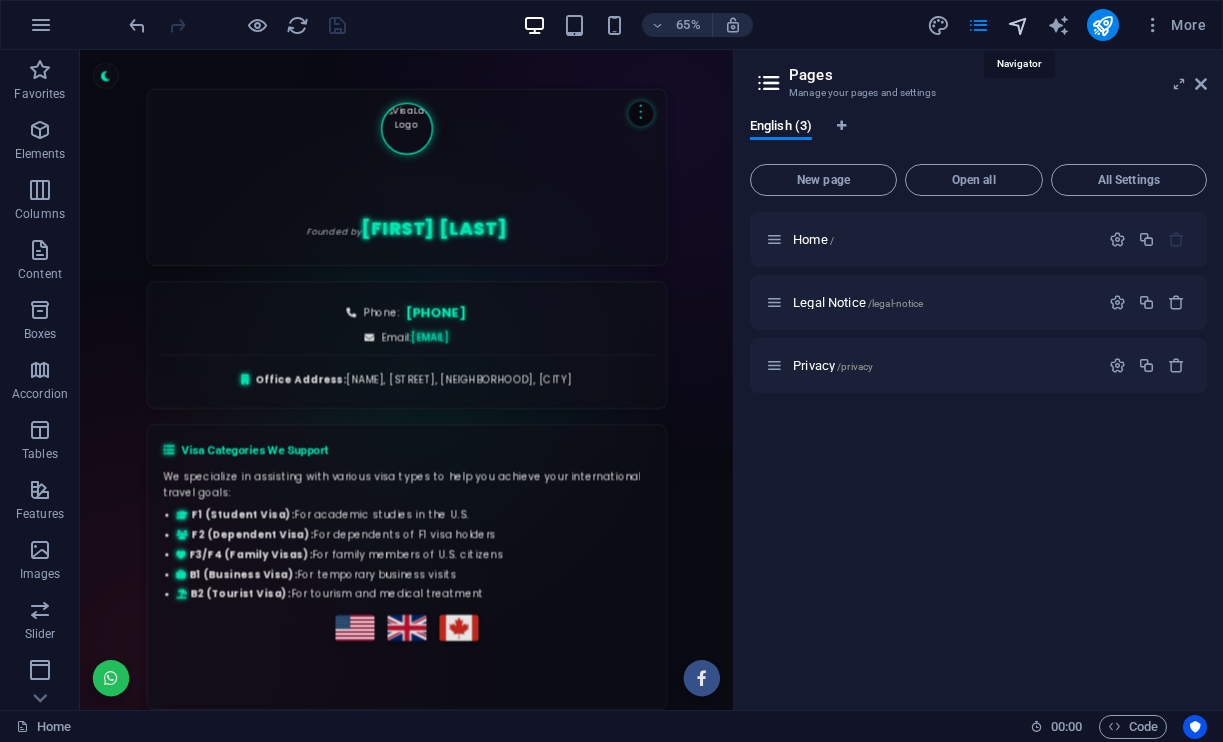 click at bounding box center [1018, 25] 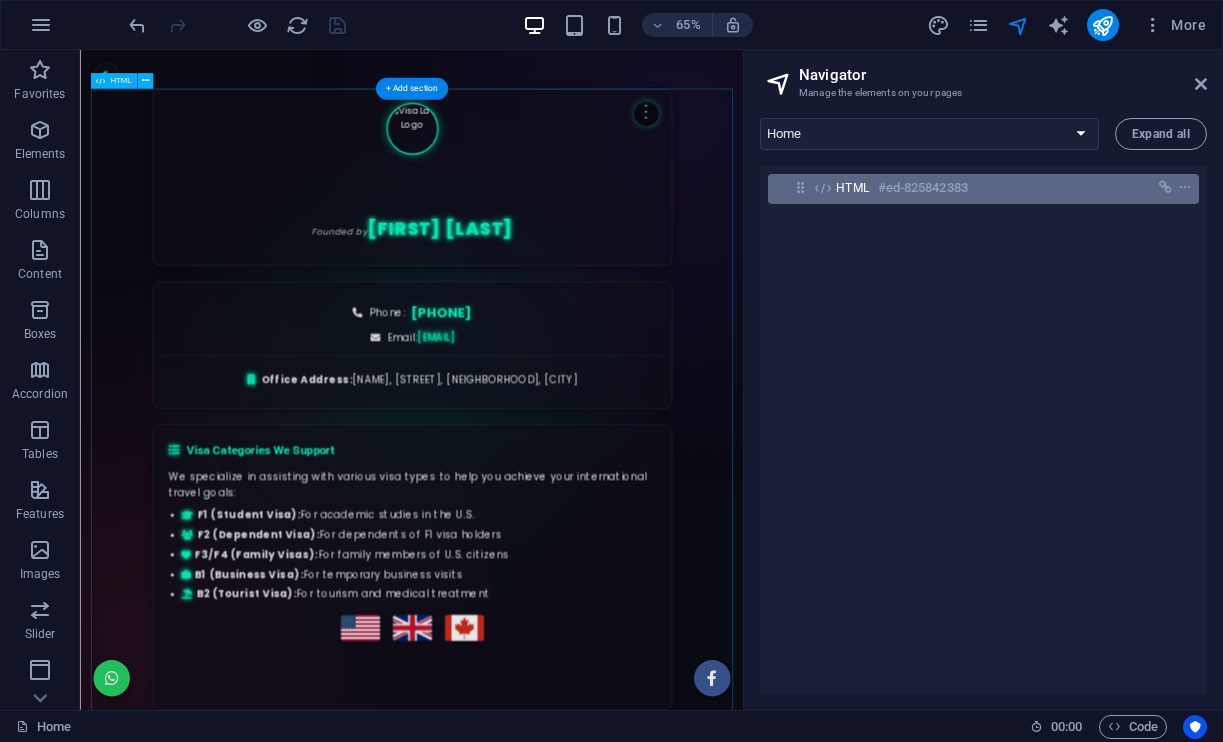 click on "HTML #ed-825842383" at bounding box center (967, 188) 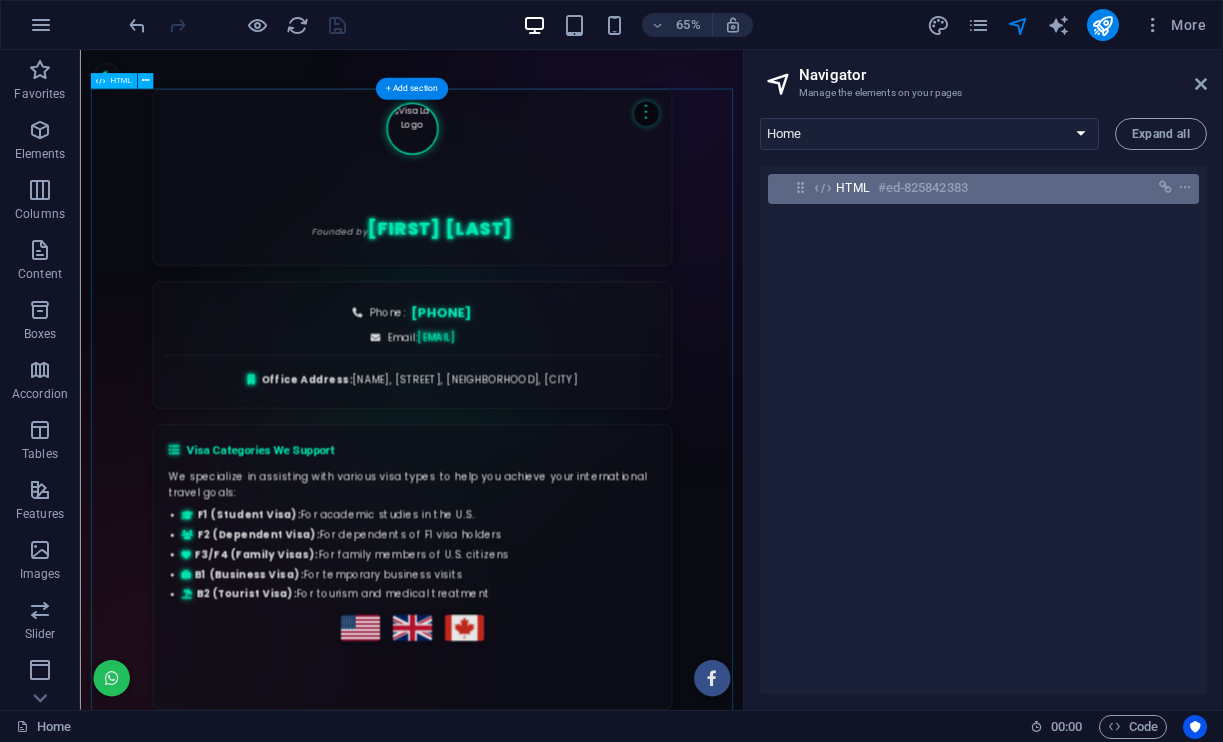 scroll, scrollTop: 842, scrollLeft: 0, axis: vertical 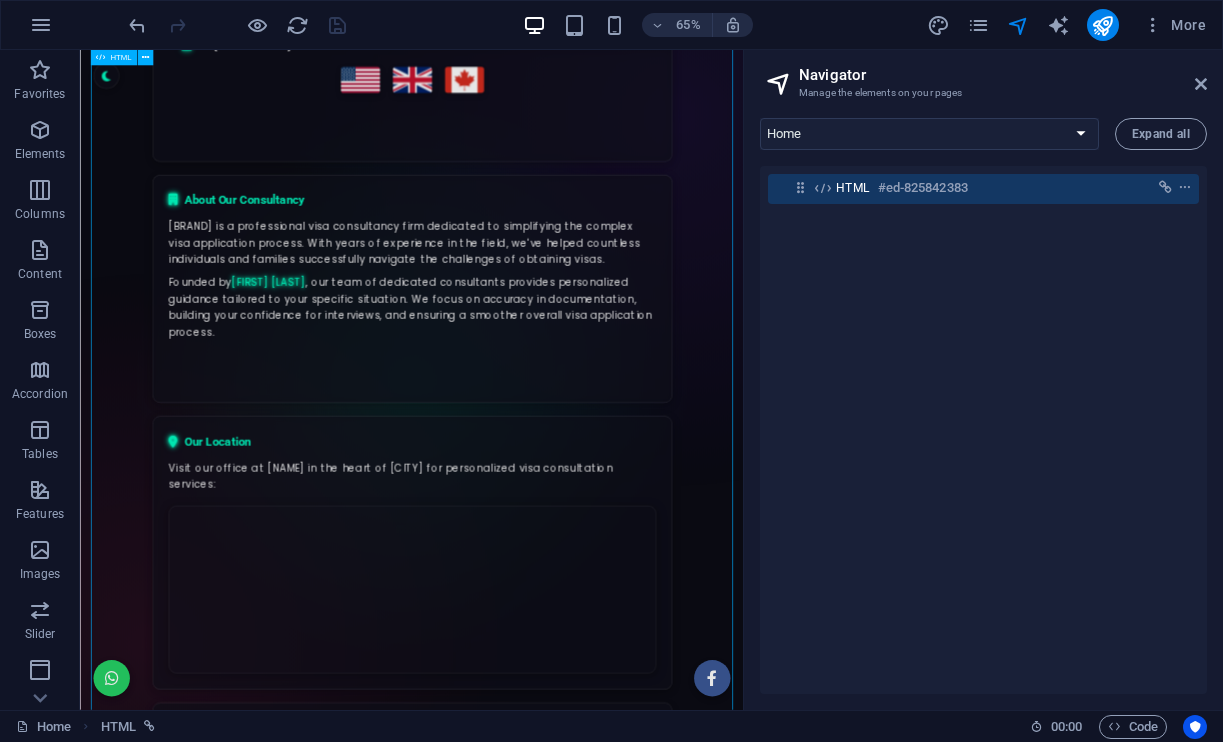 click on "HTML #ed-825842383" at bounding box center (967, 188) 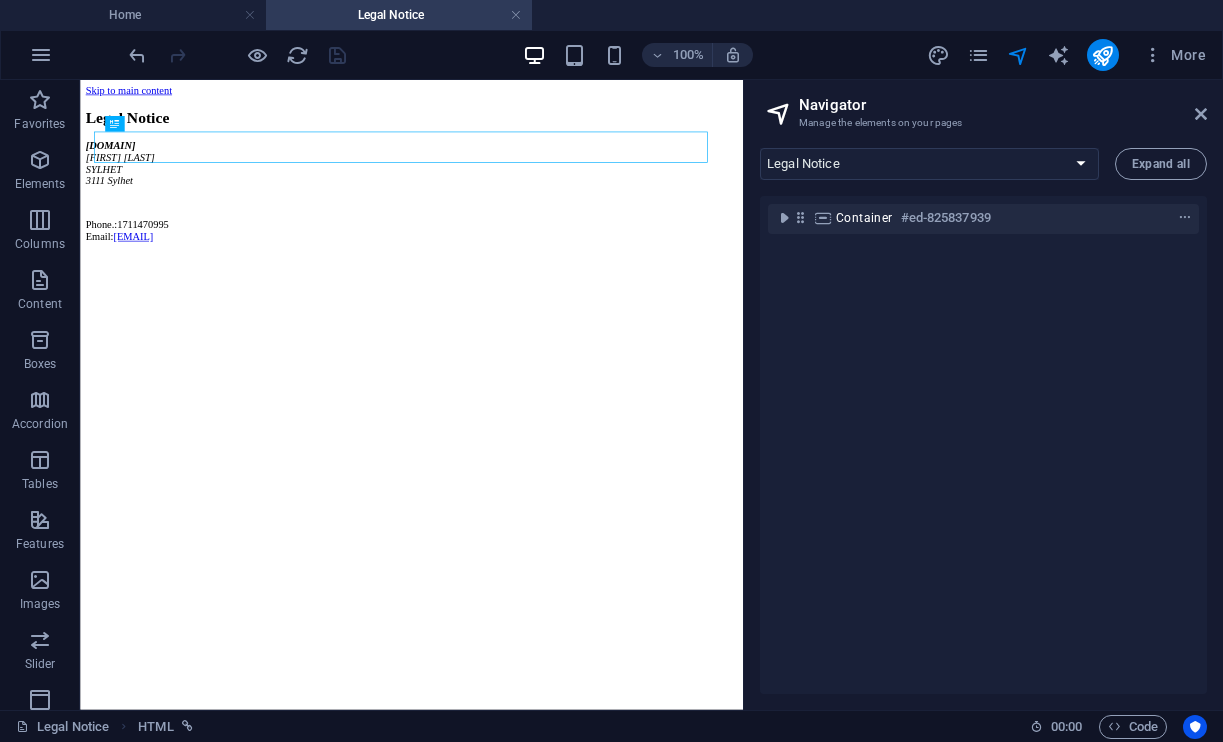 scroll, scrollTop: 0, scrollLeft: 0, axis: both 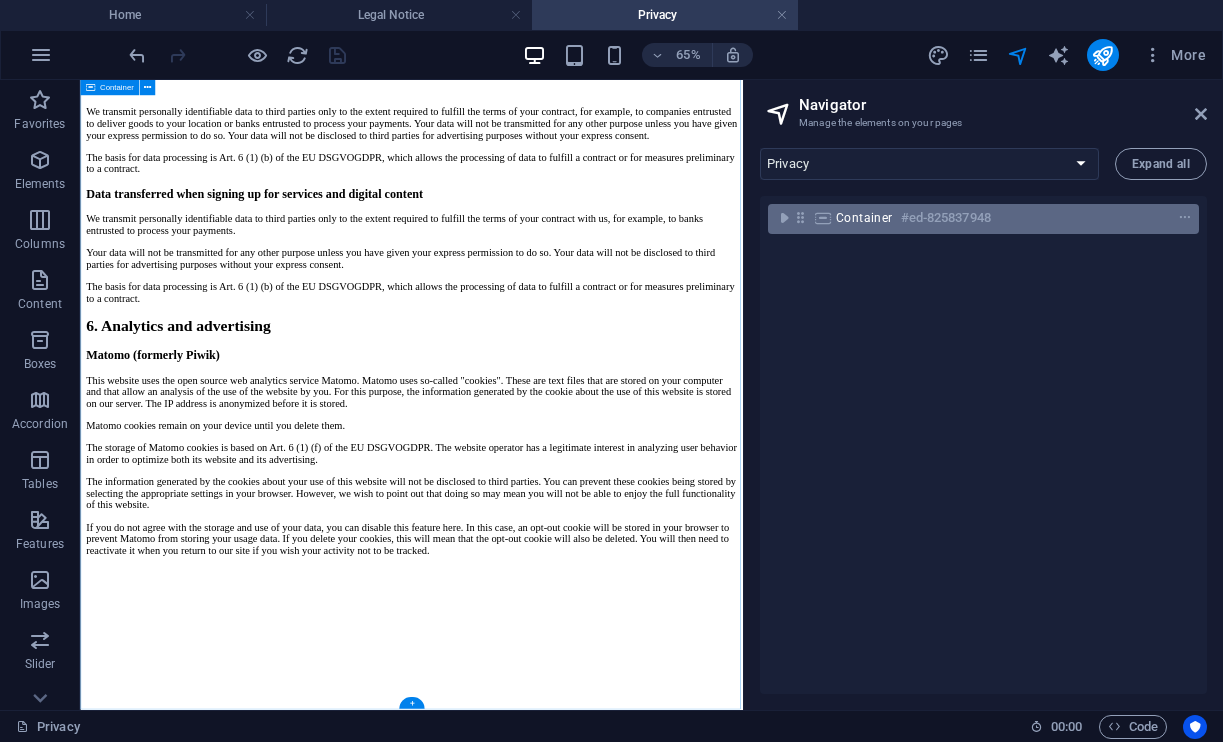 click on "#ed-825837948" at bounding box center [946, 218] 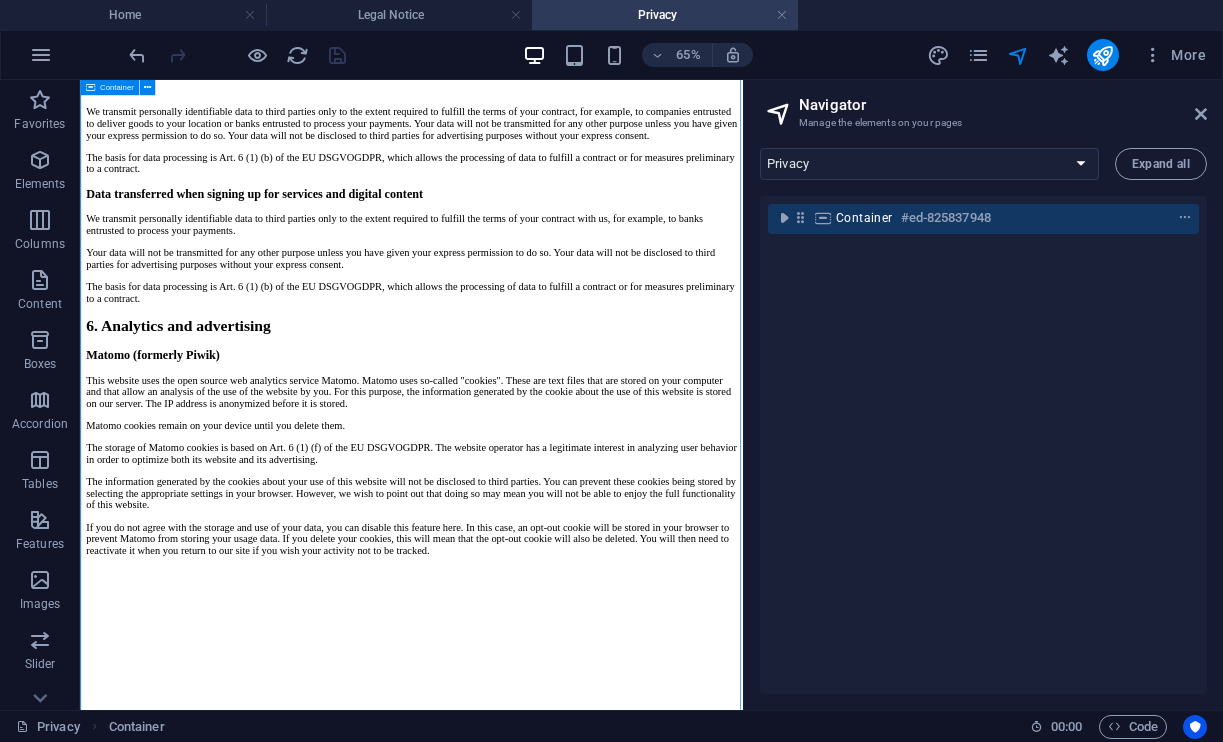 scroll, scrollTop: 1946, scrollLeft: 0, axis: vertical 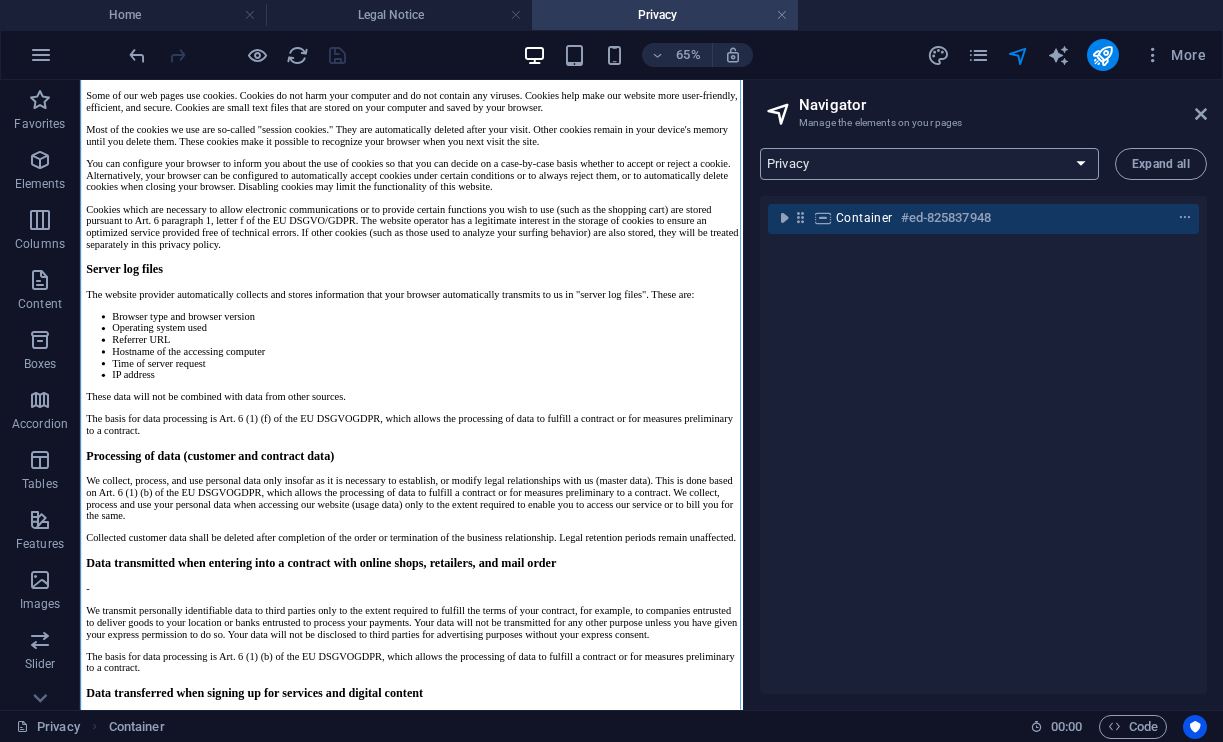 select on "15894564-en" 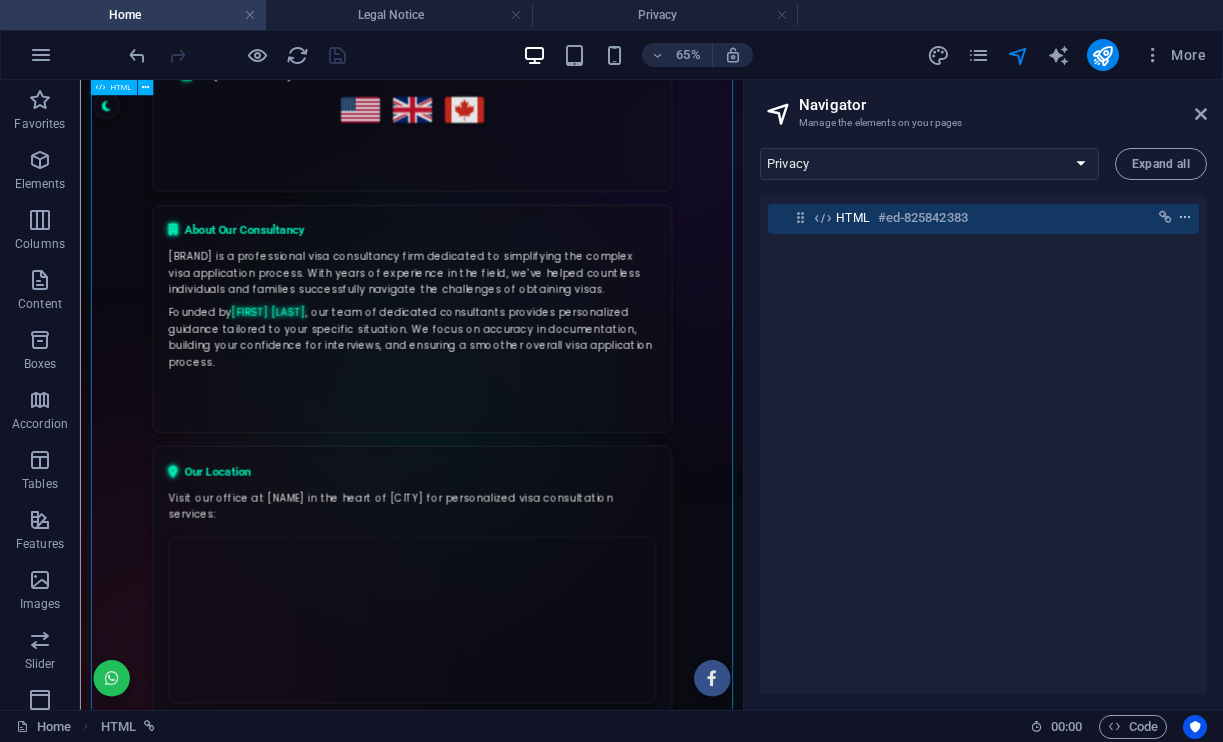 click at bounding box center [1185, 218] 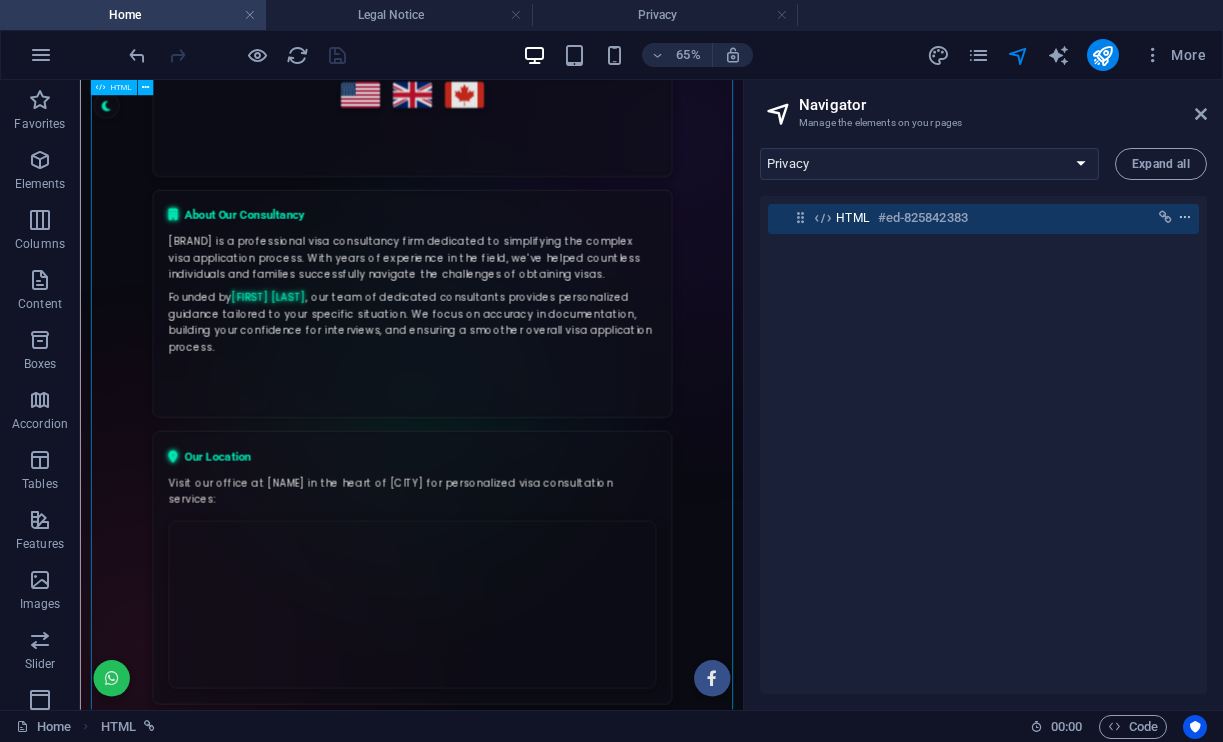 click at bounding box center [1185, 218] 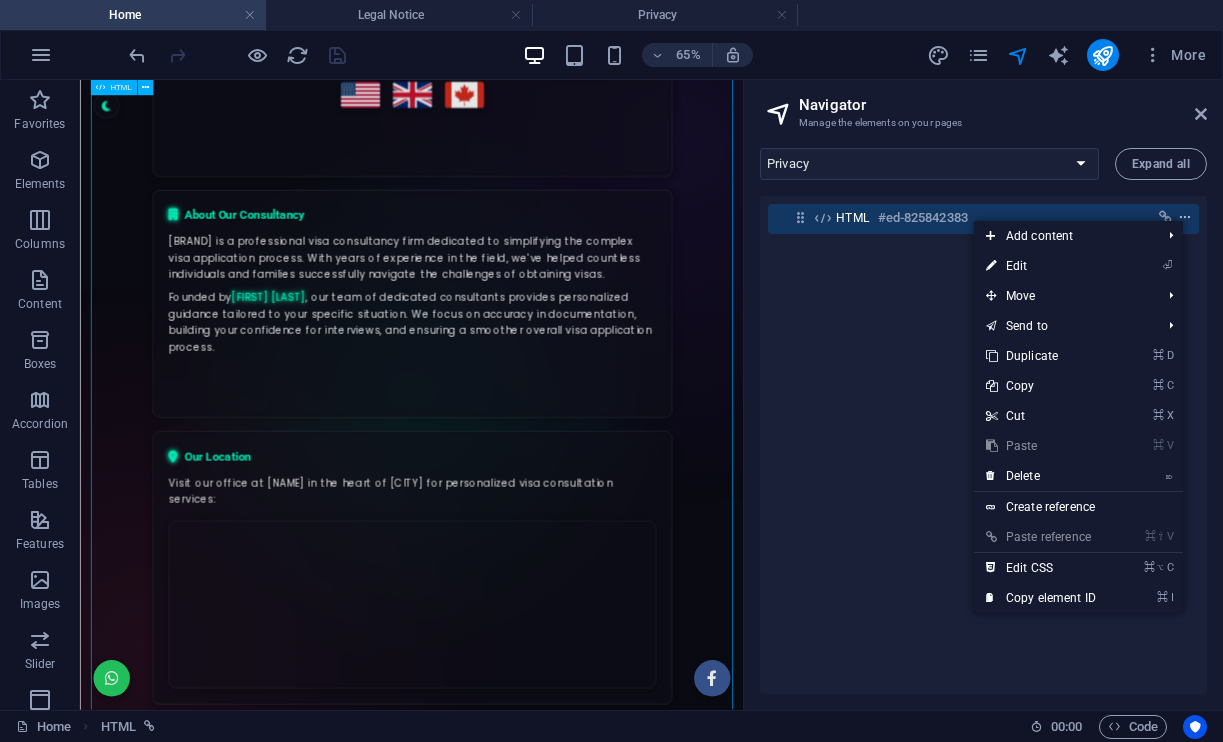 click at bounding box center (1185, 218) 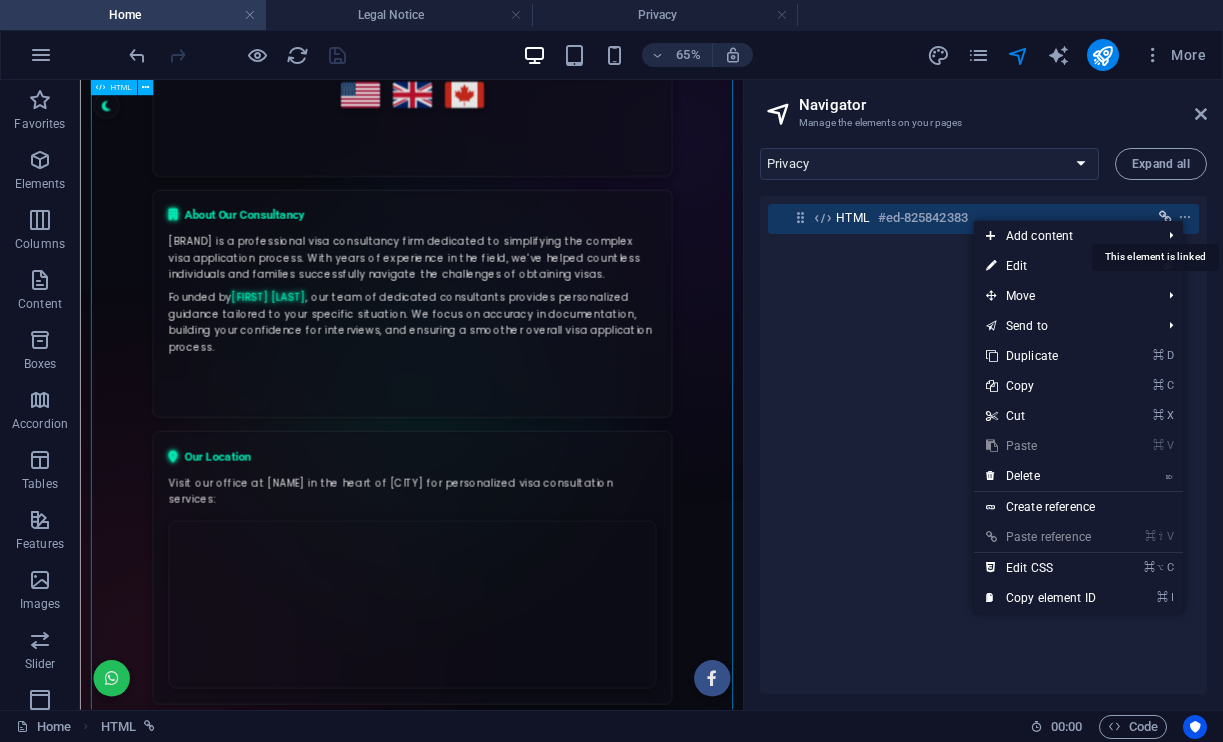 click at bounding box center [1165, 218] 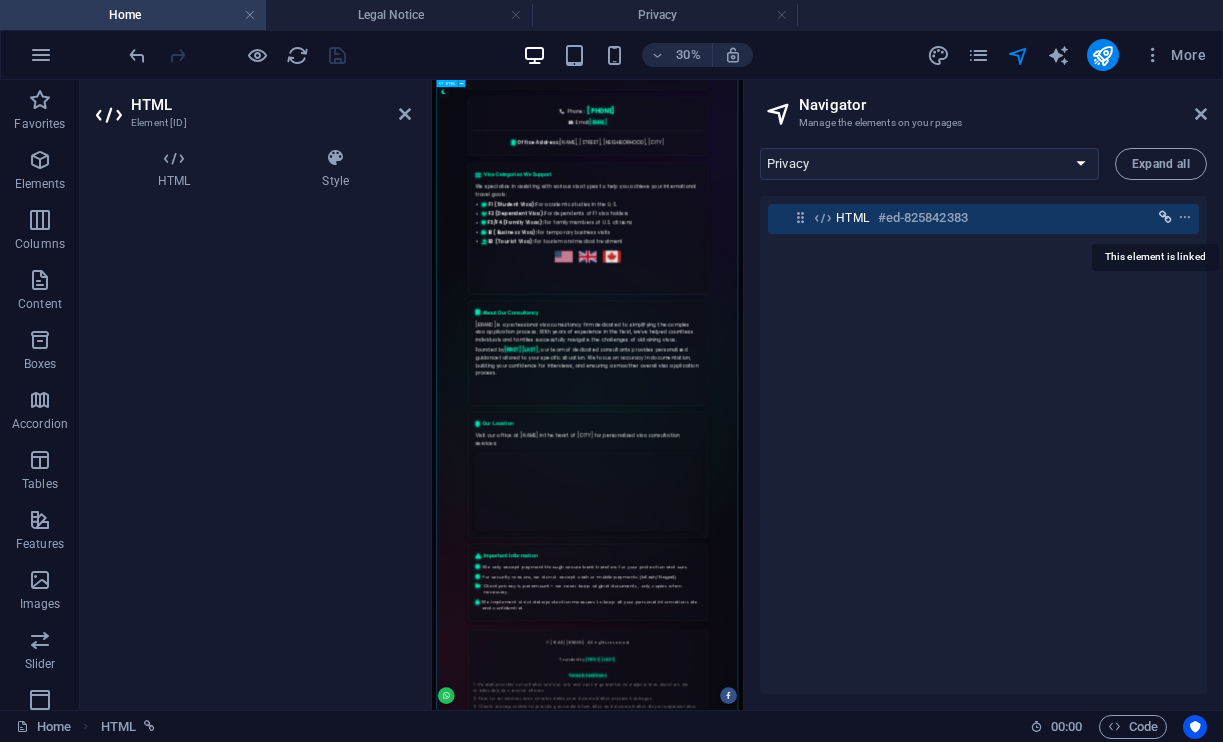 click at bounding box center [1165, 218] 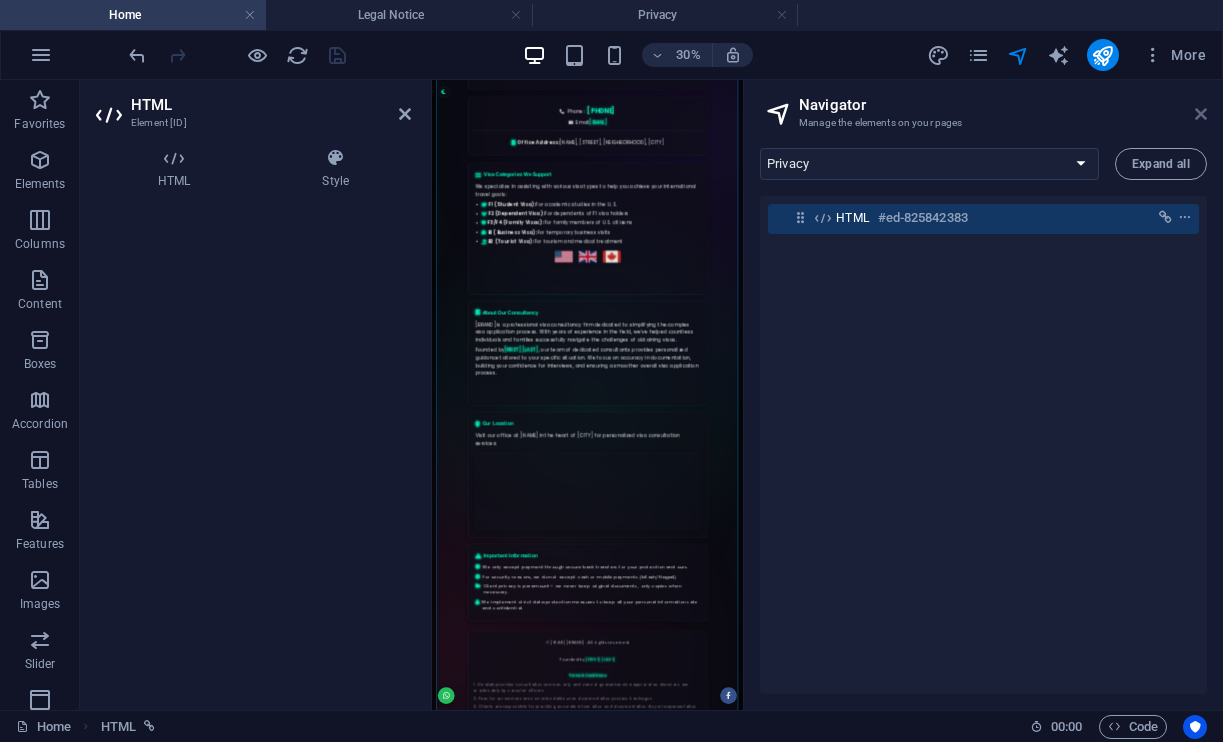 click at bounding box center [1201, 114] 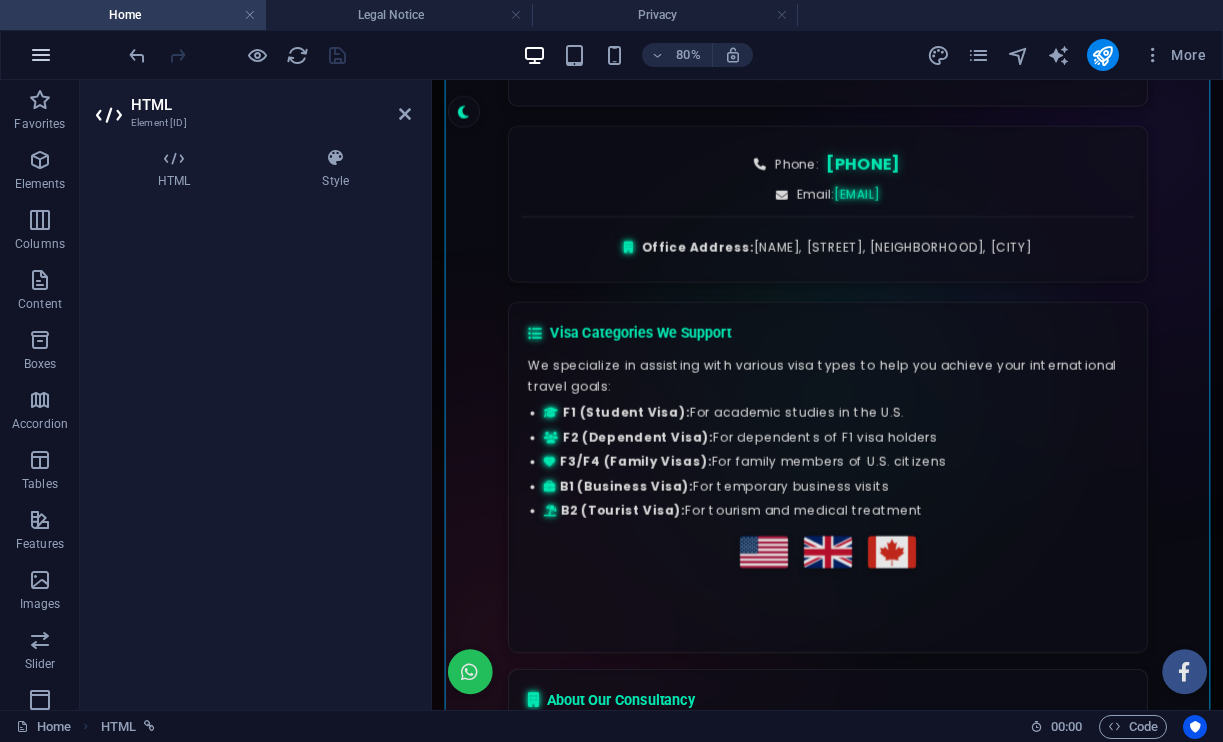 click at bounding box center (41, 55) 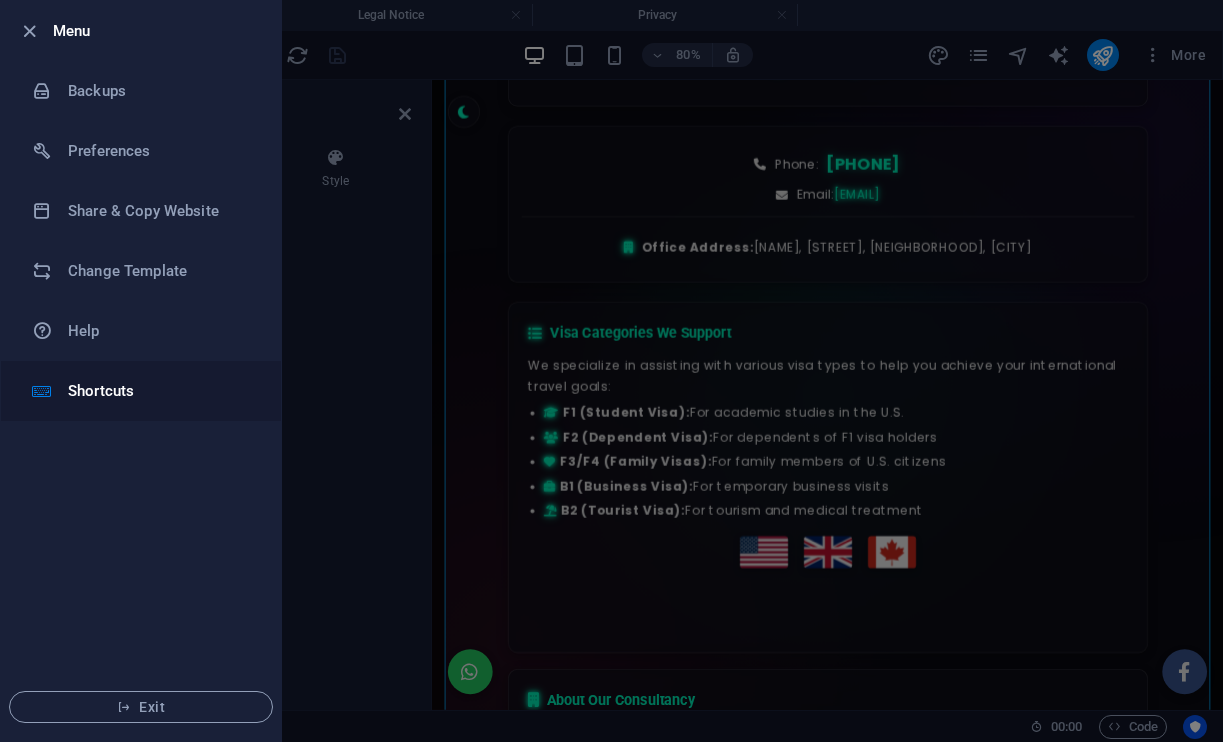 click at bounding box center [50, 391] 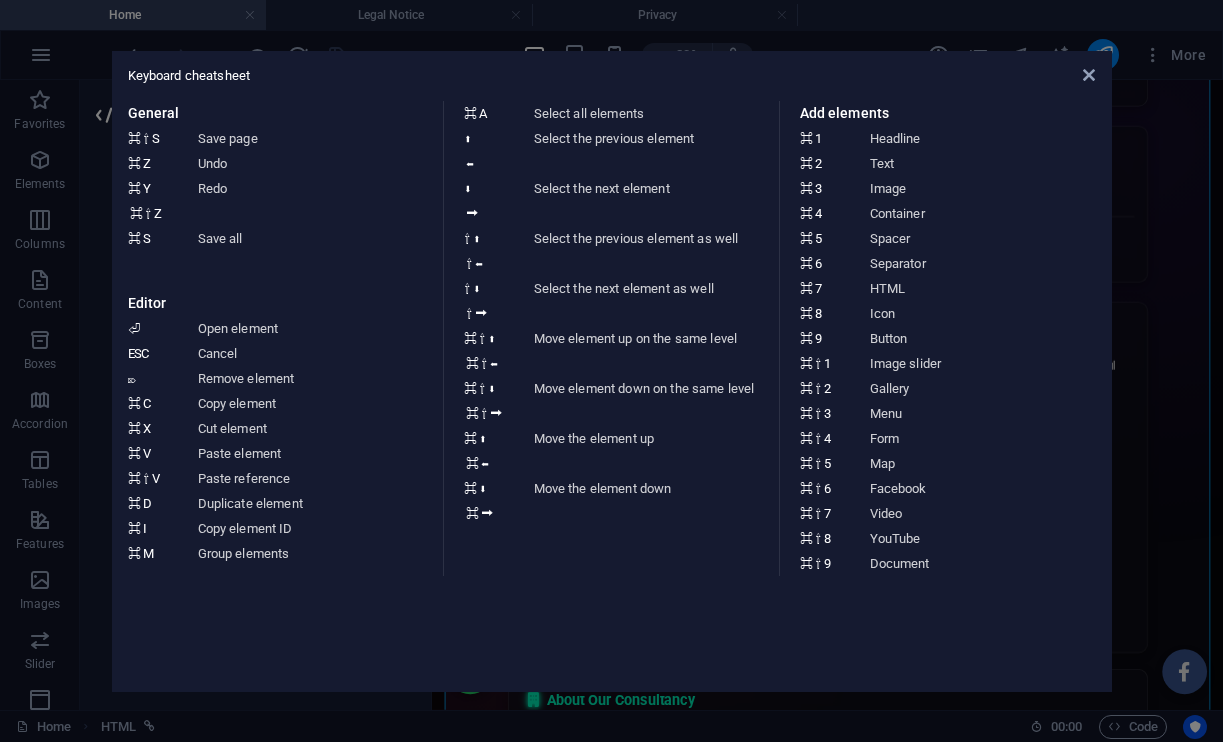 click on "Keyboard cheatsheet General ⌘ ⇧ S Save page ⌘ Z Undo ⌘ Y ⌘ ⇧ Z Redo ⌘ S Save all Editor ⏎ Open element ESC Cancel ⌦ Remove element ⌘ C Copy element ⌘ X Cut element ⌘ V Paste element ⌘ ⇧ V Paste reference ⌘ D Duplicate element ⌘ I Copy element ID ⌘ M Group elements ⌘ A Select all elements ⬆ ⬅ Select the previous element ⬇ ⮕ Select the next element ⇧ ⬆ ⇧ ⬅ Select the previous element as well ⇧ ⬇ ⇧ ⮕ Select the next element as well ⌘ ⇧ ⬆ ⌘ ⇧ ⬅ Move element up on the same level ⌘ ⇧ ⬇ ⌘ ⇧ ⮕ Move element down on the same level ⌘ ⬆ ⌘ ⬅ Move the element up ⌘ ⬇ ⌘ ⮕ Move the element down Add elements ⌘ 1 Headline ⌘ 2 Text ⌘ 3 Image ⌘ 4 Container ⌘ 5 Spacer ⌘ 6 Separator ⌘ 7 HTML ⌘ 8 Icon ⌘ 9 Button ⌘ ⇧ 1 Image slider ⌘ ⇧ 2 Gallery ⌘ ⇧ 3 Menu ⌘ ⇧ 4 Form ⌘ ⇧ 5 Map ⌘ ⇧ 6 Facebook ⌘ ⇧ 7 Video ⌘ ⇧ 8 YouTube ⌘ ⇧ 9 Document" at bounding box center (611, 371) 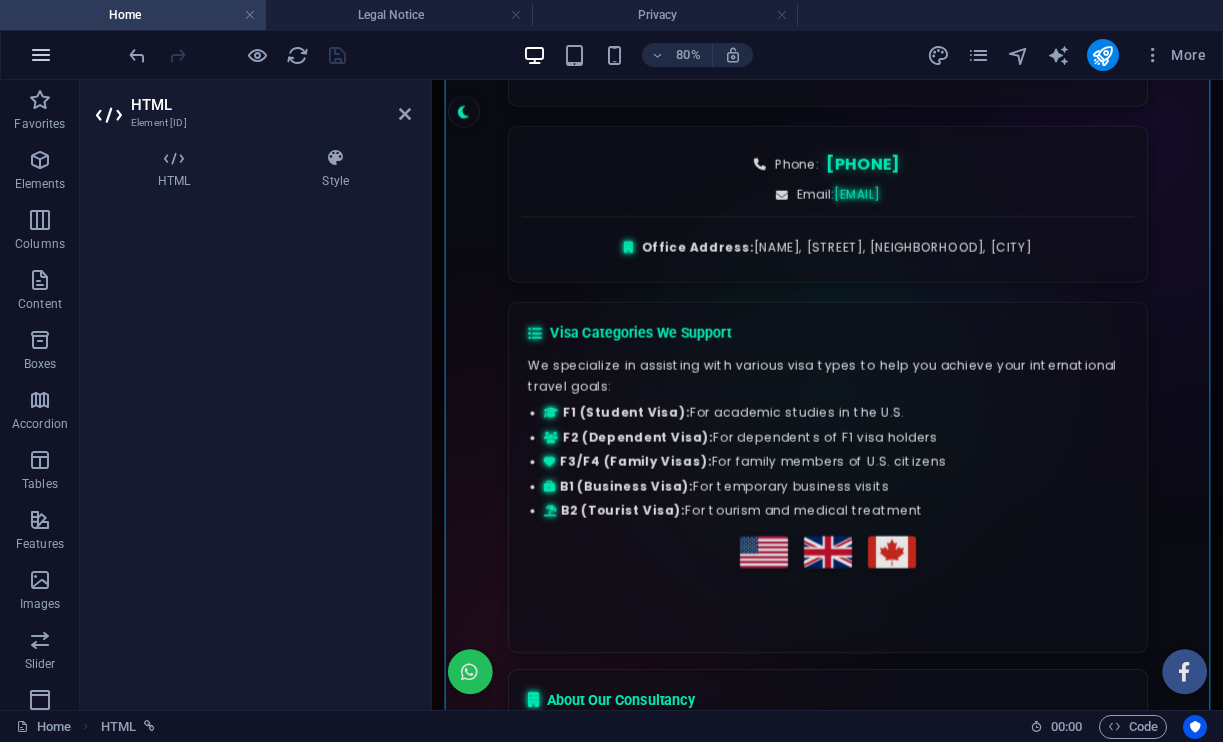 click at bounding box center (41, 55) 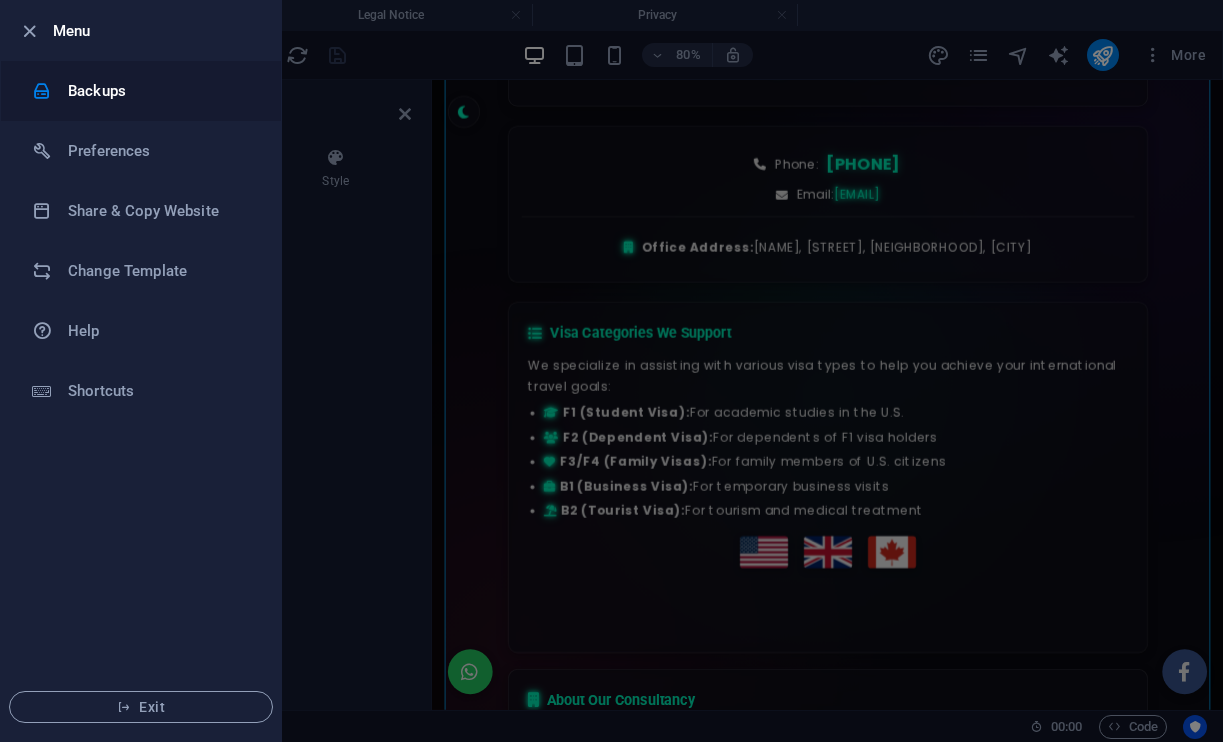 click on "Backups" at bounding box center [160, 91] 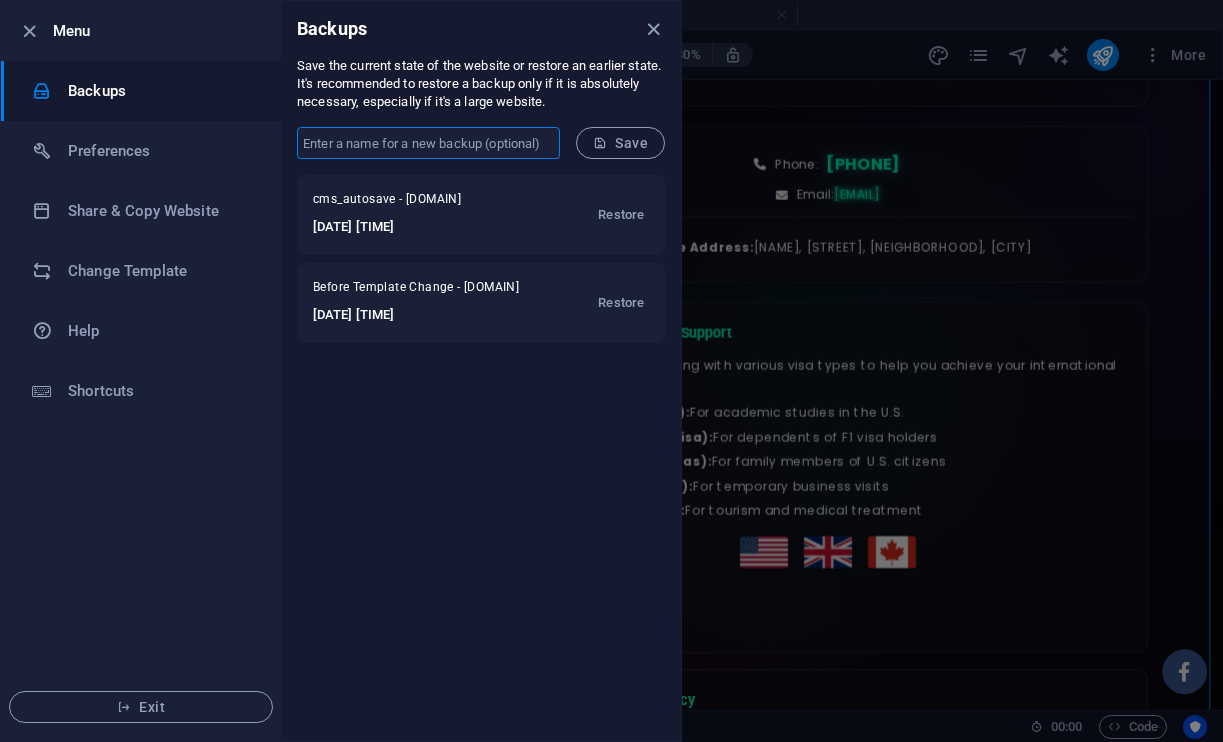 click at bounding box center [428, 143] 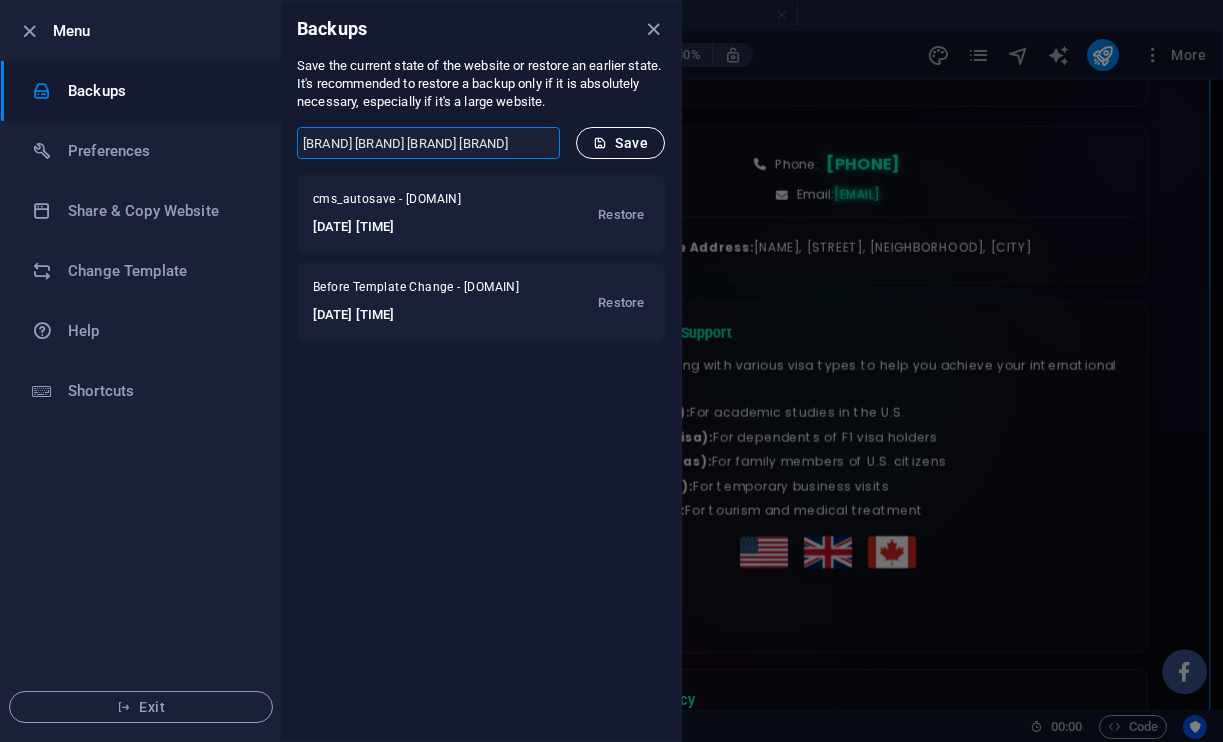 type on "VISALAB CHATGPT CODING FINAL VER" 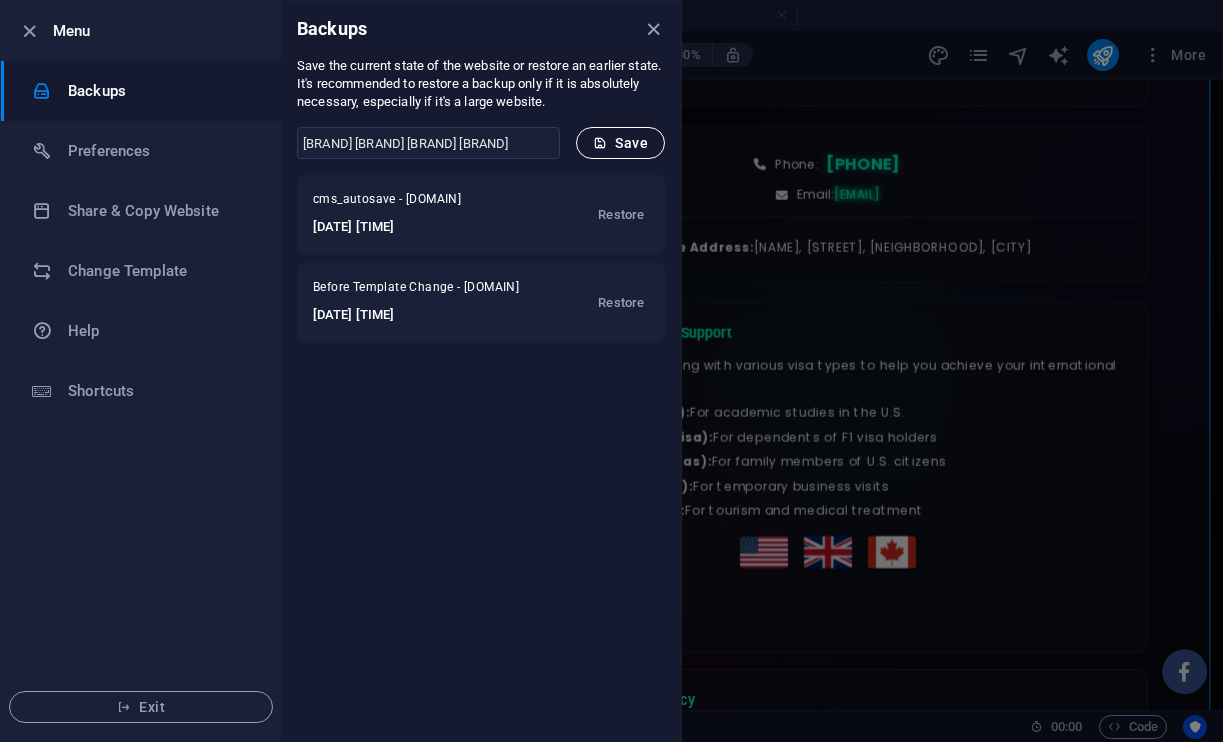 click on "Save" at bounding box center [620, 143] 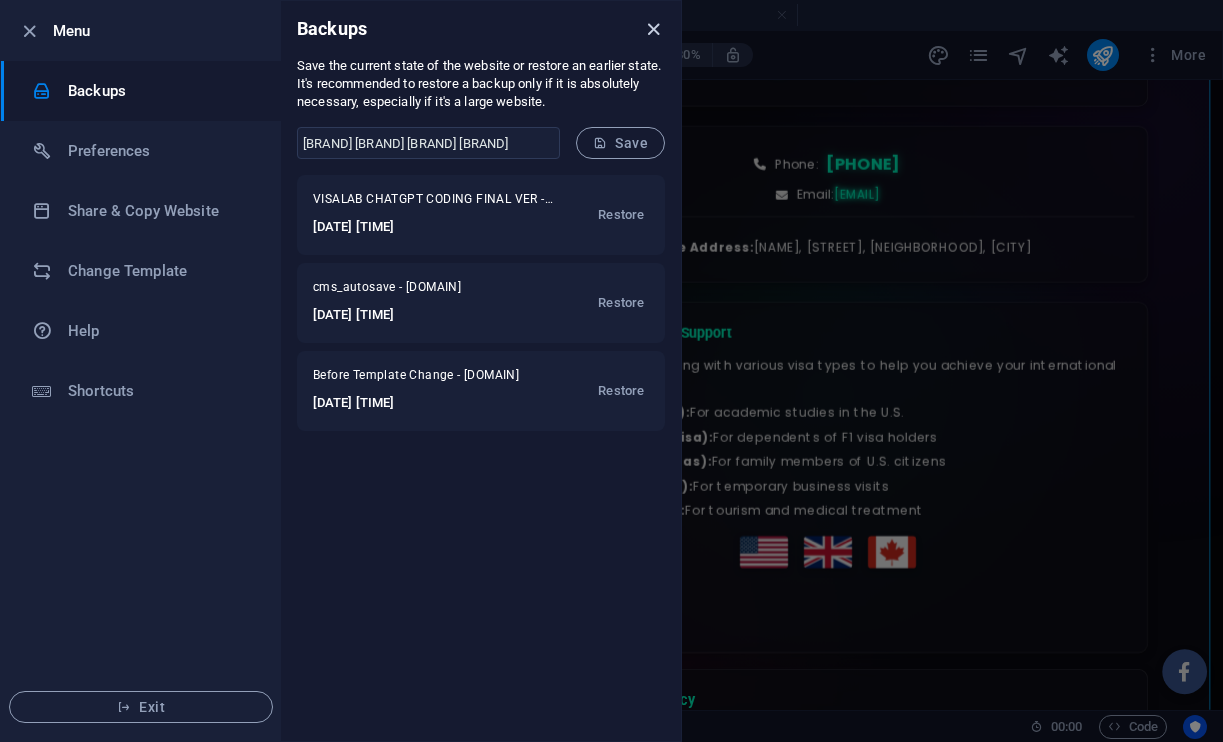 click at bounding box center [653, 29] 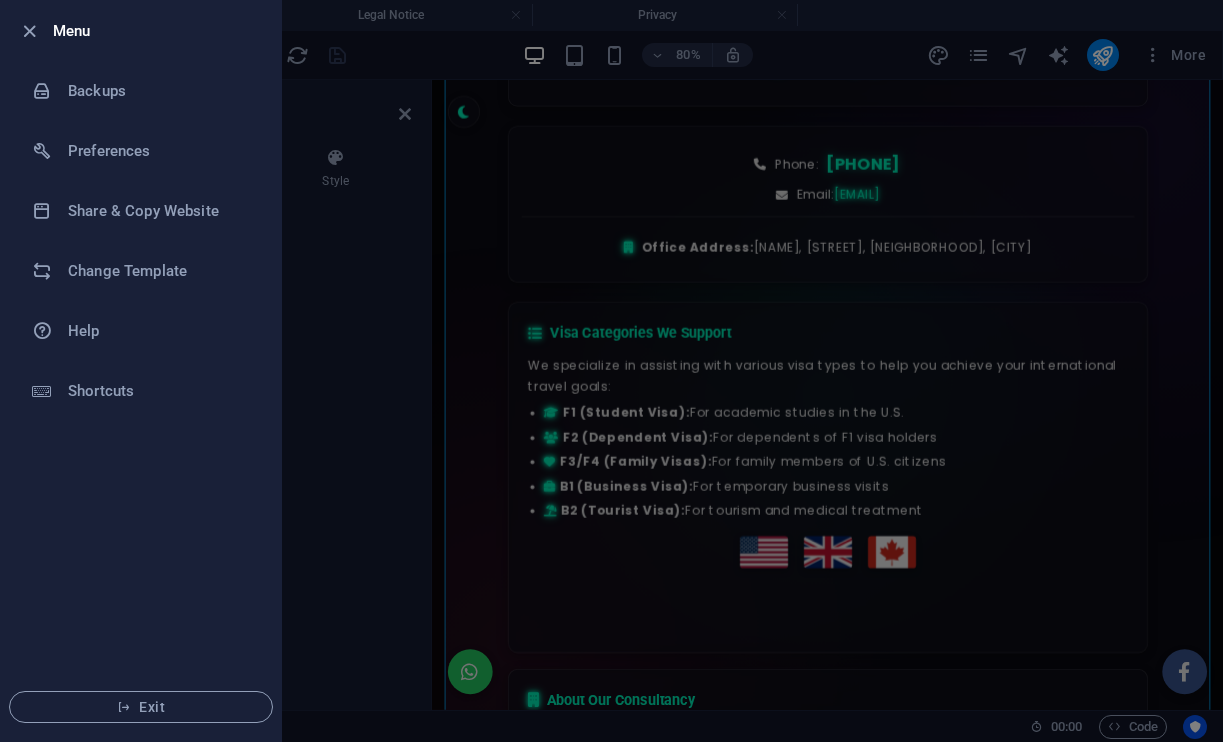 click at bounding box center (611, 371) 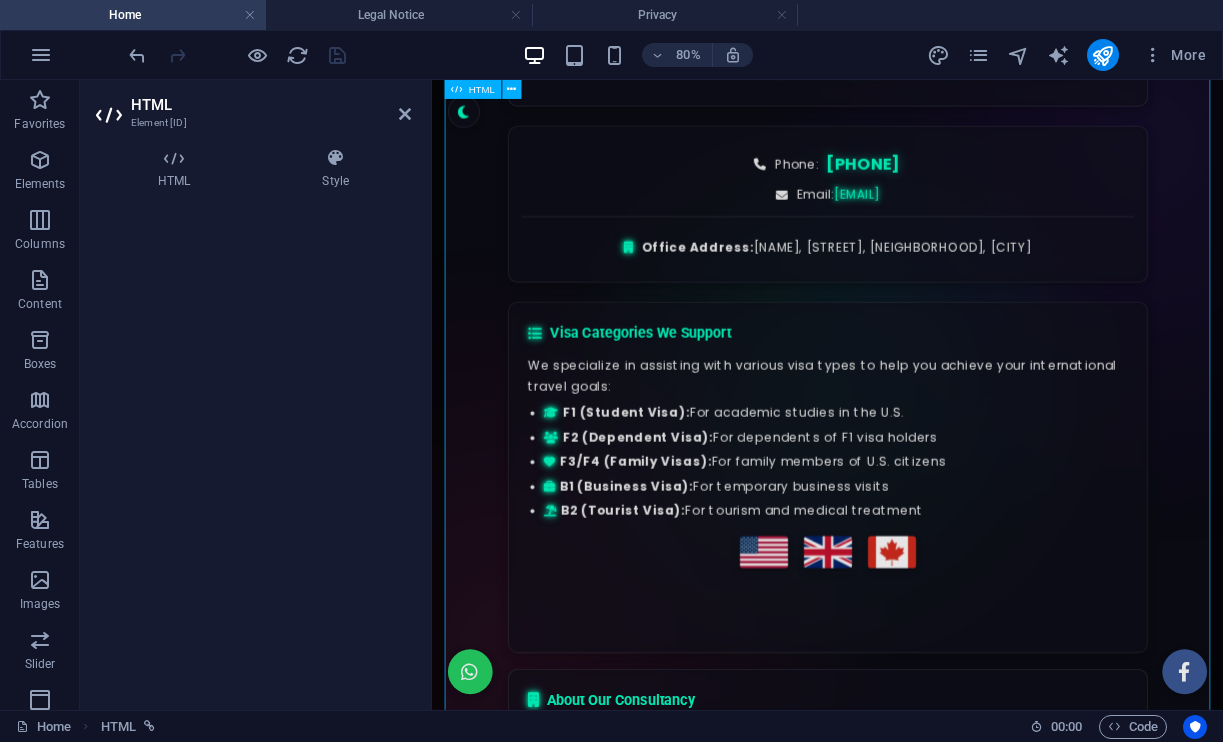 click on "VisaLab – Professional Visa Consultancy Services
Welcome to VisaLab
VisaLab
Crossing Barriers !!
Founded by  Mijan Bokth
⋮
Contact
About Us
Visa Types
Important Info
Our Location
Phone:  +88 01711470995
Email:  bokth@hotmail.co.uk
Office Address:  Tahir Bokth Commercials, Shornoshika-43, Kadamtoli, Sylhet
Visa Categories We Support
We specialize in assisting with various visa types to help you achieve your international travel goals:
F1 (Student Visa):  For academic studies in the U.S.
F2 (Dependent Visa):  For dependents of F1 visa holders
F3/F4 (Family Visas):  For family members of U.S. citizens
B1 (Business Visa):" at bounding box center [926, 1137] 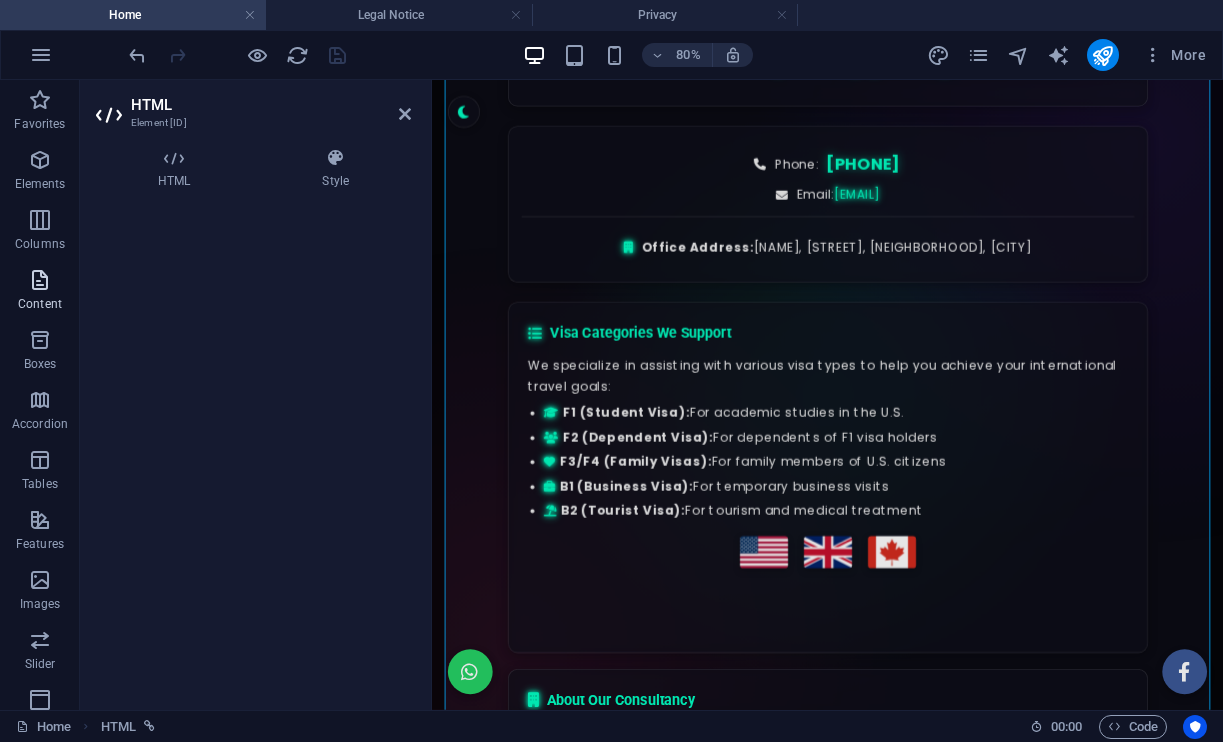 click at bounding box center (40, 280) 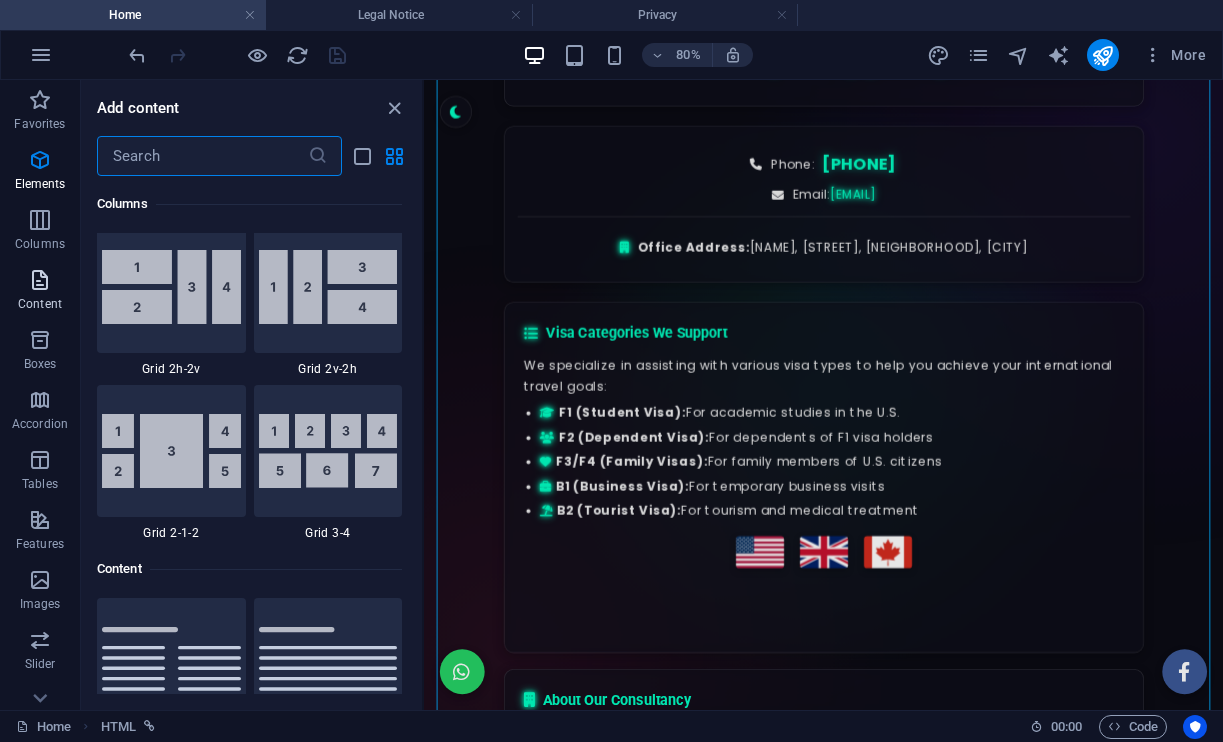 scroll, scrollTop: 3499, scrollLeft: 0, axis: vertical 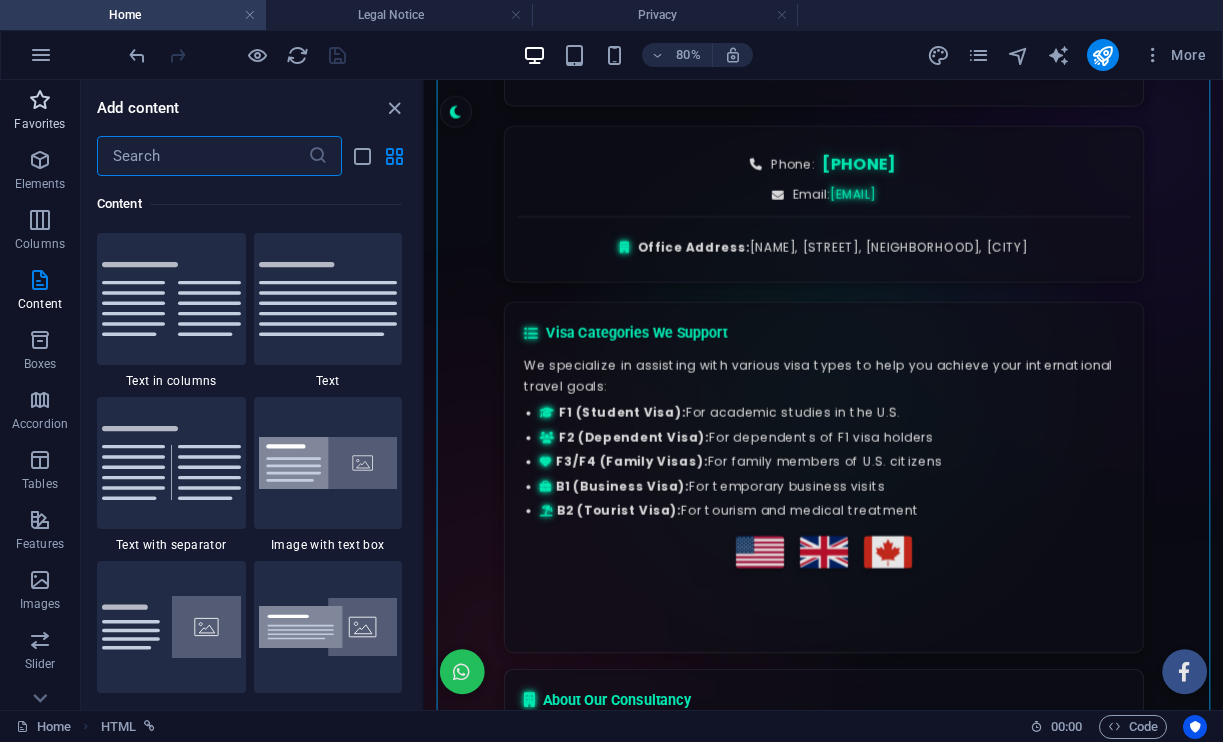 click at bounding box center (40, 100) 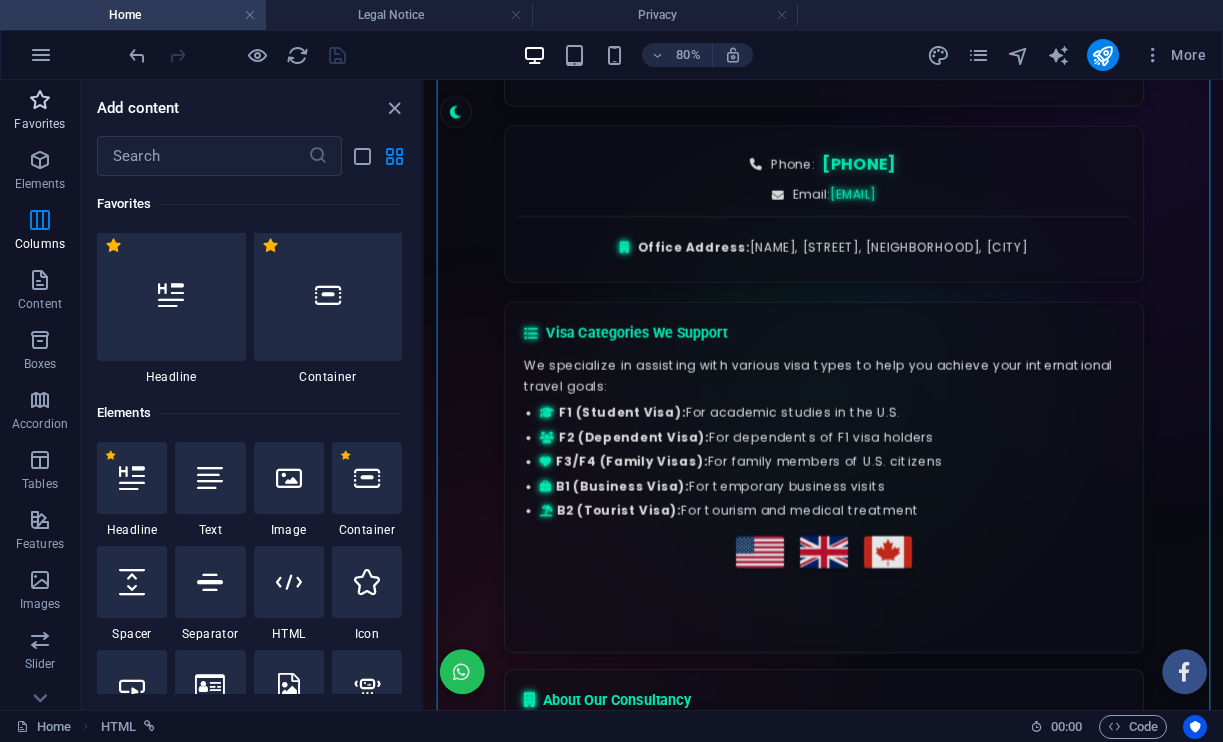 scroll, scrollTop: 0, scrollLeft: 0, axis: both 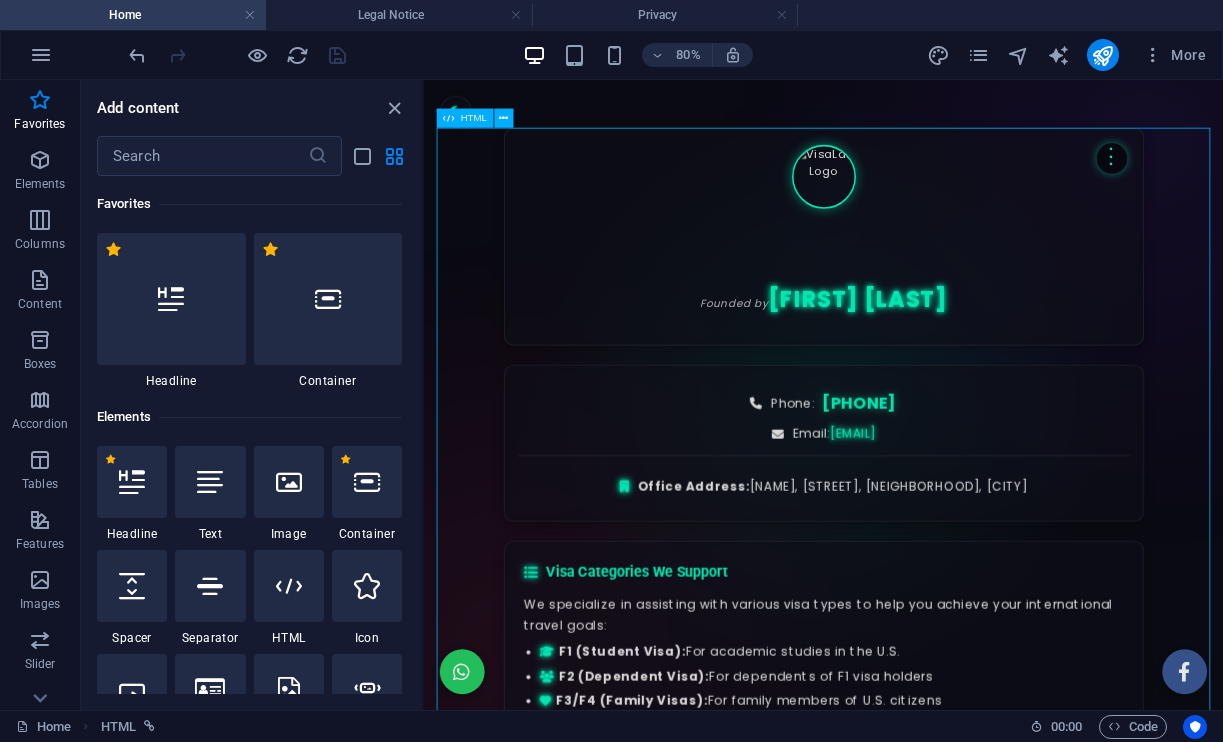 click on "VisaLab – Professional Visa Consultancy Services
Welcome to VisaLab
VisaLab
Crossing Barriers !!
Founded by  Mijan Bokth
⋮
Contact
About Us
Visa Types
Important Info
Our Location
Phone:  +88 01711470995
Email:  bokth@hotmail.co.uk
Office Address:  Tahir Bokth Commercials, Shornoshika-43, Kadamtoli, Sylhet
Visa Categories We Support
We specialize in assisting with various visa types to help you achieve your international travel goals:
F1 (Student Visa):  For academic studies in the U.S.
F2 (Dependent Visa):  For dependents of F1 visa holders
F3/F4 (Family Visas):  For family members of U.S. citizens
B1 (Business Visa):" at bounding box center [923, 1436] 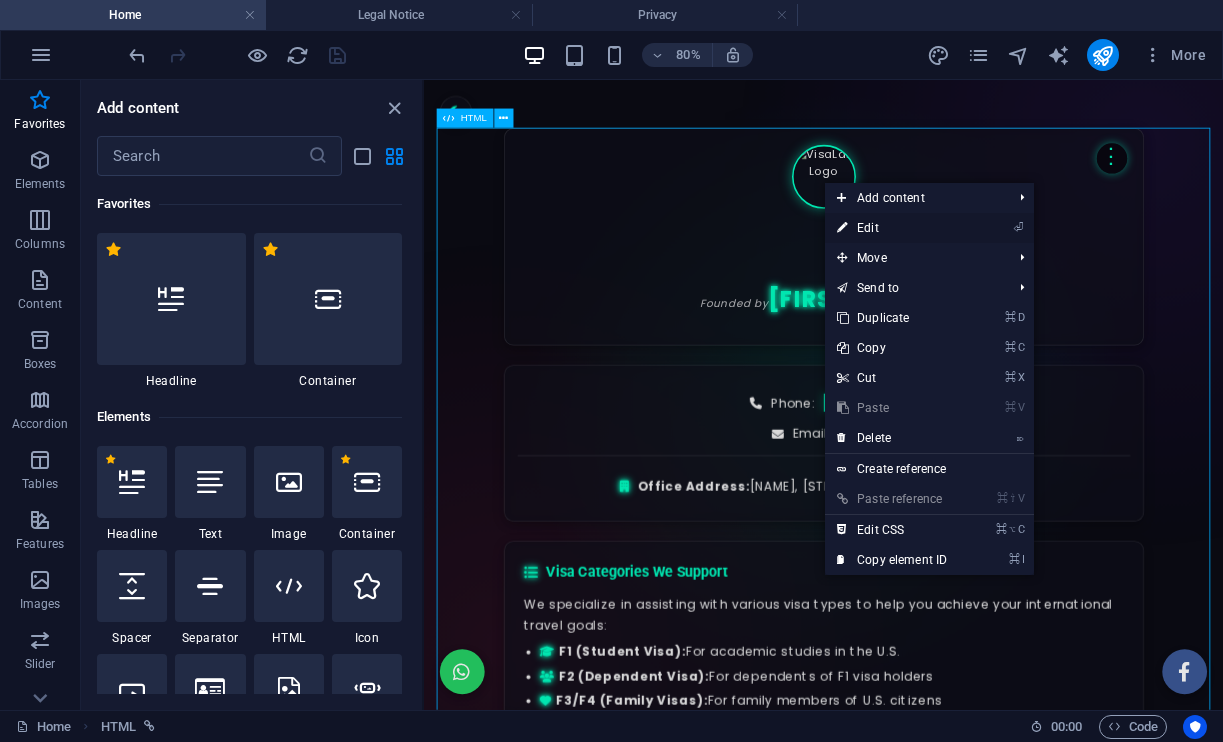 click on "⏎  Edit" at bounding box center [892, 228] 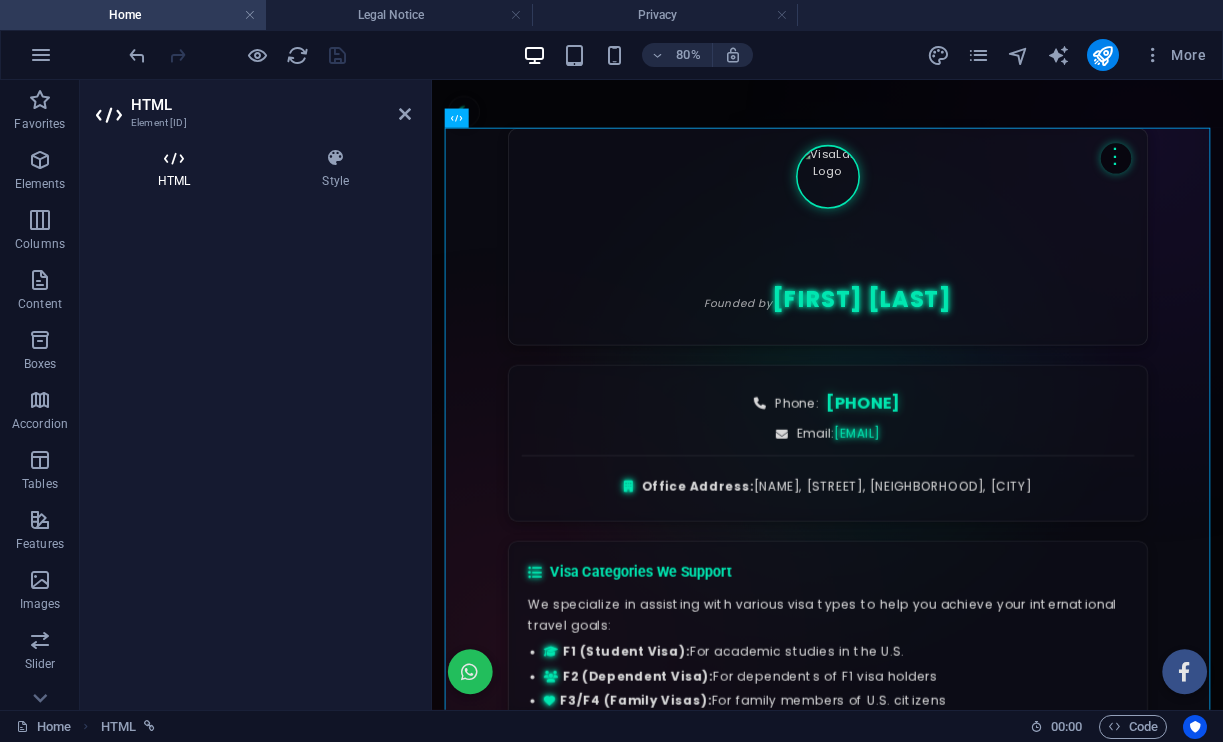 click at bounding box center [174, 158] 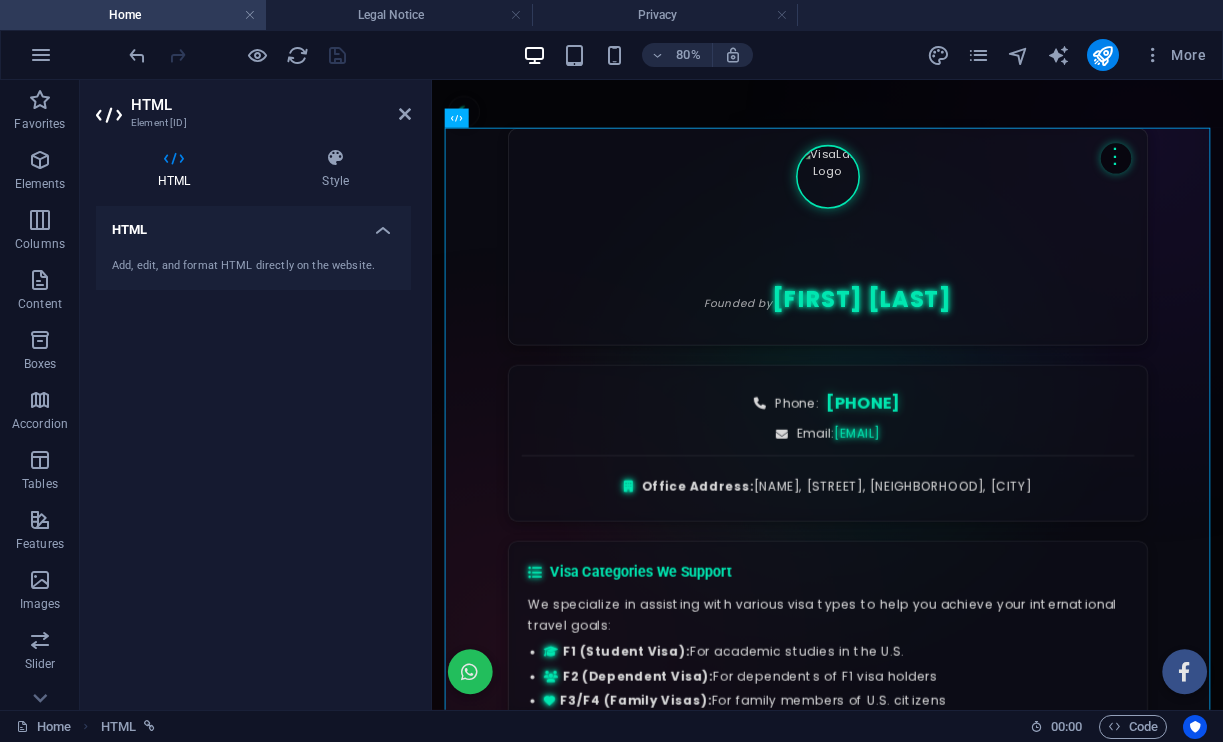 click on "Add, edit, and format HTML directly on the website." at bounding box center (253, 266) 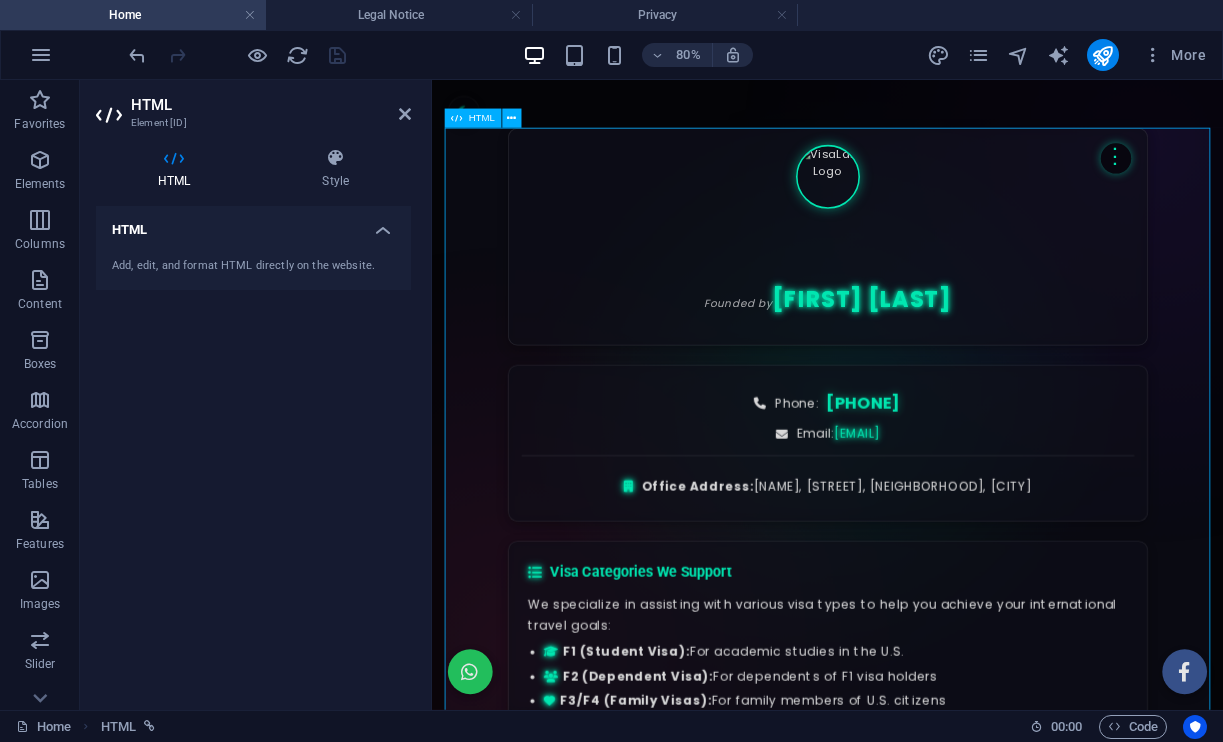 click on "VisaLab – Professional Visa Consultancy Services
Welcome to VisaLab
VisaLab
Crossing Barriers !!
Founded by  Mijan Bokth
⋮
Contact
About Us
Visa Types
Important Info
Our Location
Phone:  +88 01711470995
Email:  bokth@hotmail.co.uk
Office Address:  Tahir Bokth Commercials, Shornoshika-43, Kadamtoli, Sylhet
Visa Categories We Support
We specialize in assisting with various visa types to help you achieve your international travel goals:
F1 (Student Visa):  For academic studies in the U.S.
F2 (Dependent Visa):  For dependents of F1 visa holders
F3/F4 (Family Visas):  For family members of U.S. citizens
B1 (Business Visa):" at bounding box center [926, 1436] 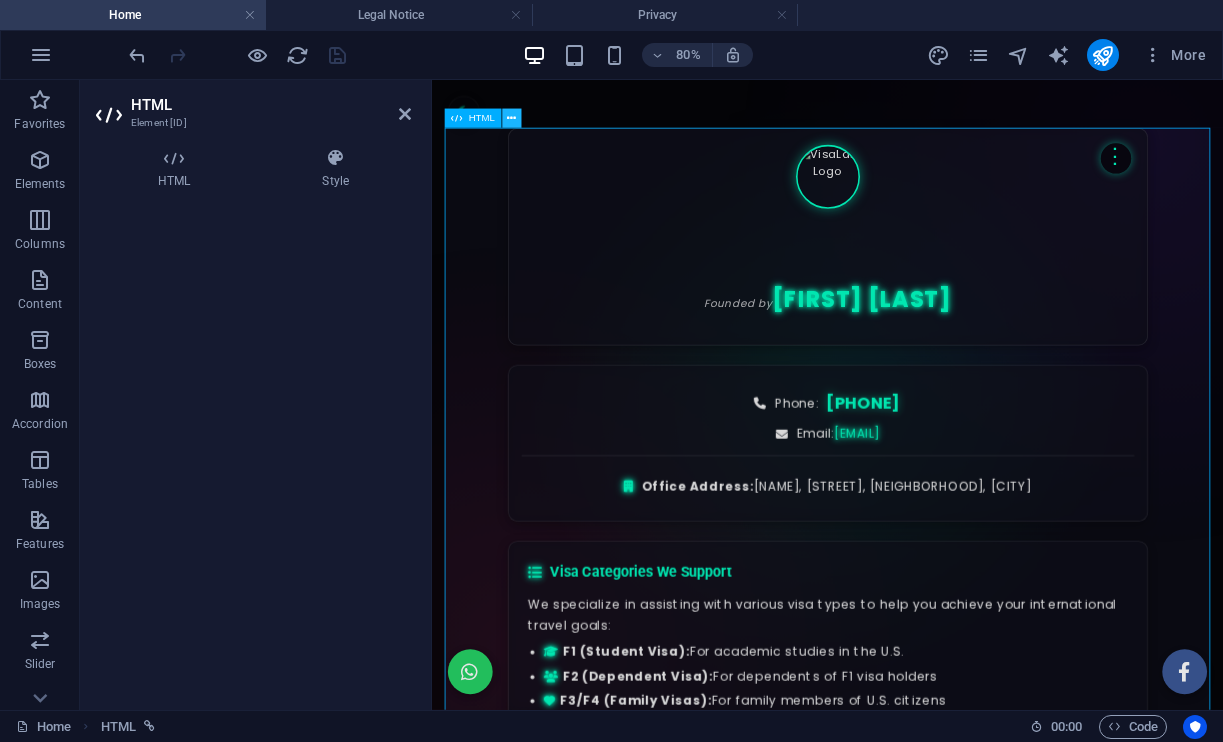 click at bounding box center [511, 118] 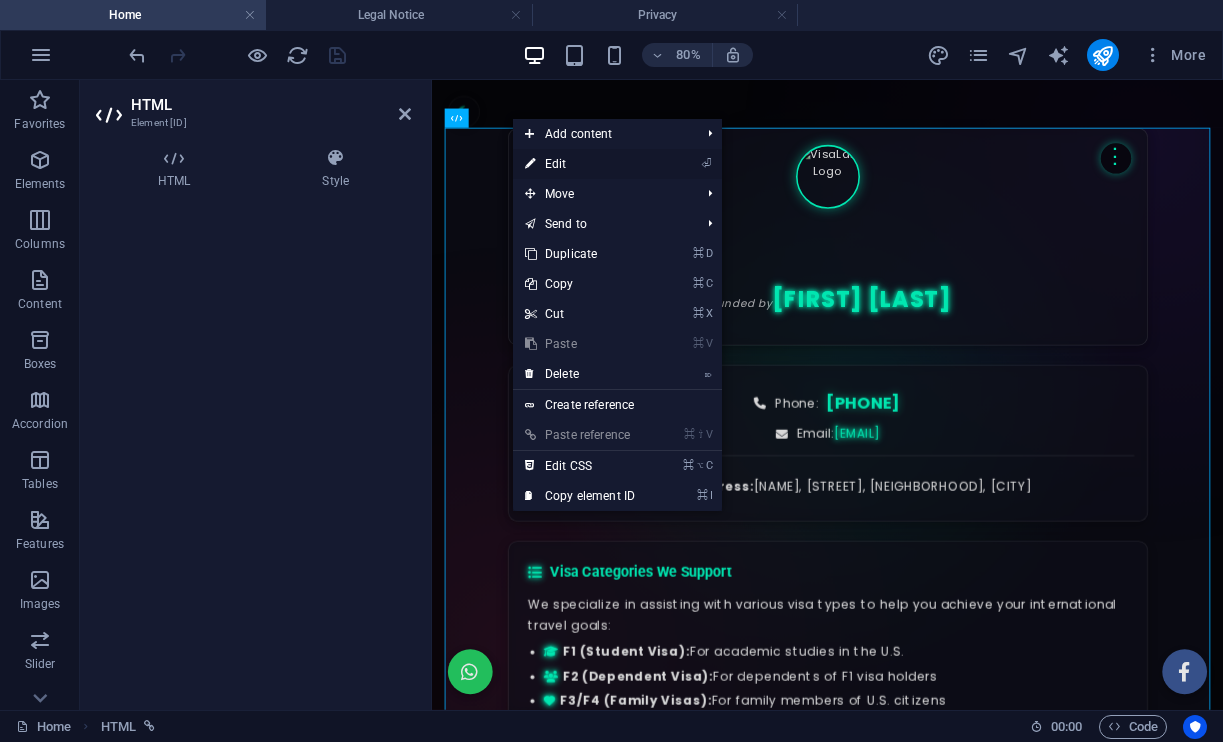 click at bounding box center [530, 164] 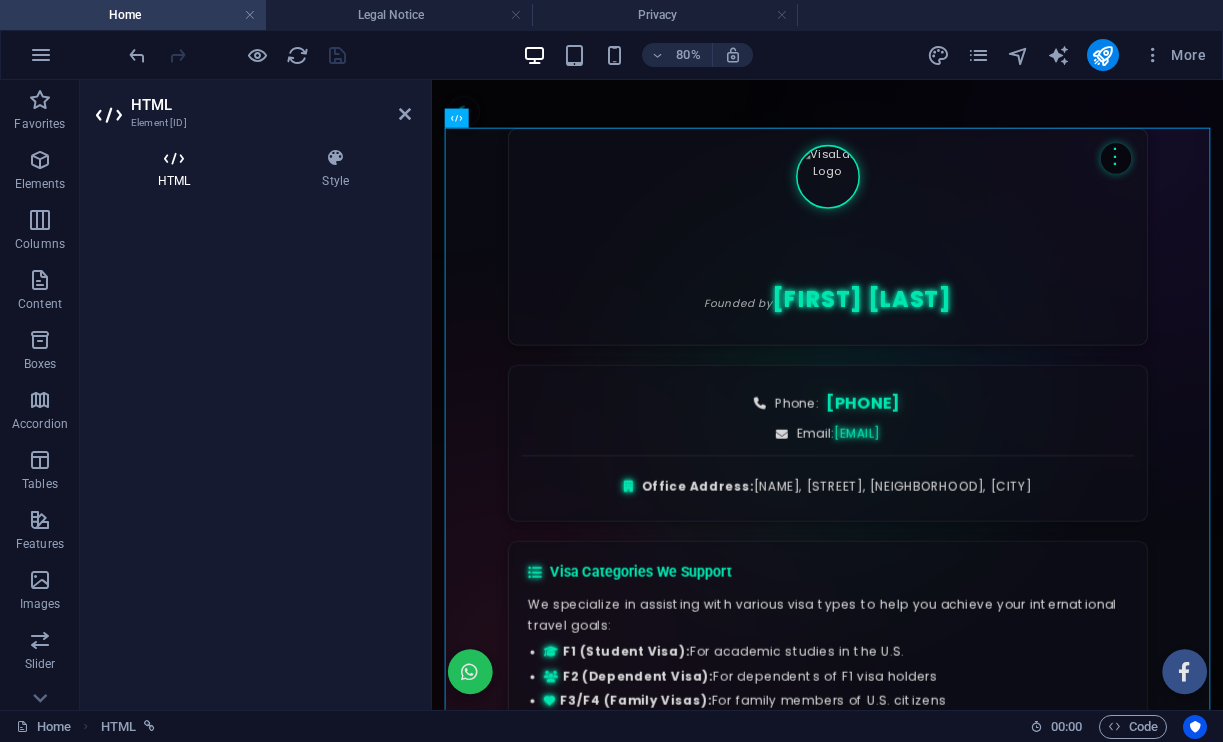 click on "HTML" at bounding box center [178, 169] 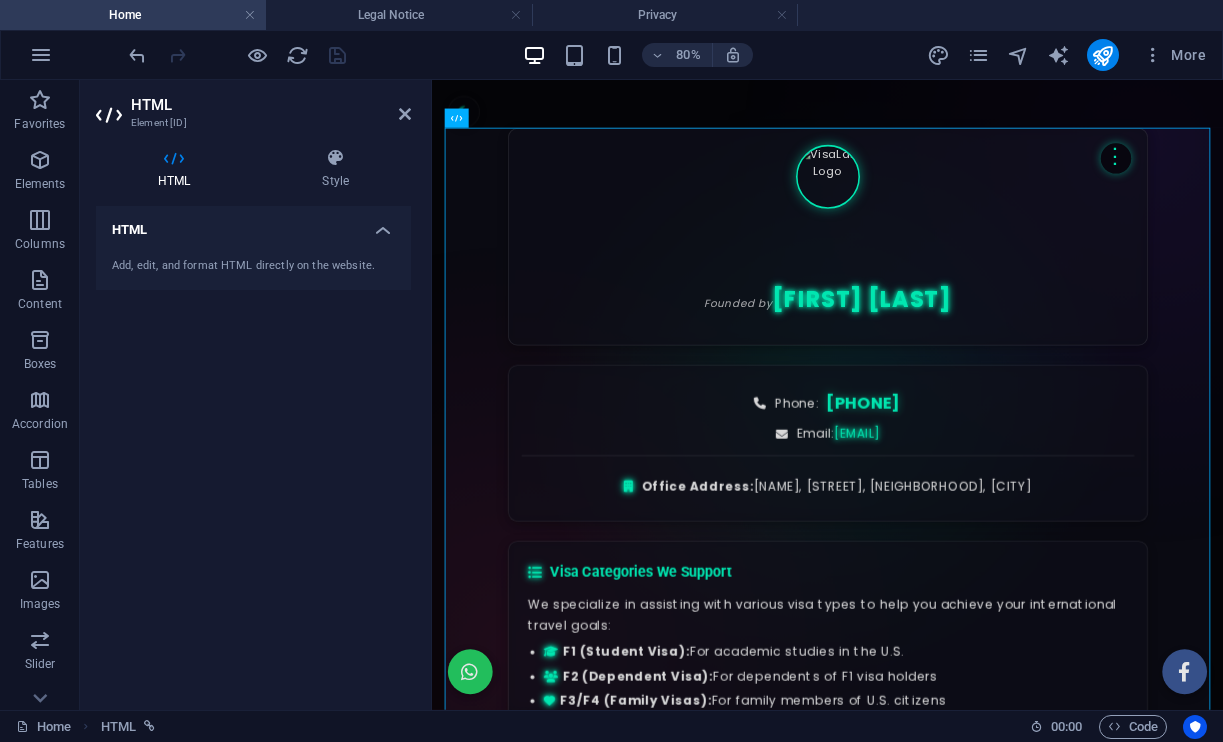 click on "Add, edit, and format HTML directly on the website." at bounding box center [253, 266] 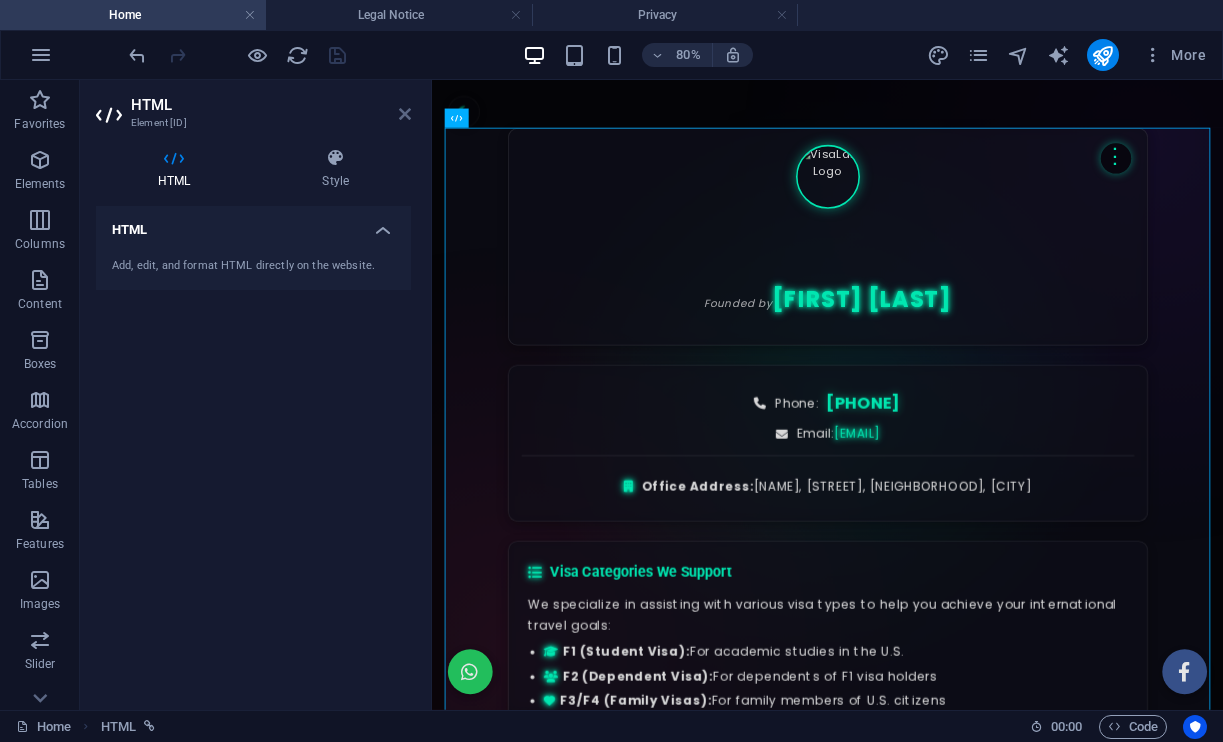 click at bounding box center [405, 114] 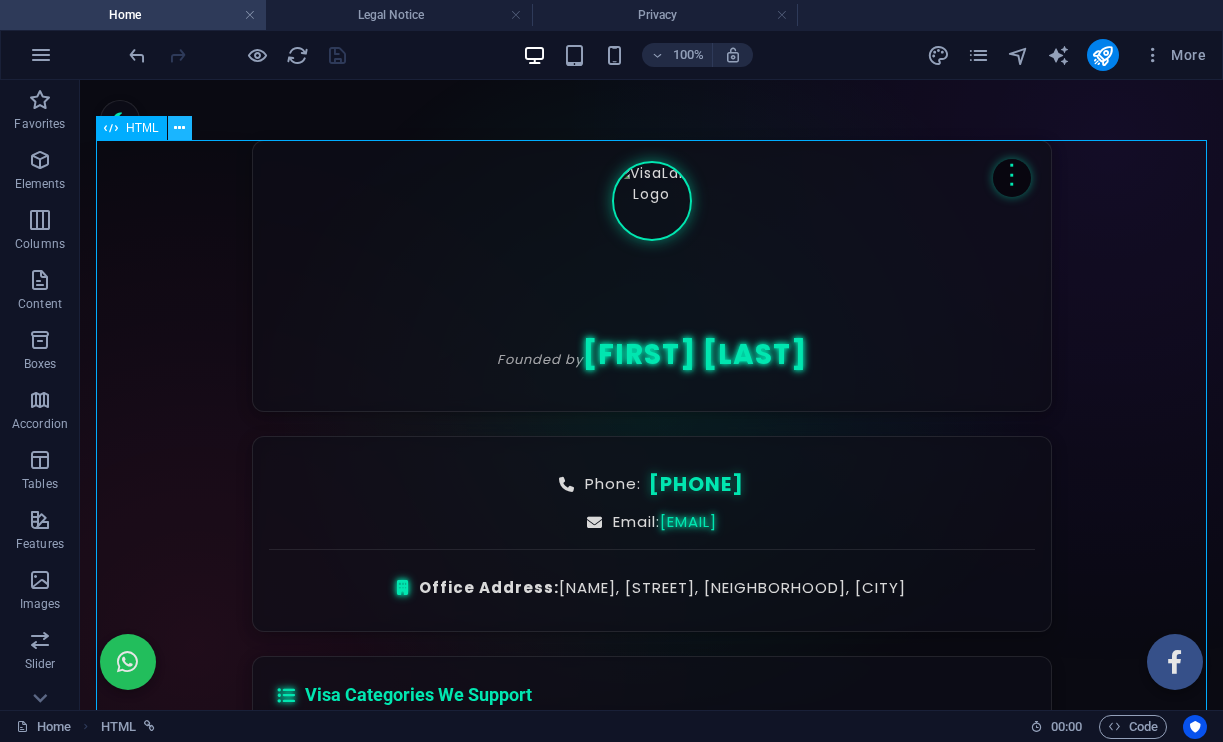 click at bounding box center [179, 128] 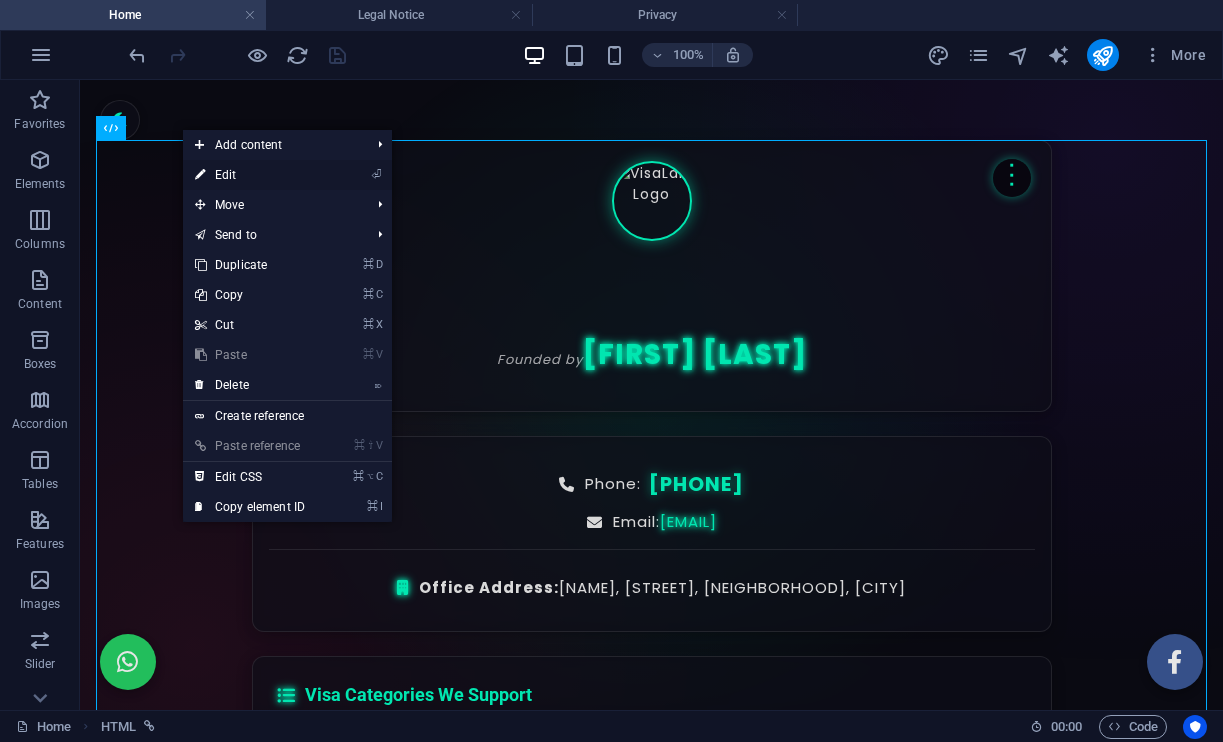 click on "⏎  Edit" at bounding box center (250, 175) 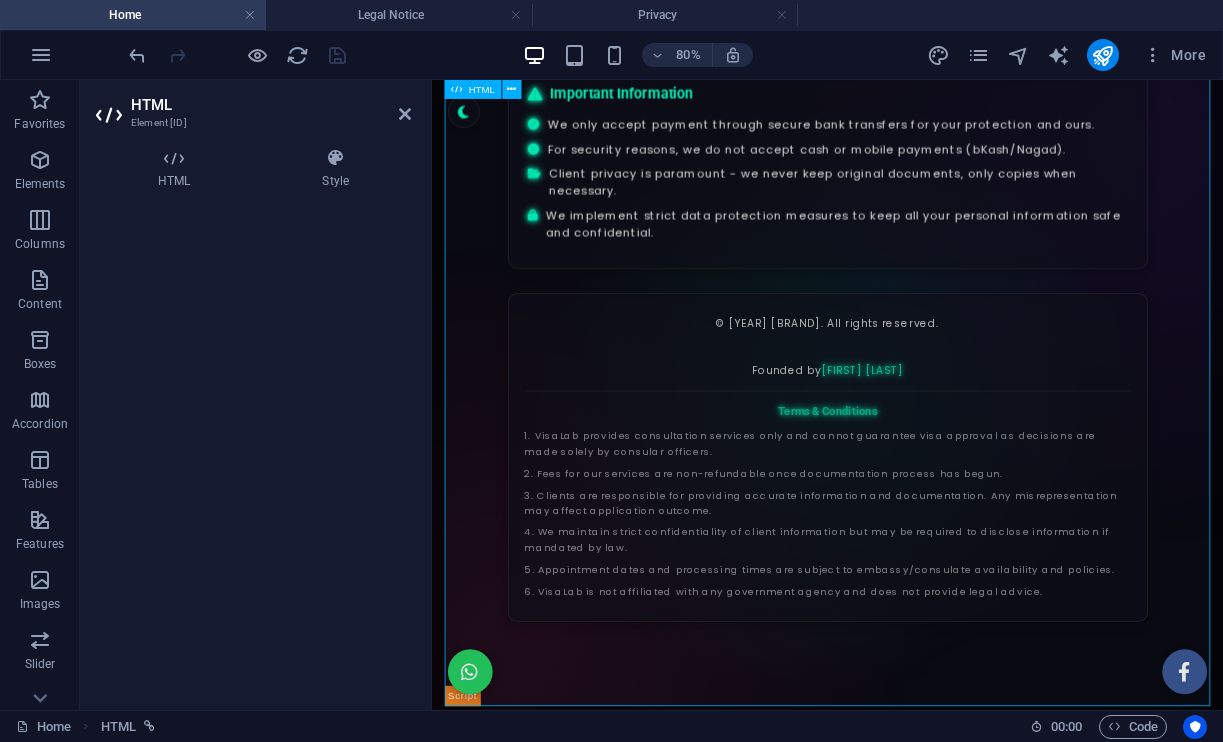 scroll, scrollTop: 1857, scrollLeft: 0, axis: vertical 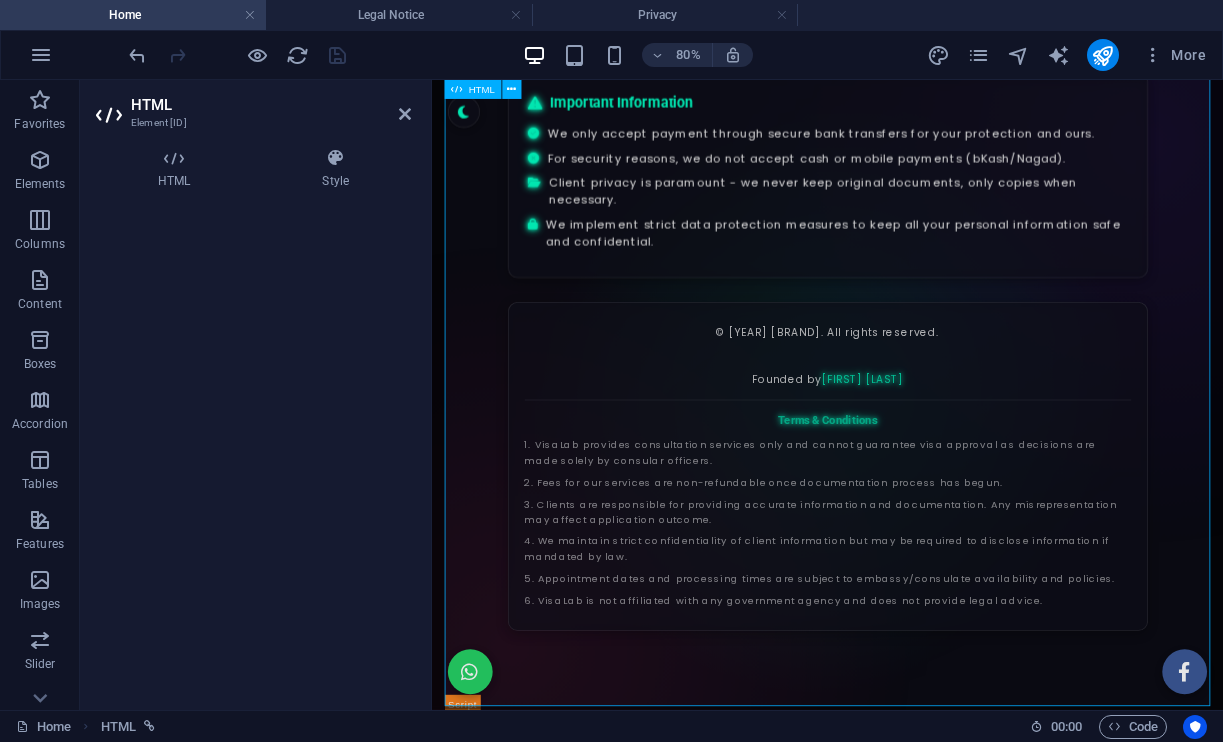 click on "VisaLab – Professional Visa Consultancy Services
Welcome to VisaLab
VisaLab
Crossing Barriers !!
Founded by  Mijan Bokth
⋮
Contact
About Us
Visa Types
Important Info
Our Location
Phone:  +88 01711470995
Email:  bokth@hotmail.co.uk
Office Address:  Tahir Bokth Commercials, Shornoshika-43, Kadamtoli, Sylhet
Visa Categories We Support
We specialize in assisting with various visa types to help you achieve your international travel goals:
F1 (Student Visa):  For academic studies in the U.S.
F2 (Dependent Visa):  For dependents of F1 visa holders
F3/F4 (Family Visas):  For family members of U.S. citizens
B1 (Business Visa):" at bounding box center (926, -421) 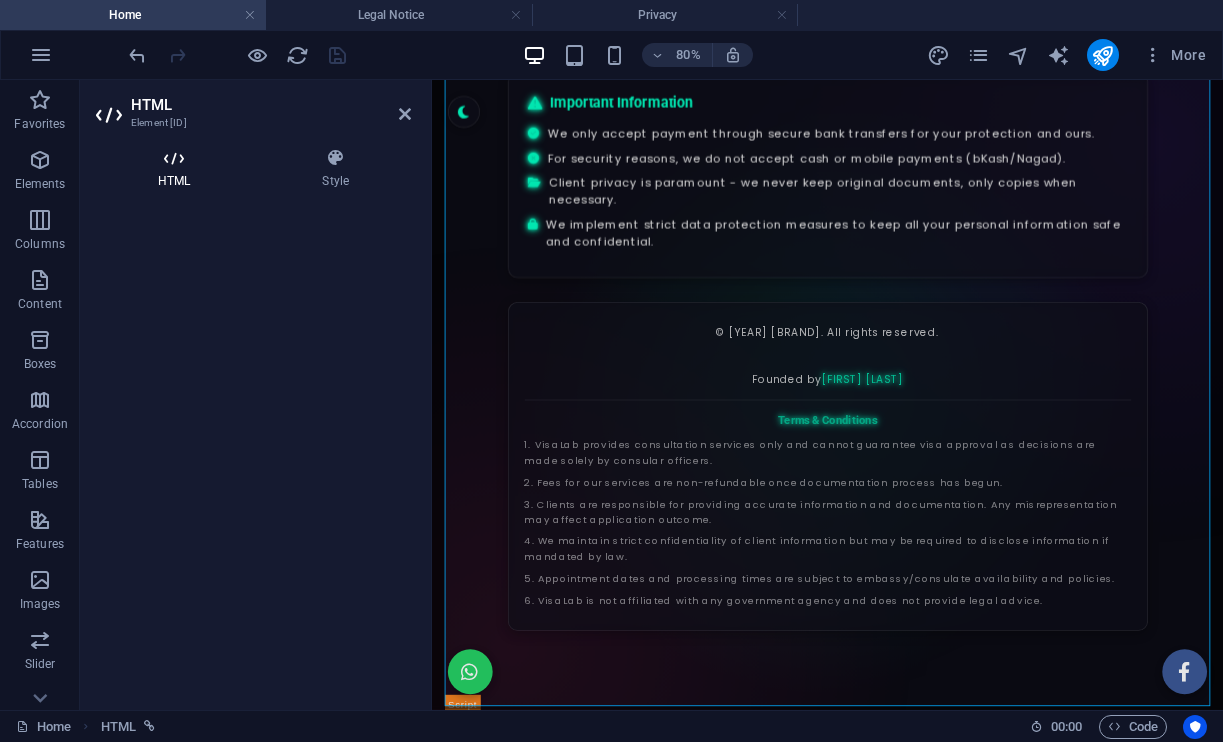 click on "HTML" at bounding box center [178, 169] 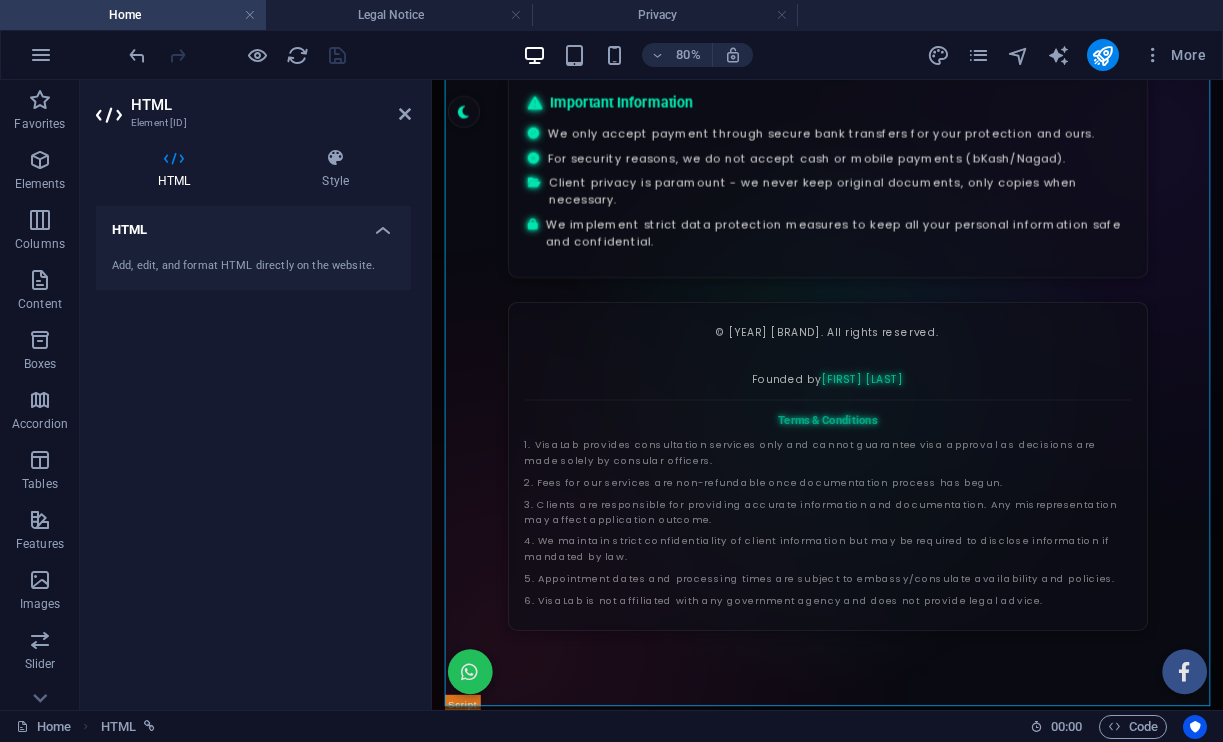 click on "Add, edit, and format HTML directly on the website." at bounding box center [253, 266] 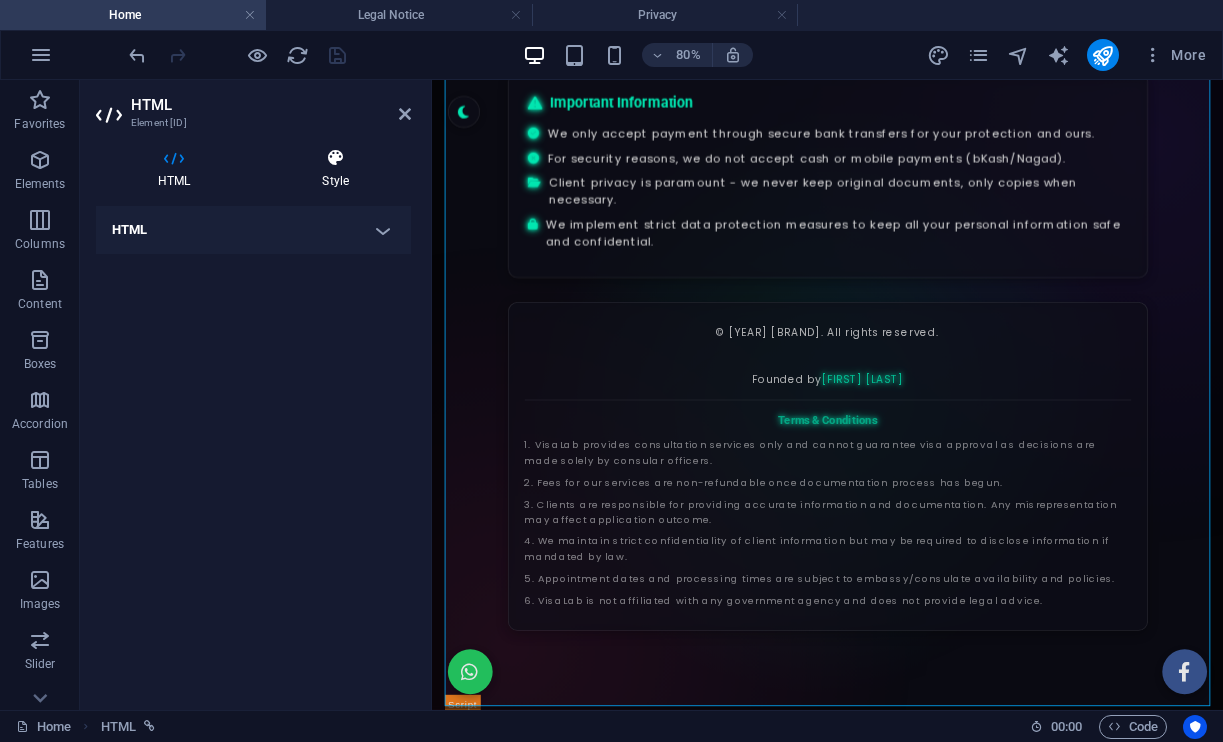 click on "Style" at bounding box center (335, 169) 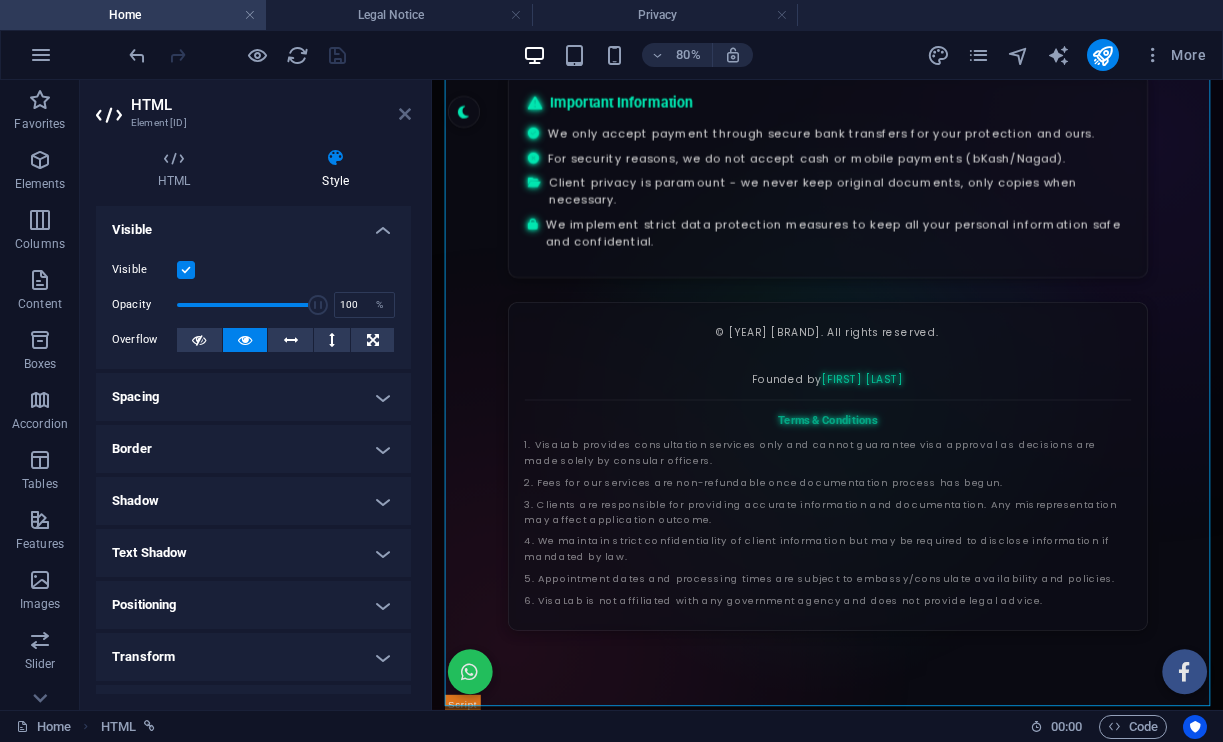 click at bounding box center (405, 114) 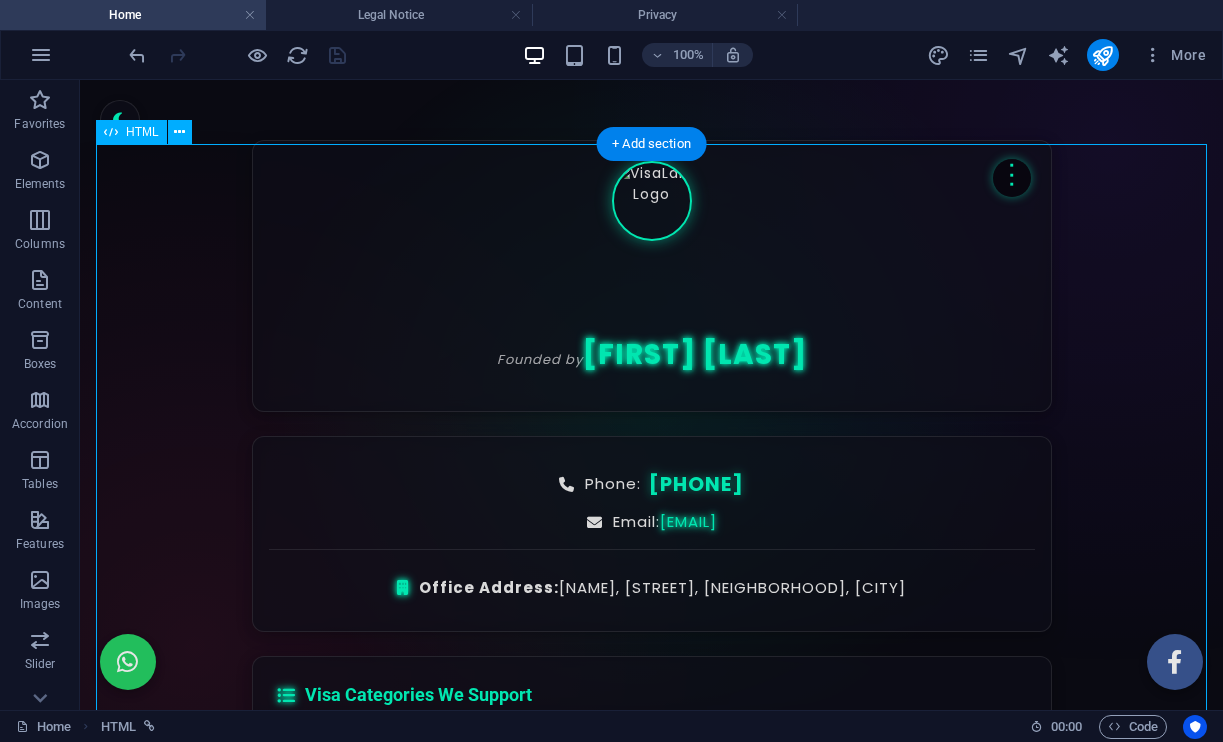 scroll, scrollTop: 0, scrollLeft: 0, axis: both 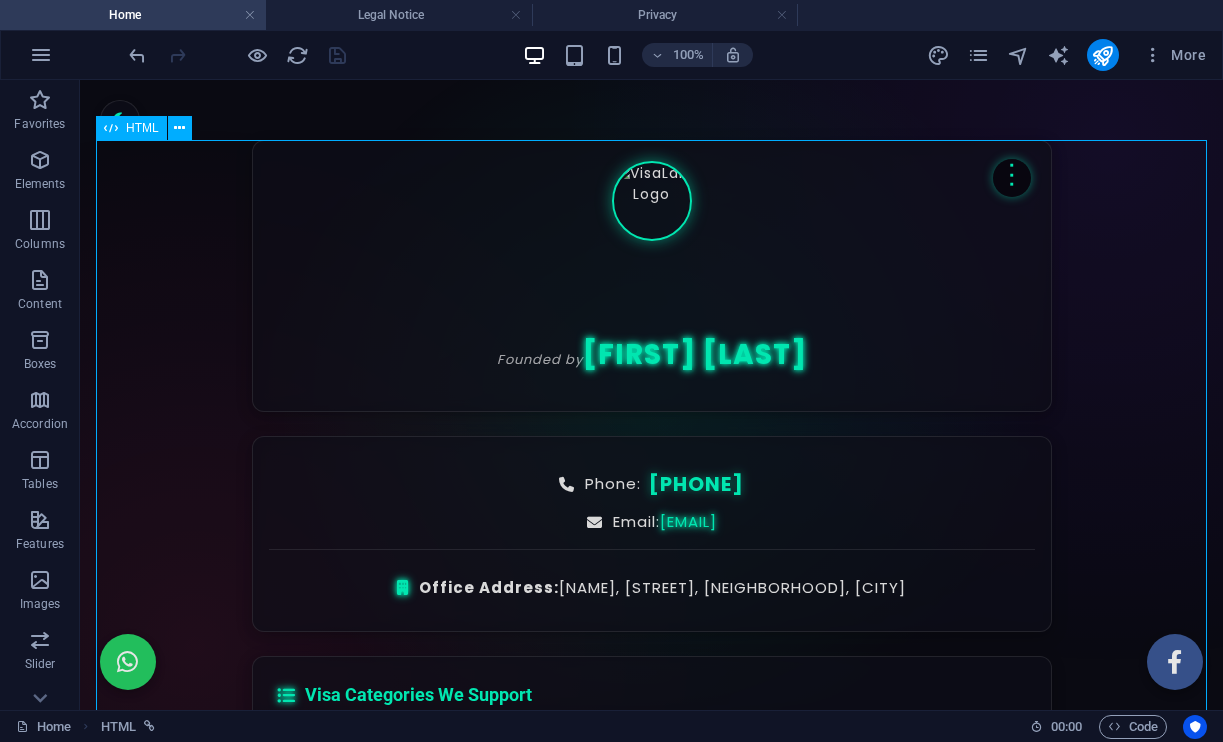 click on "HTML" at bounding box center [142, 128] 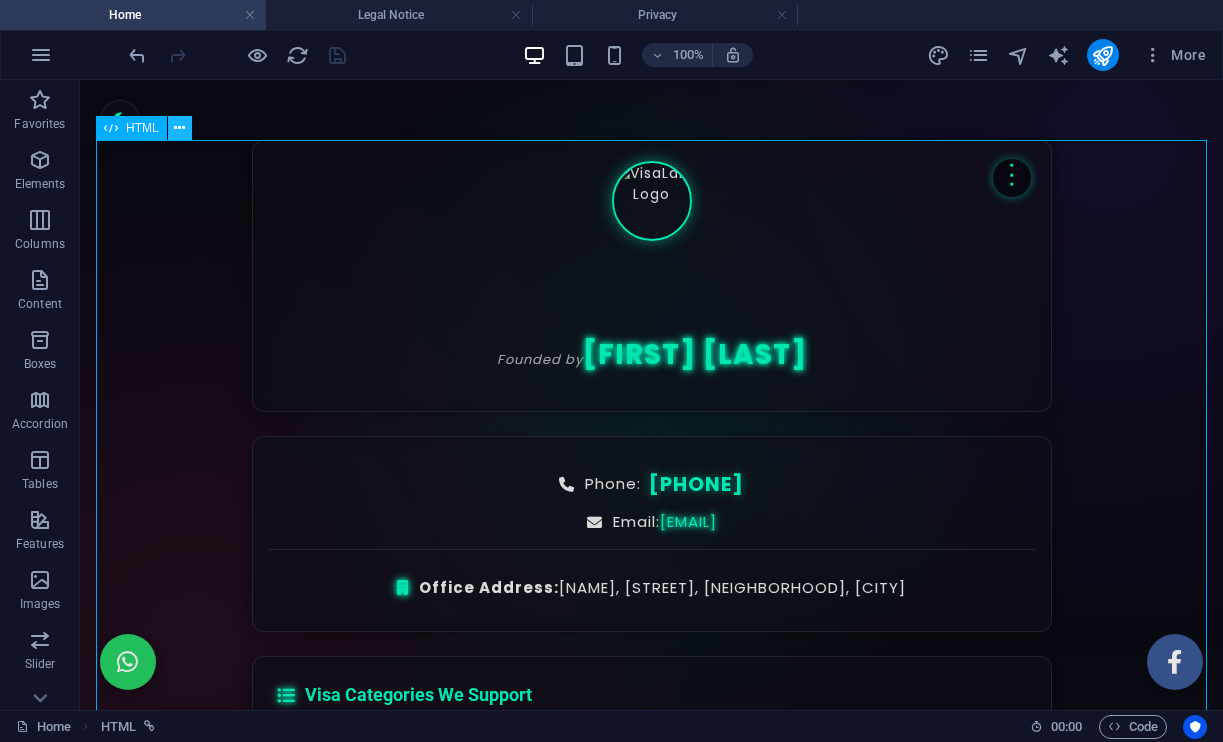 click at bounding box center (179, 128) 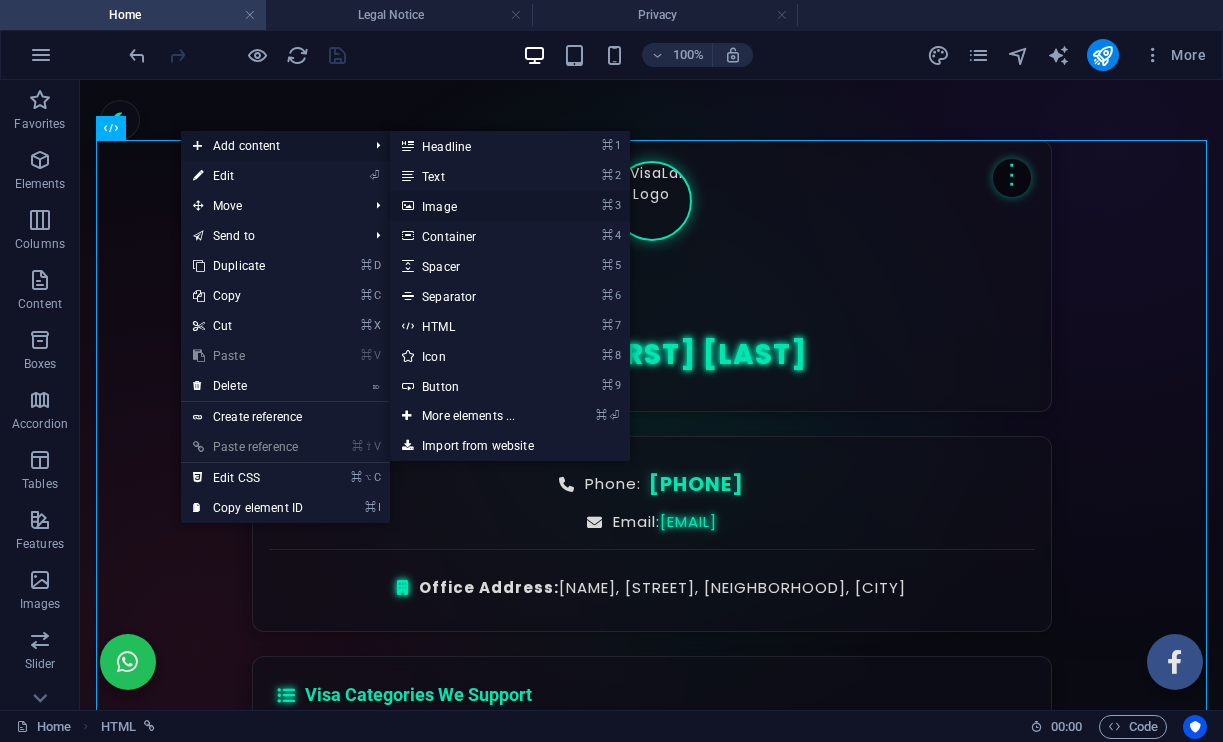 click on "⌘ 3  Image" at bounding box center [472, 206] 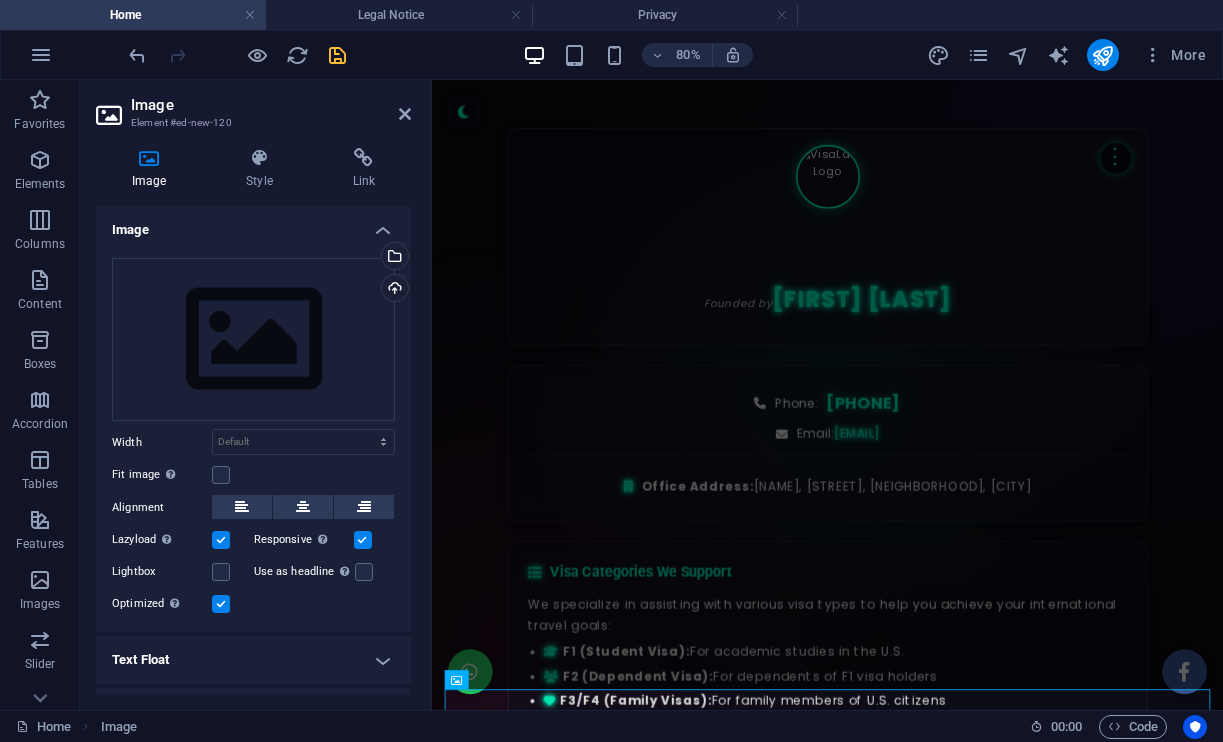 scroll, scrollTop: 1878, scrollLeft: 0, axis: vertical 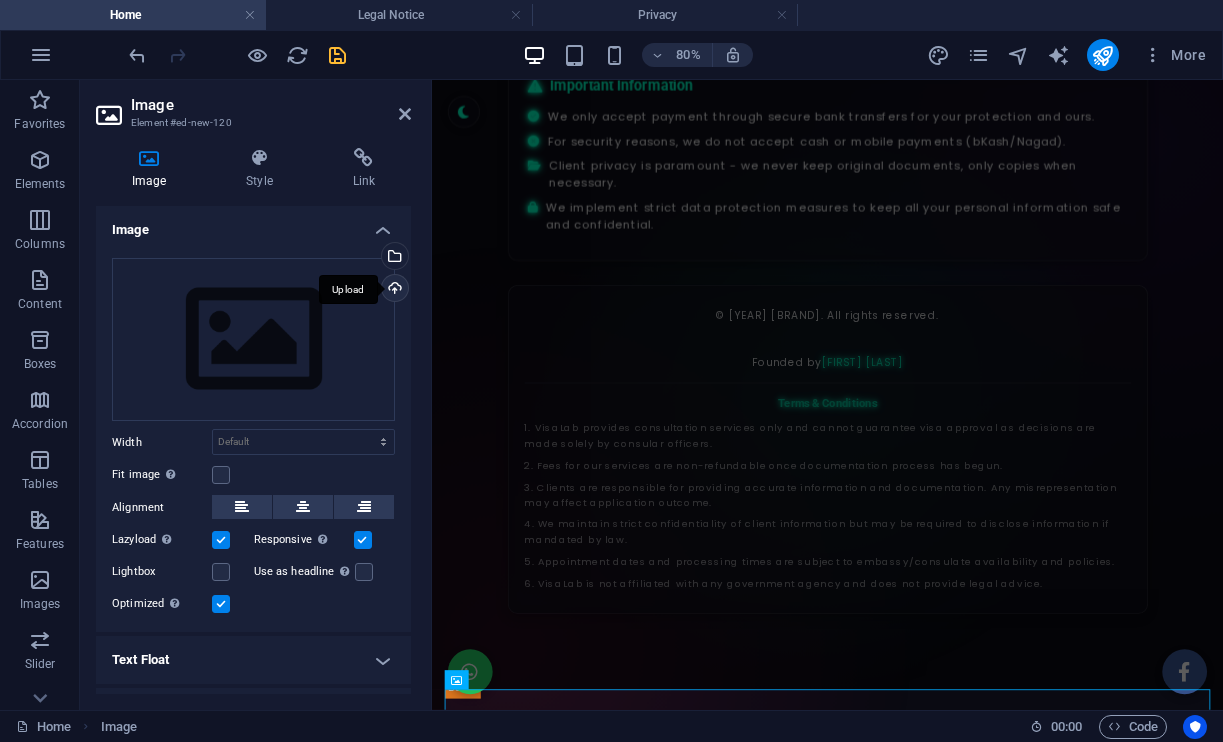 click on "Upload" at bounding box center [393, 290] 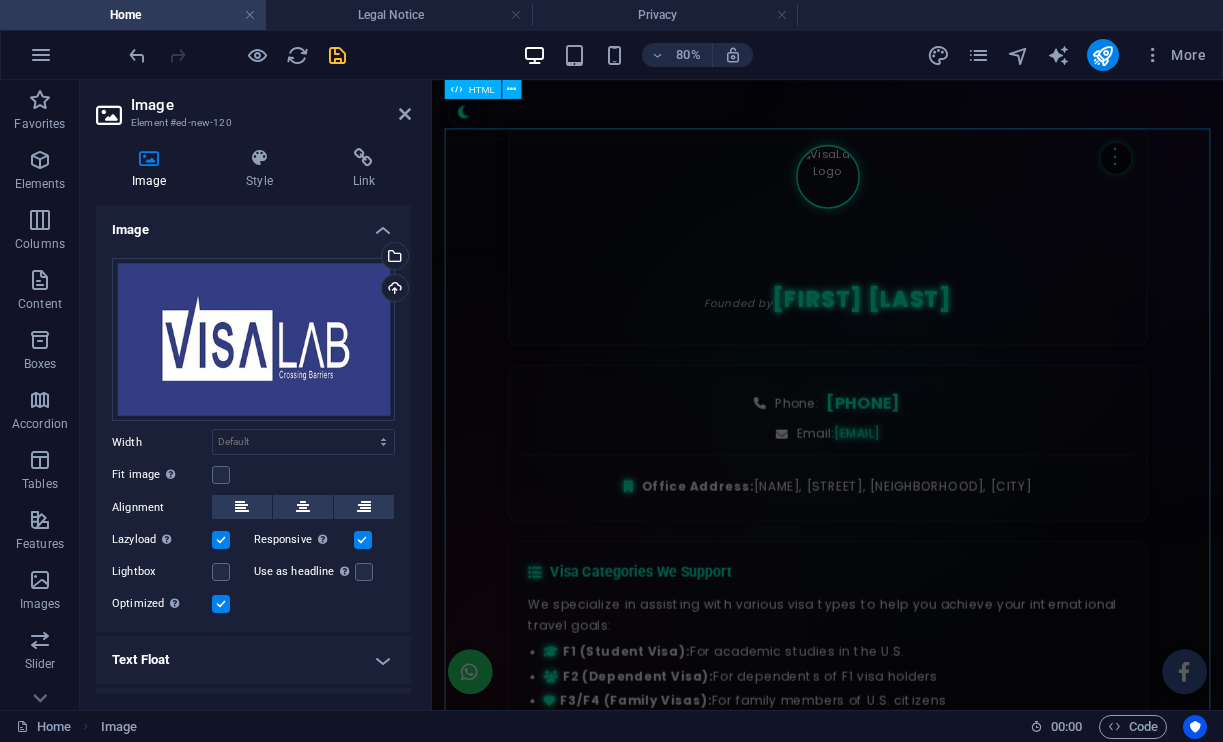 scroll, scrollTop: 0, scrollLeft: 0, axis: both 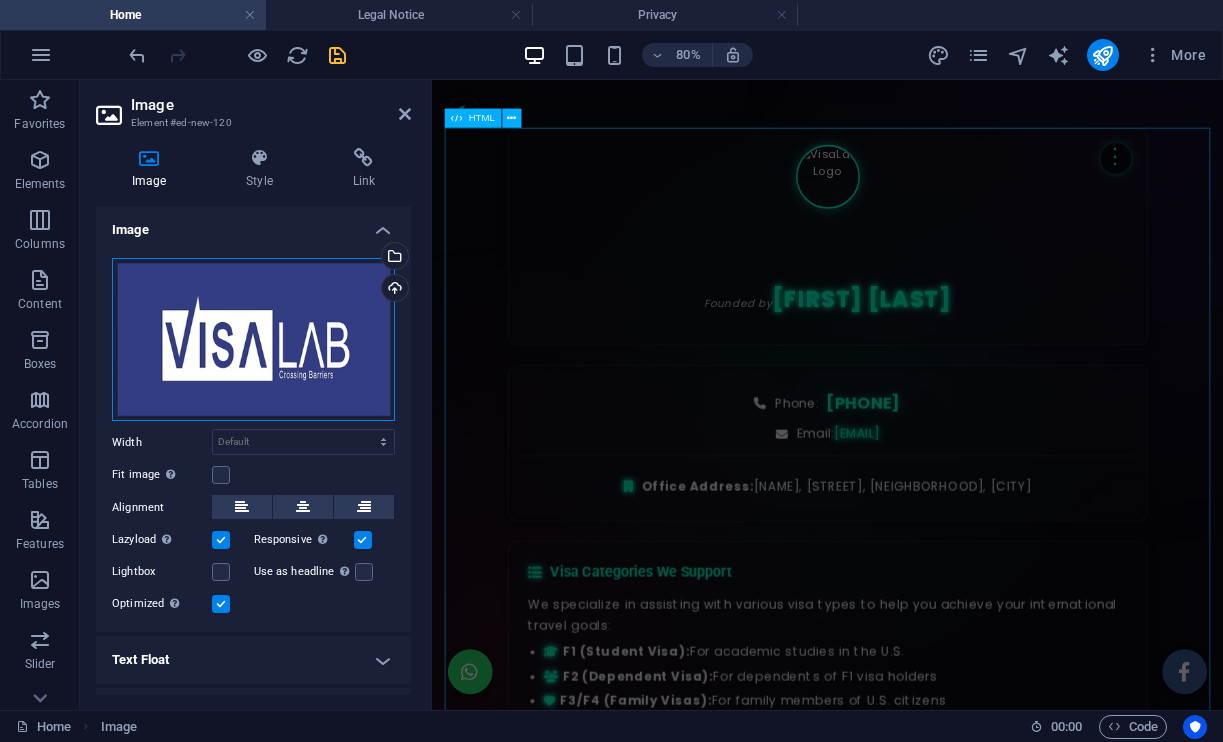 drag, startPoint x: 726, startPoint y: 414, endPoint x: 722, endPoint y: 264, distance: 150.05333 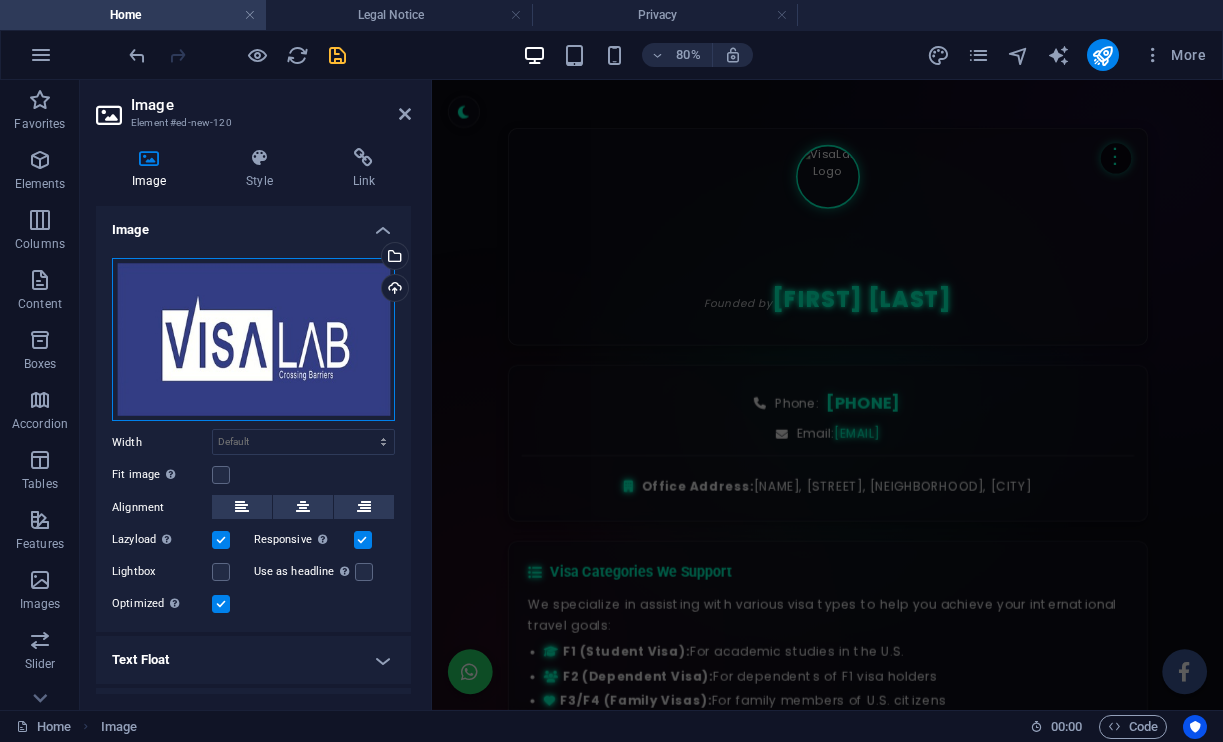 click on "Drag files here, click to choose files or select files from Files or our free stock photos & videos" at bounding box center [253, 340] 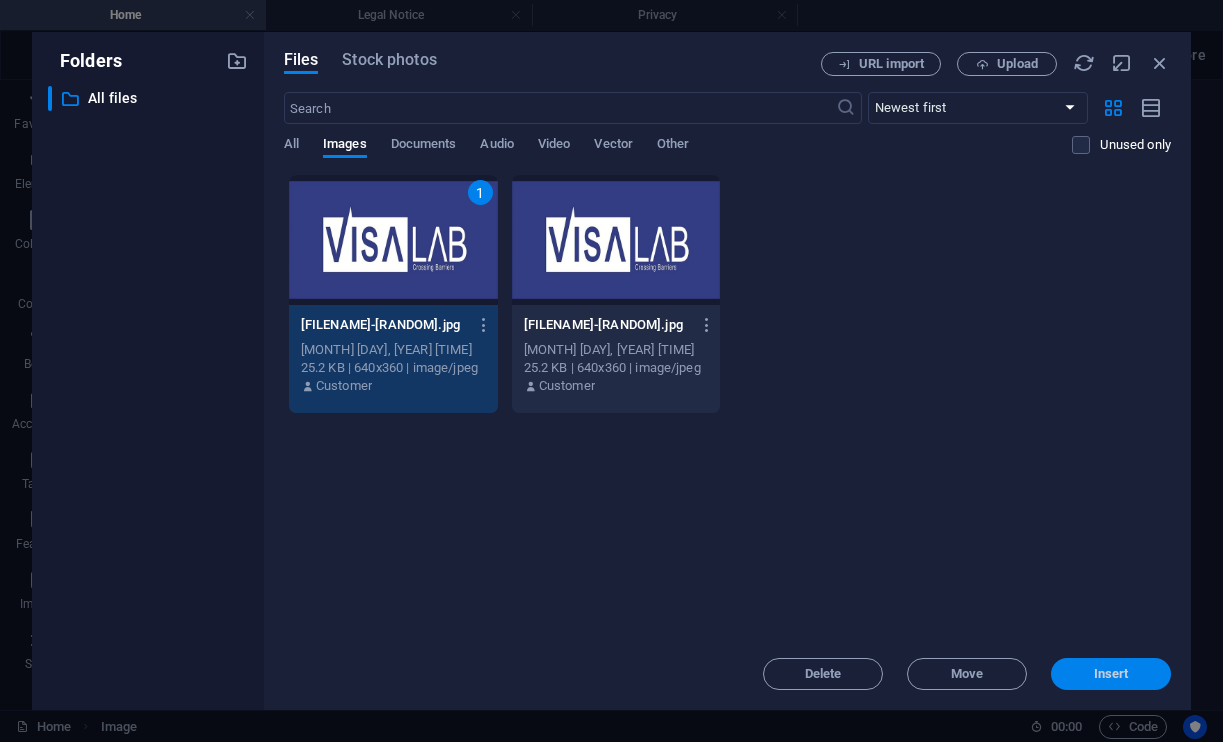 click on "Insert" at bounding box center [1111, 674] 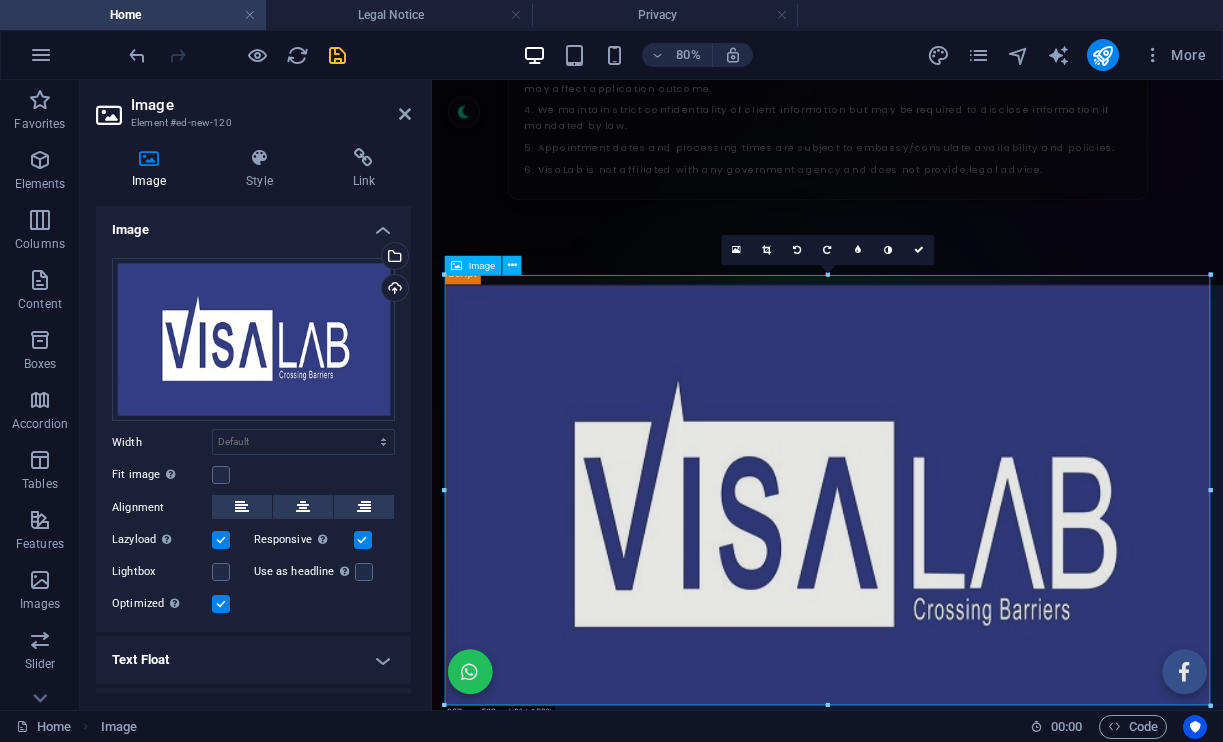 scroll, scrollTop: 2395, scrollLeft: 0, axis: vertical 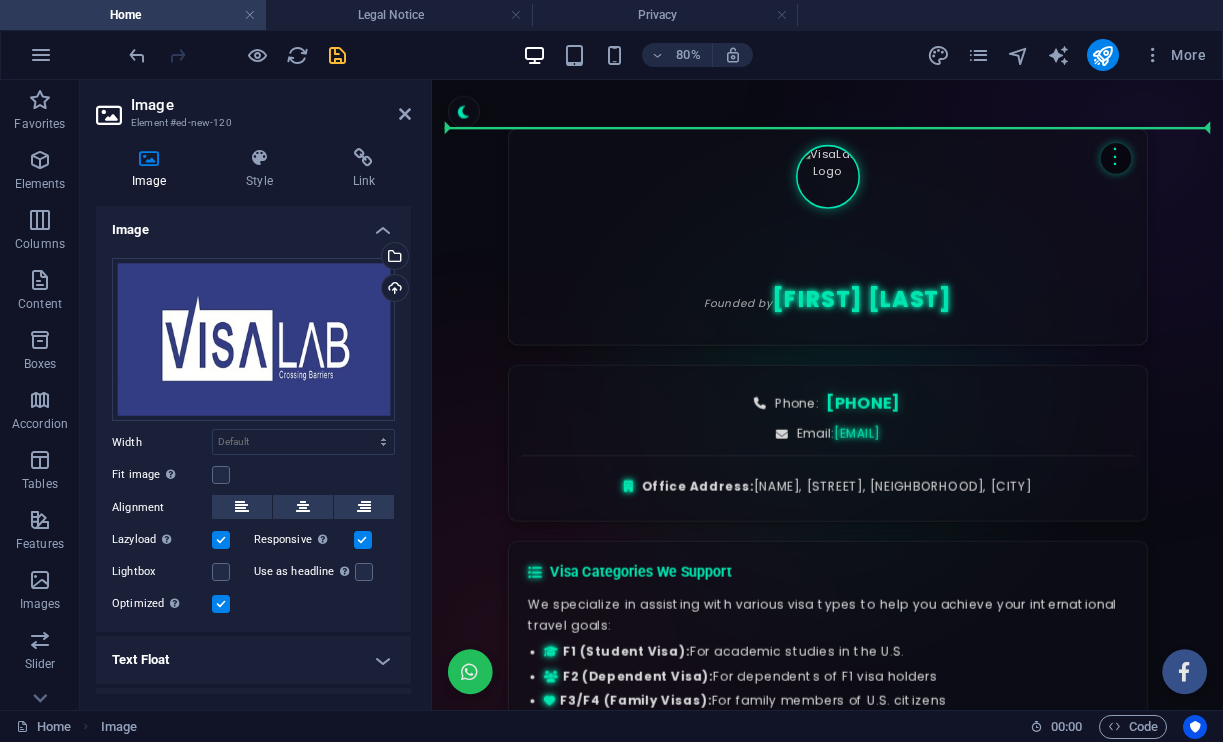 drag, startPoint x: 937, startPoint y: 504, endPoint x: 921, endPoint y: 201, distance: 303.42215 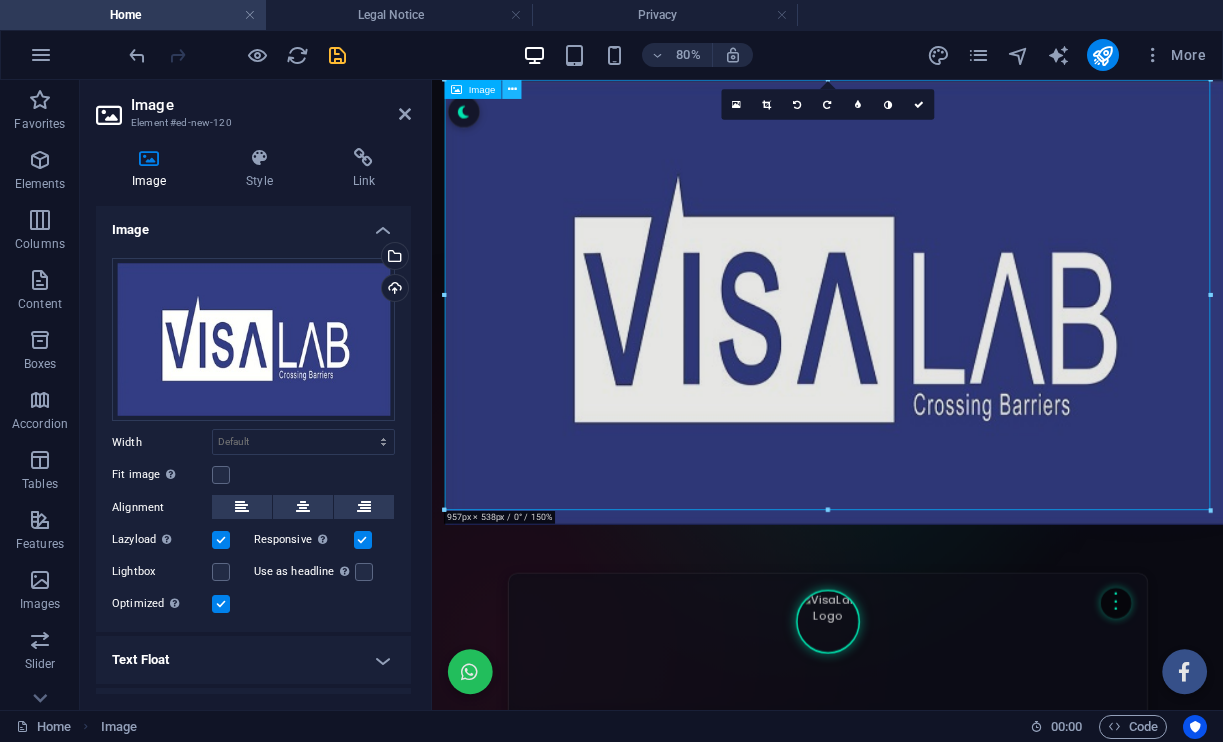 click at bounding box center [512, 89] 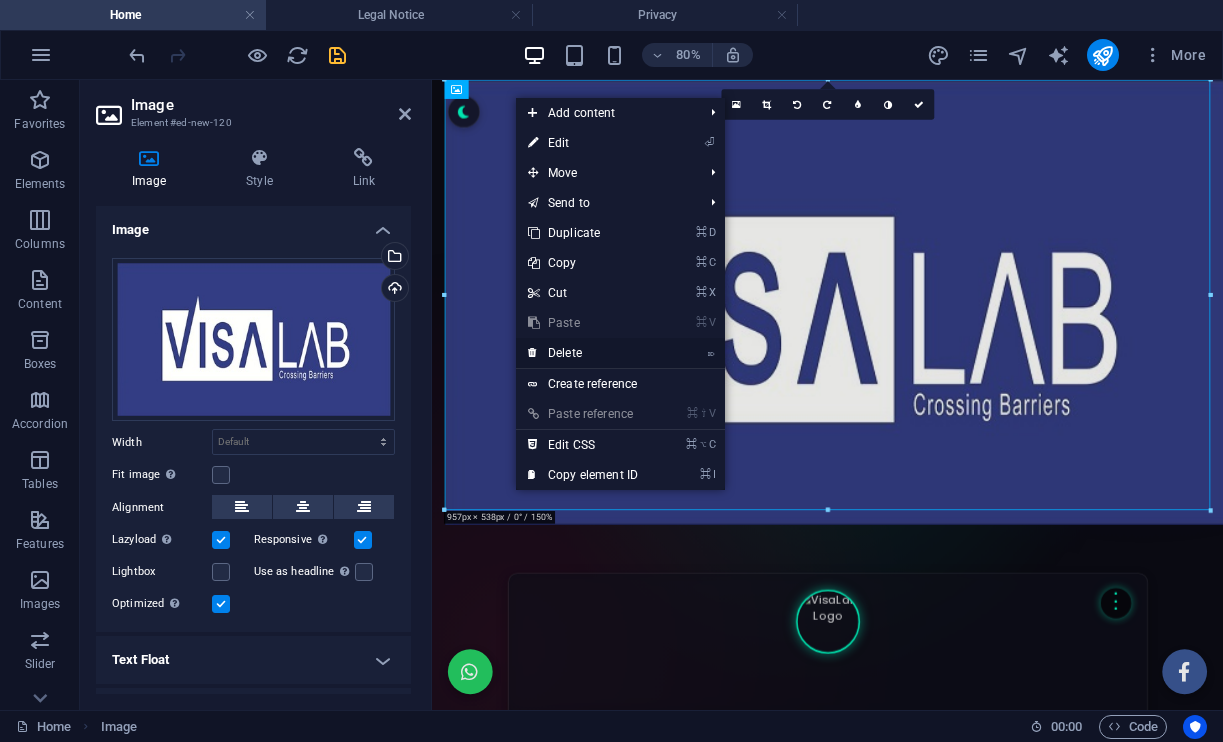 click on "⌦  Delete" at bounding box center (583, 353) 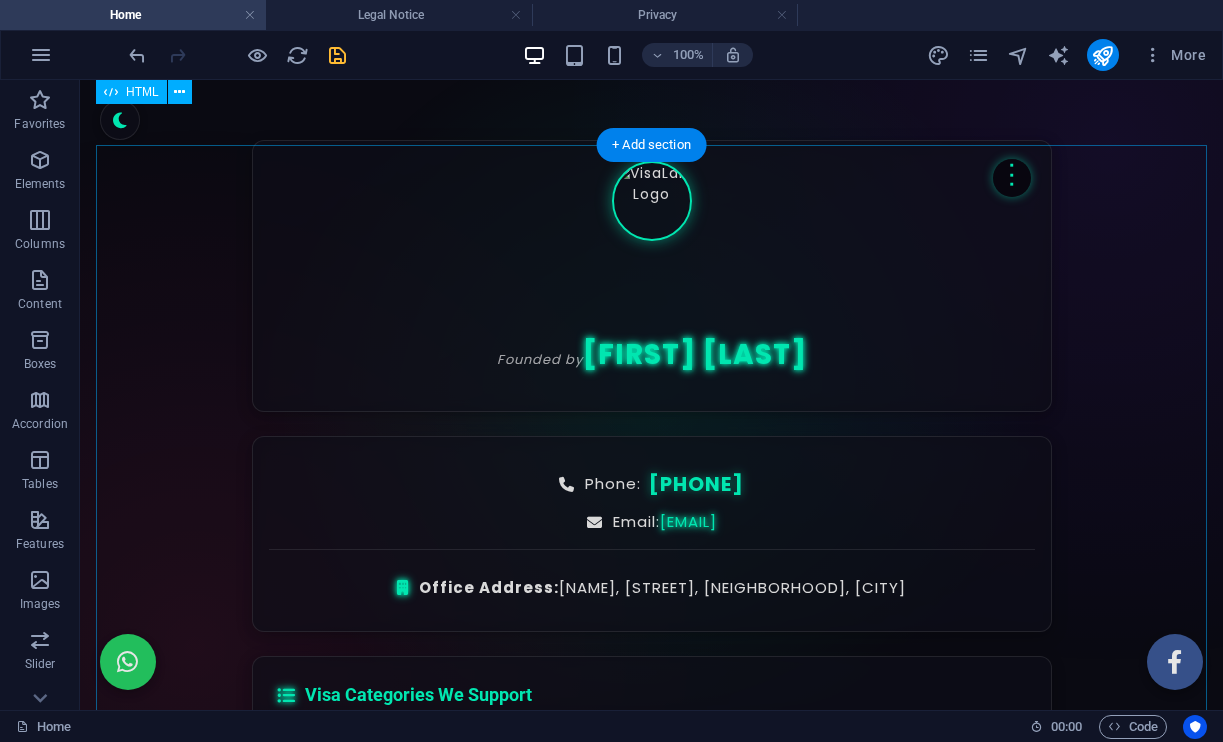 scroll, scrollTop: 0, scrollLeft: 0, axis: both 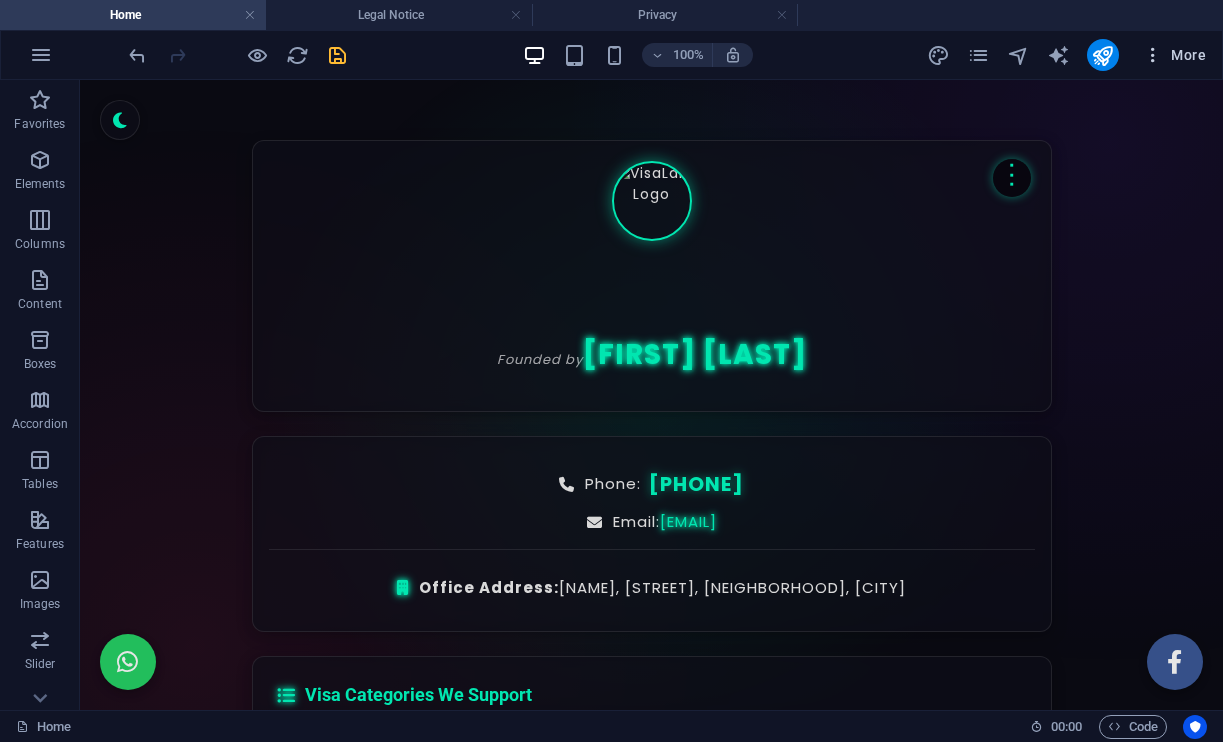 click at bounding box center [1153, 55] 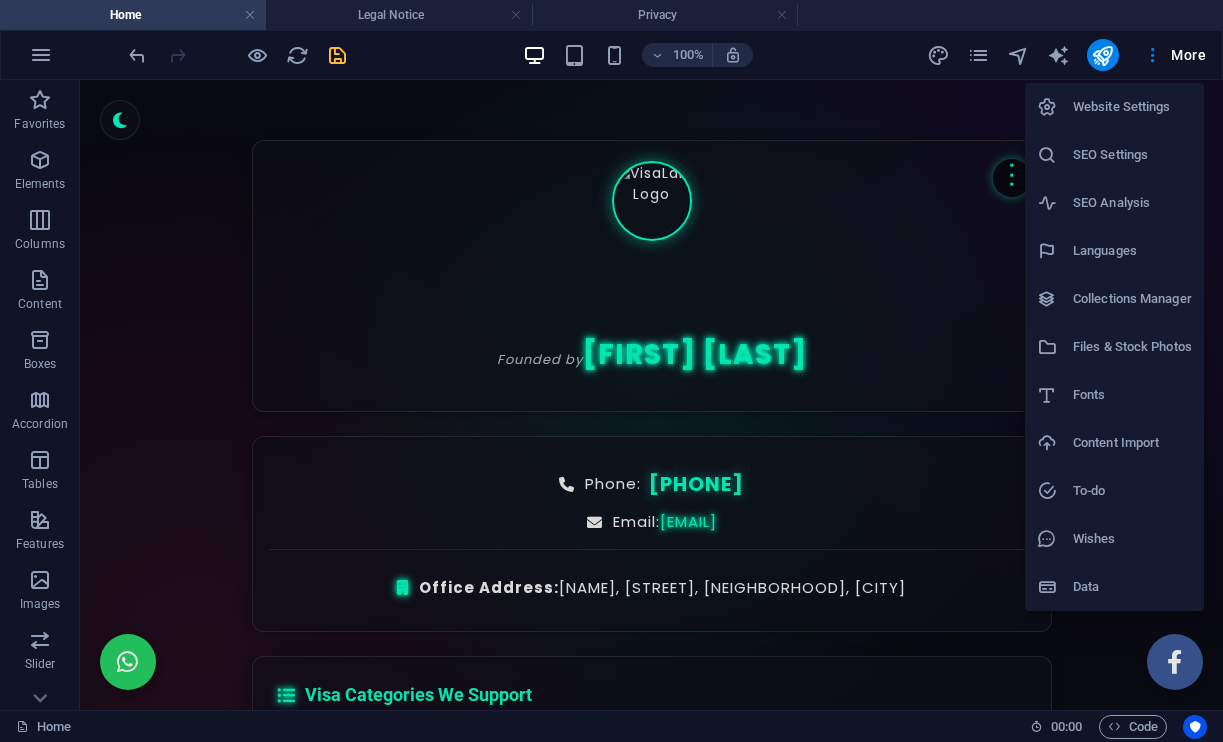click at bounding box center [611, 371] 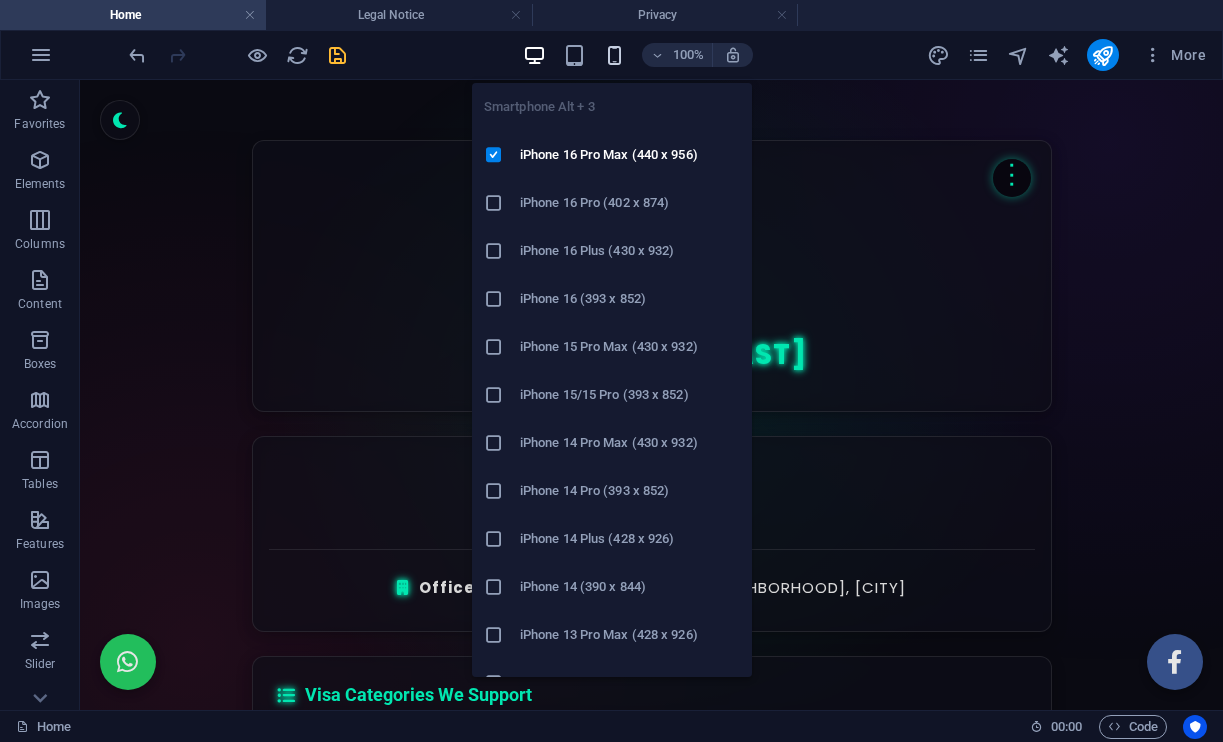 click at bounding box center (614, 55) 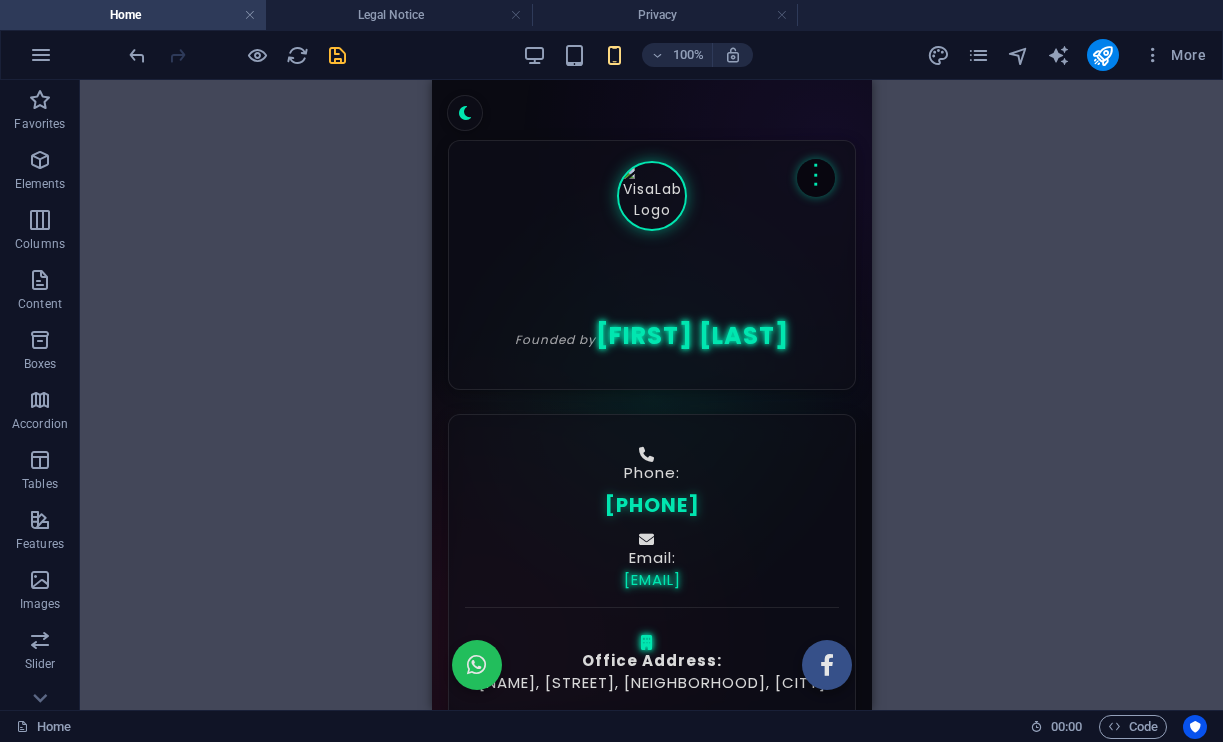 click on "Skip to main content
VisaLab – Professional Visa Consultancy Services
Welcome to VisaLab
VisaLab
Crossing Barriers !!
Founded by  Mijan Bokth
⋮
Contact
About Us
Visa Types
Important Info
Our Location
Phone:  +88 01711470995
Email:  bokth@hotmail.co.uk
Office Address:  Tahir Bokth Commercials, Shornoshika-43, Kadamtoli, Sylhet
Visa Categories We Support
We specialize in assisting with various visa types to help you achieve your international travel goals:
F1 (Student Visa):  For academic studies in the U.S.
F2 (Dependent Visa):  For dependents of F1 visa holders
F3/F4 (Family Visas):  For family members of U.S. citizens" at bounding box center [651, 1819] 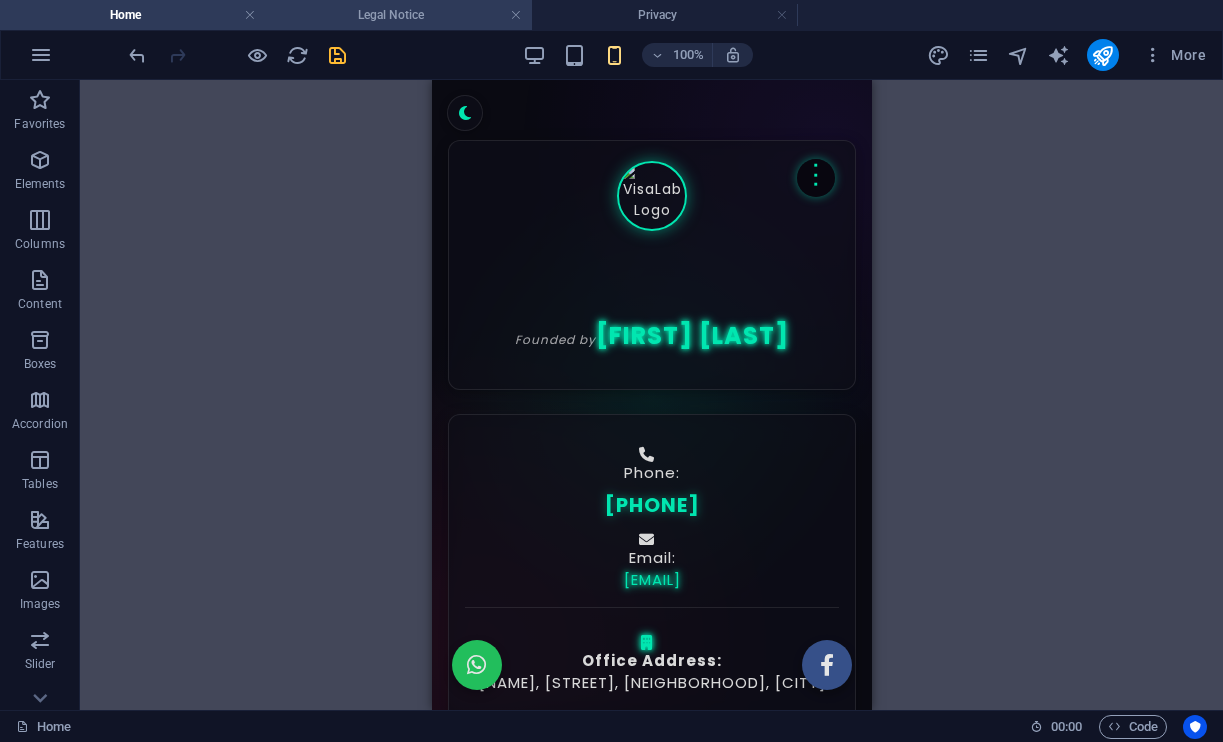 click on "Legal Notice" at bounding box center (399, 15) 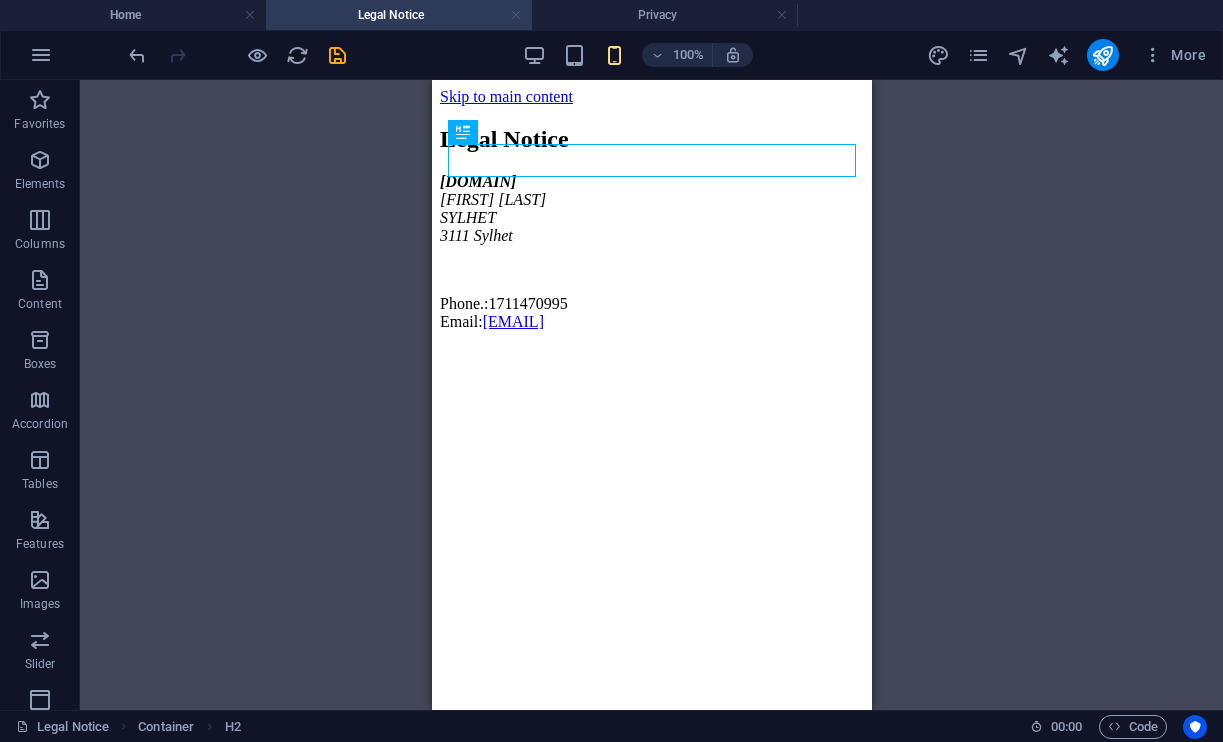 click at bounding box center [516, 15] 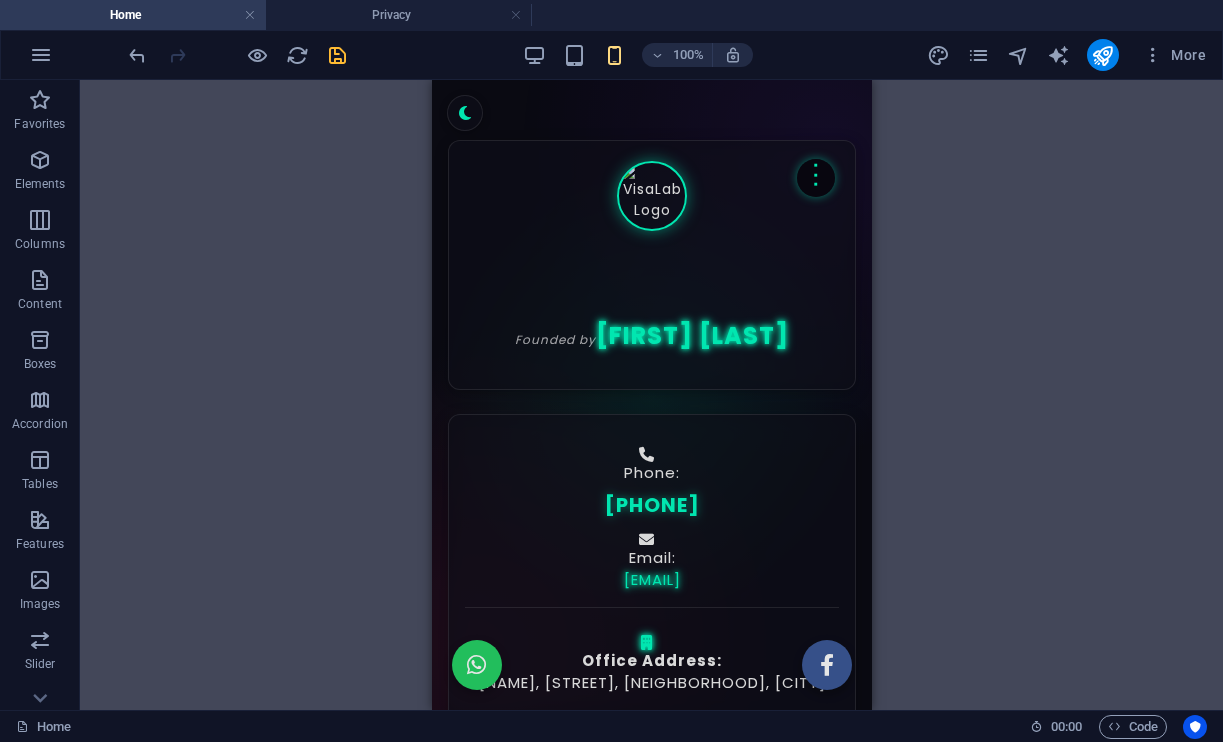 click at bounding box center [516, 15] 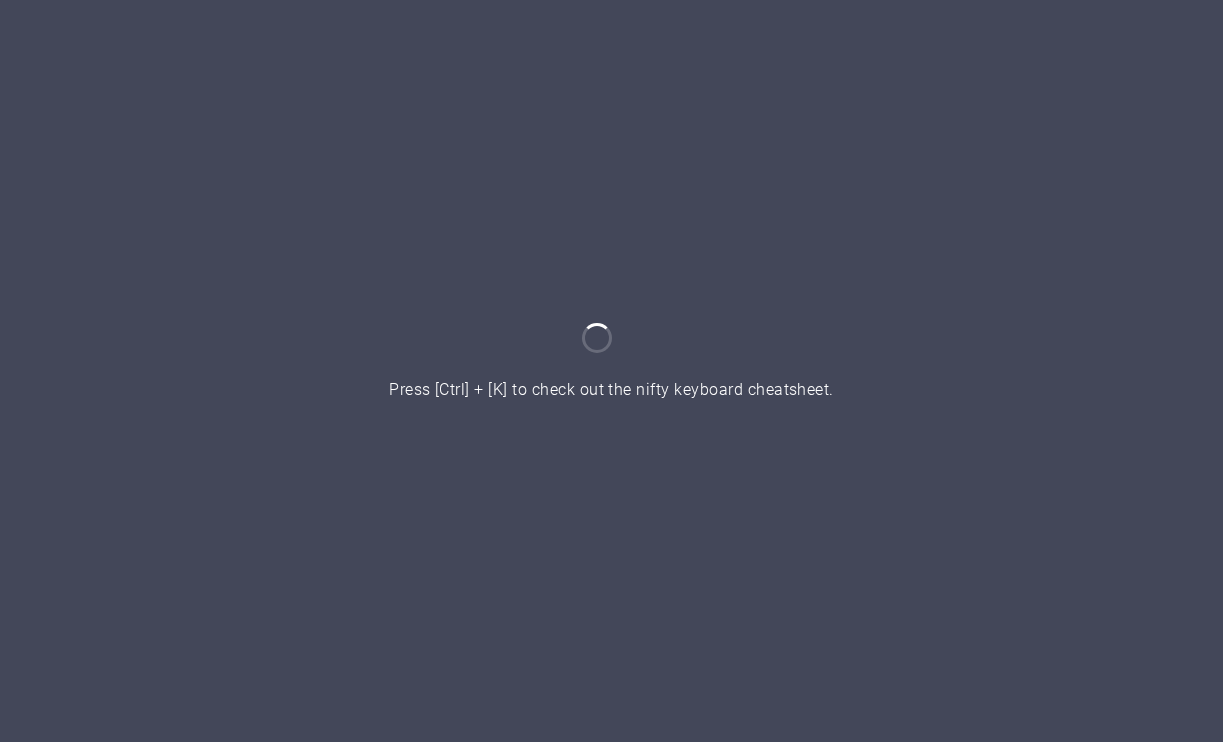 scroll, scrollTop: 0, scrollLeft: 0, axis: both 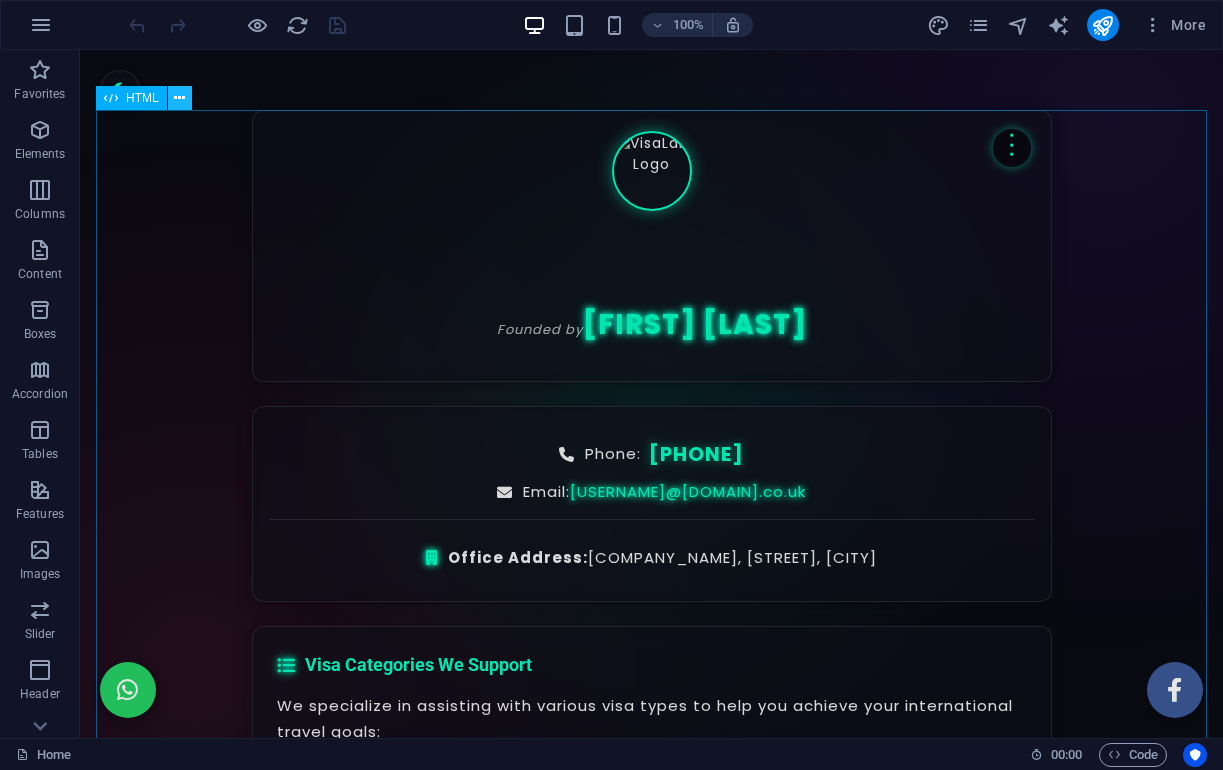 click at bounding box center (179, 98) 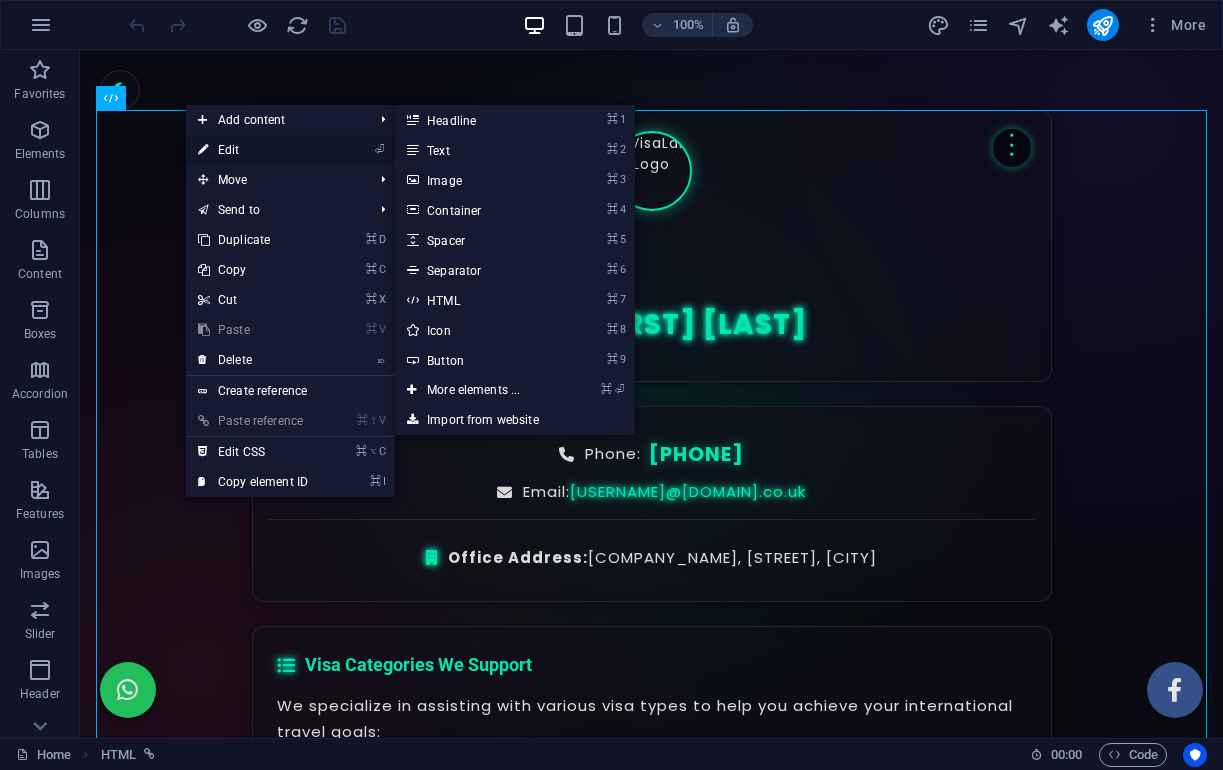 click at bounding box center [203, 150] 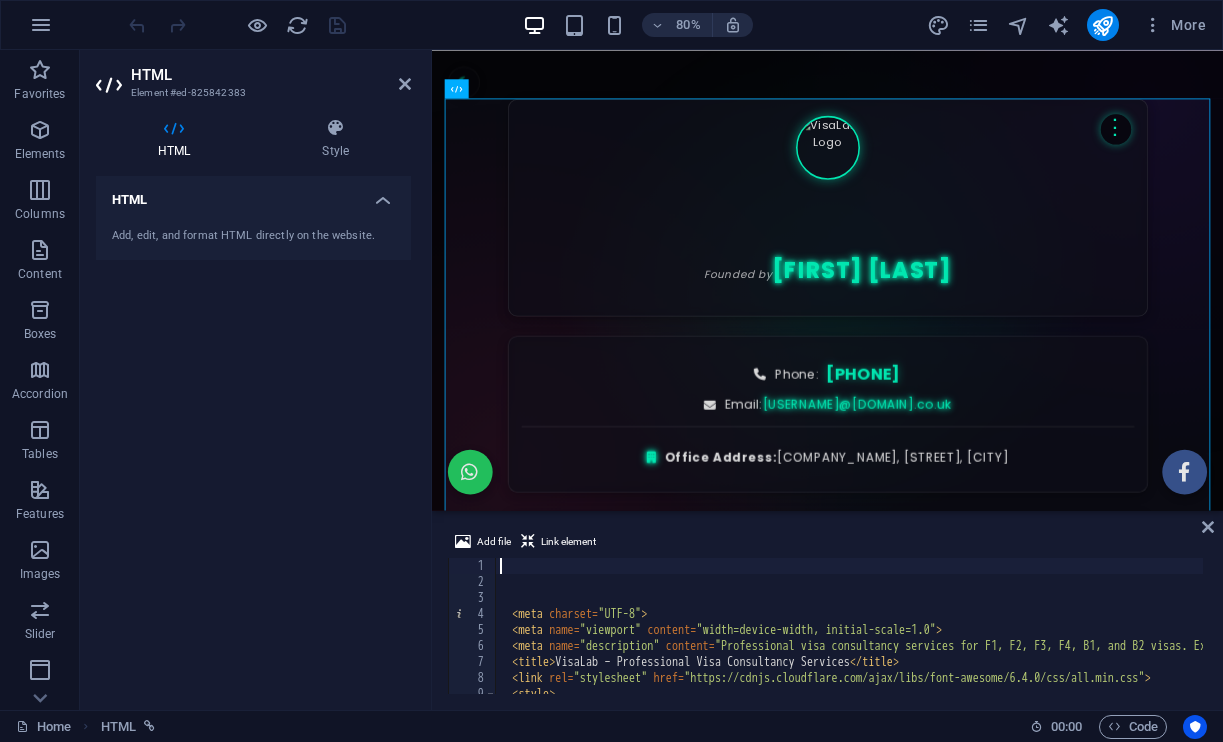 click on "< meta   charset = "UTF-8" >    < meta   name = "viewport"   content = "width=device-width, initial-scale=1.0" >    < meta   name = "description"   content = "Professional visa consultancy services for F1, F2, F3, F4, B1, and B2 visas. Expert guidance for your visa application process." >    < title > VisaLab – Professional Visa Consultancy Services </ title >    < link   rel = "stylesheet"   href = "https://cdnjs.cloudflare.com/ajax/libs/font-awesome/6.4.0/css/all.min.css" >    < style >      @ import   url( 'https://fonts.googleapis.com/css2?family=Poppins:wght@300;400;500;600;700&family=Roboto:wght@300;400;500;700&display=swap' ) ;" at bounding box center [1795, 640] 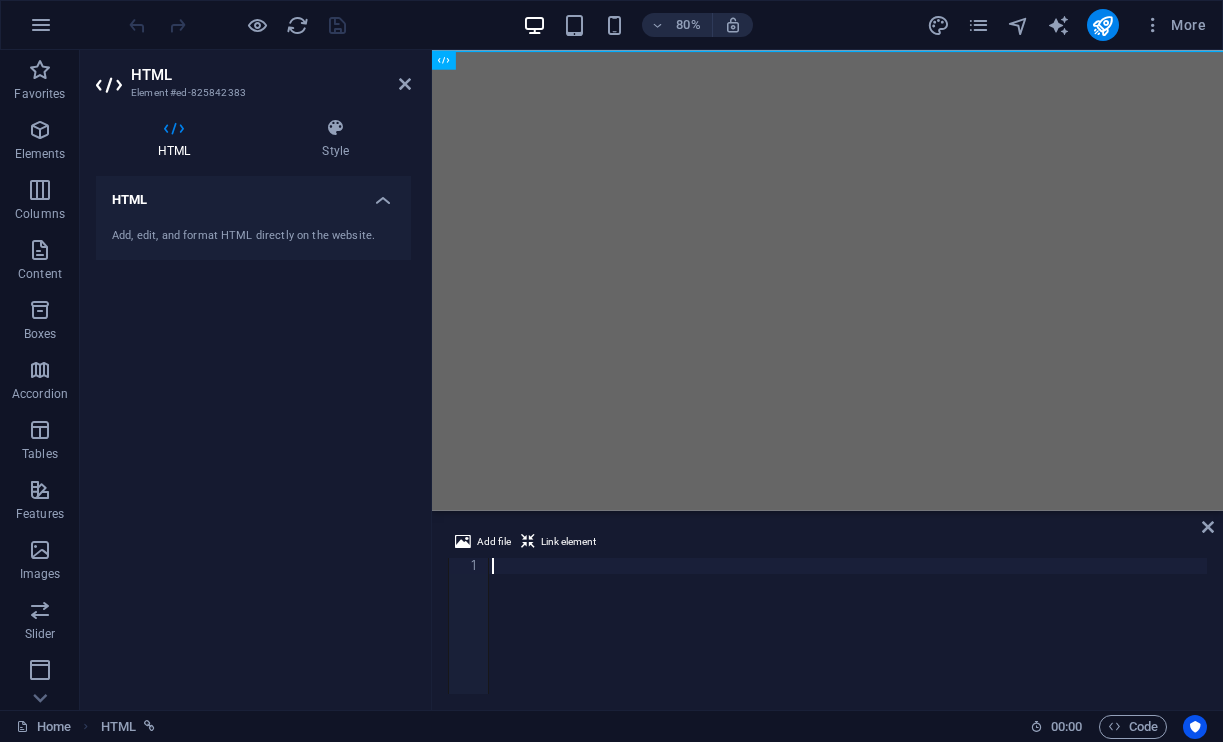 paste on "</html>" 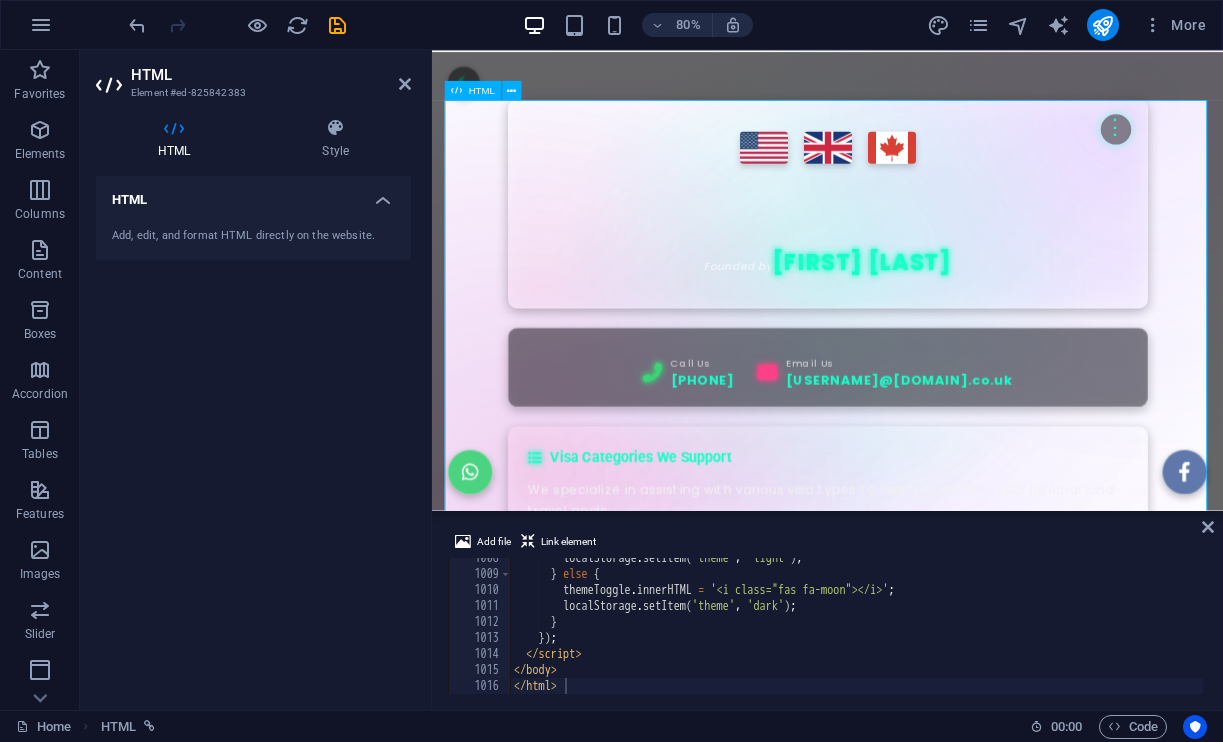 scroll, scrollTop: 0, scrollLeft: 0, axis: both 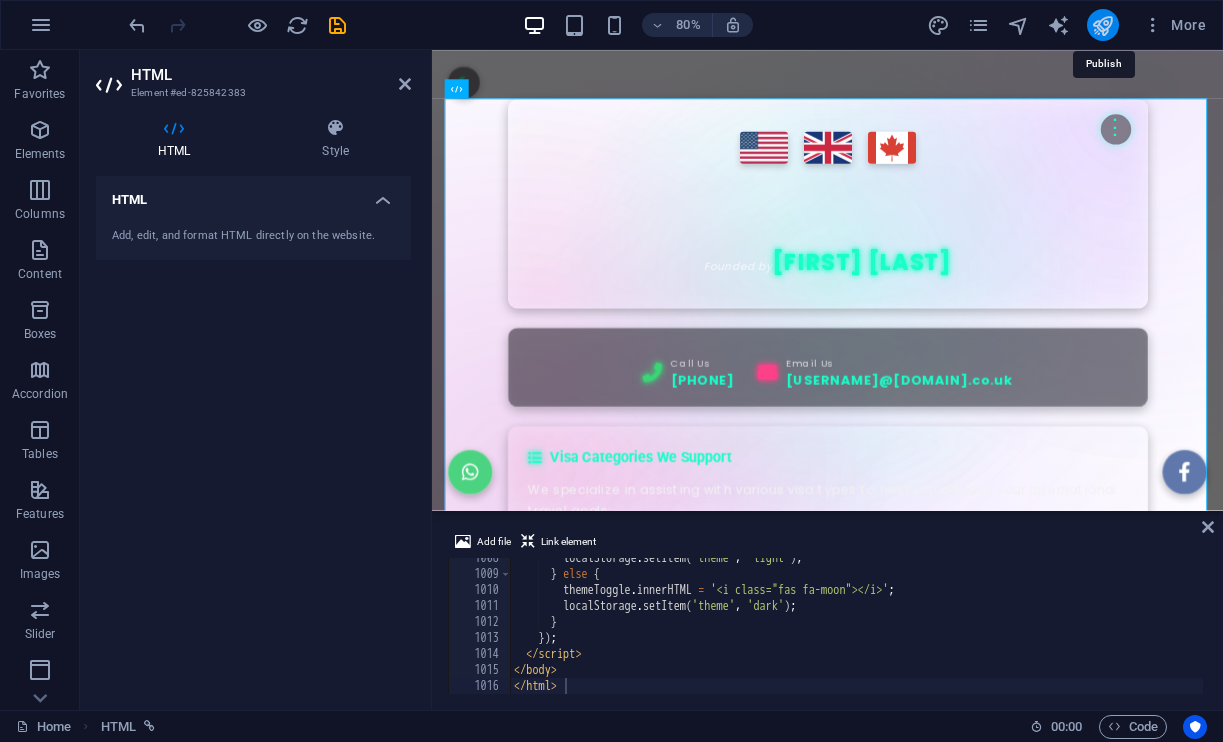 click at bounding box center [1102, 25] 